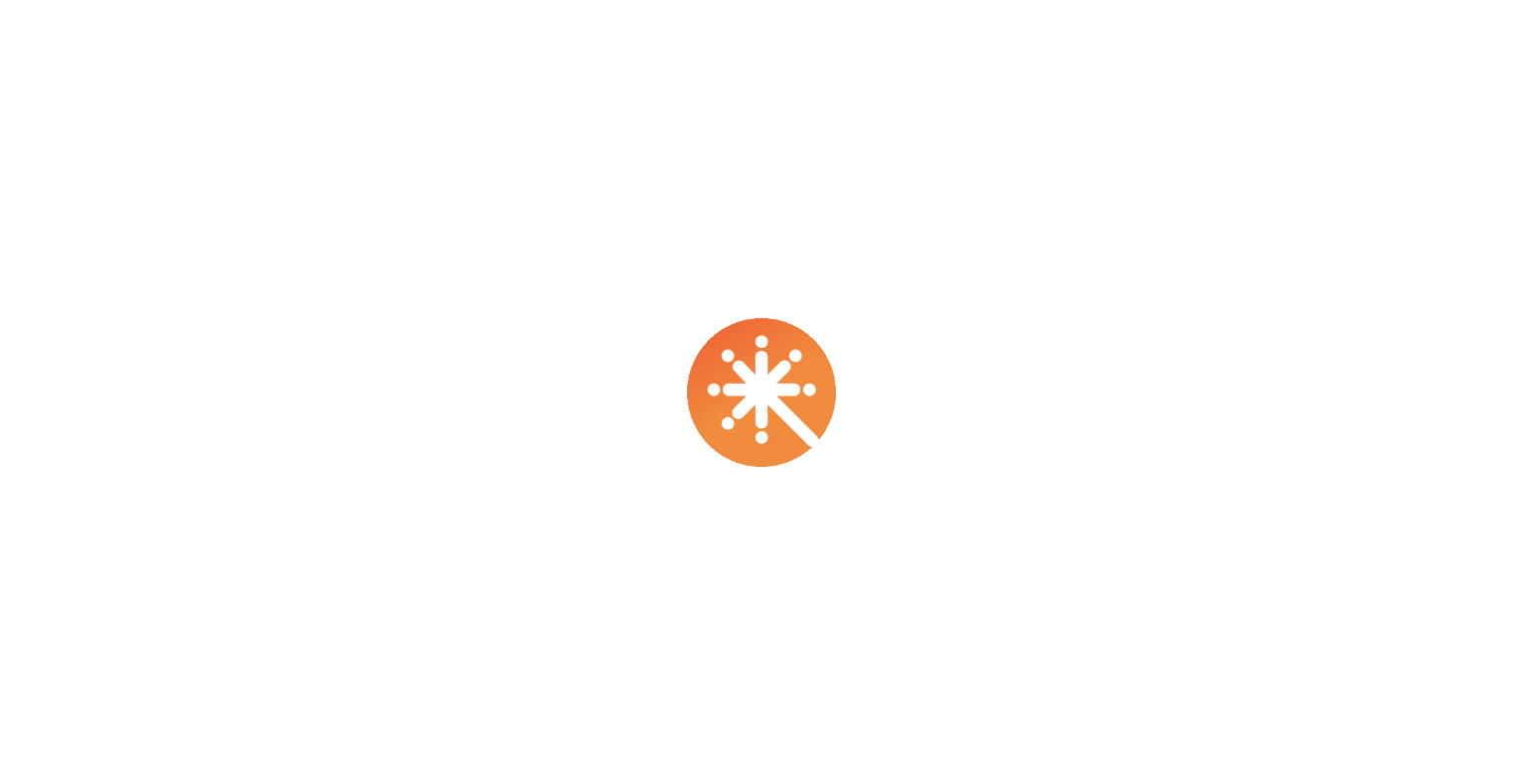 scroll, scrollTop: 0, scrollLeft: 0, axis: both 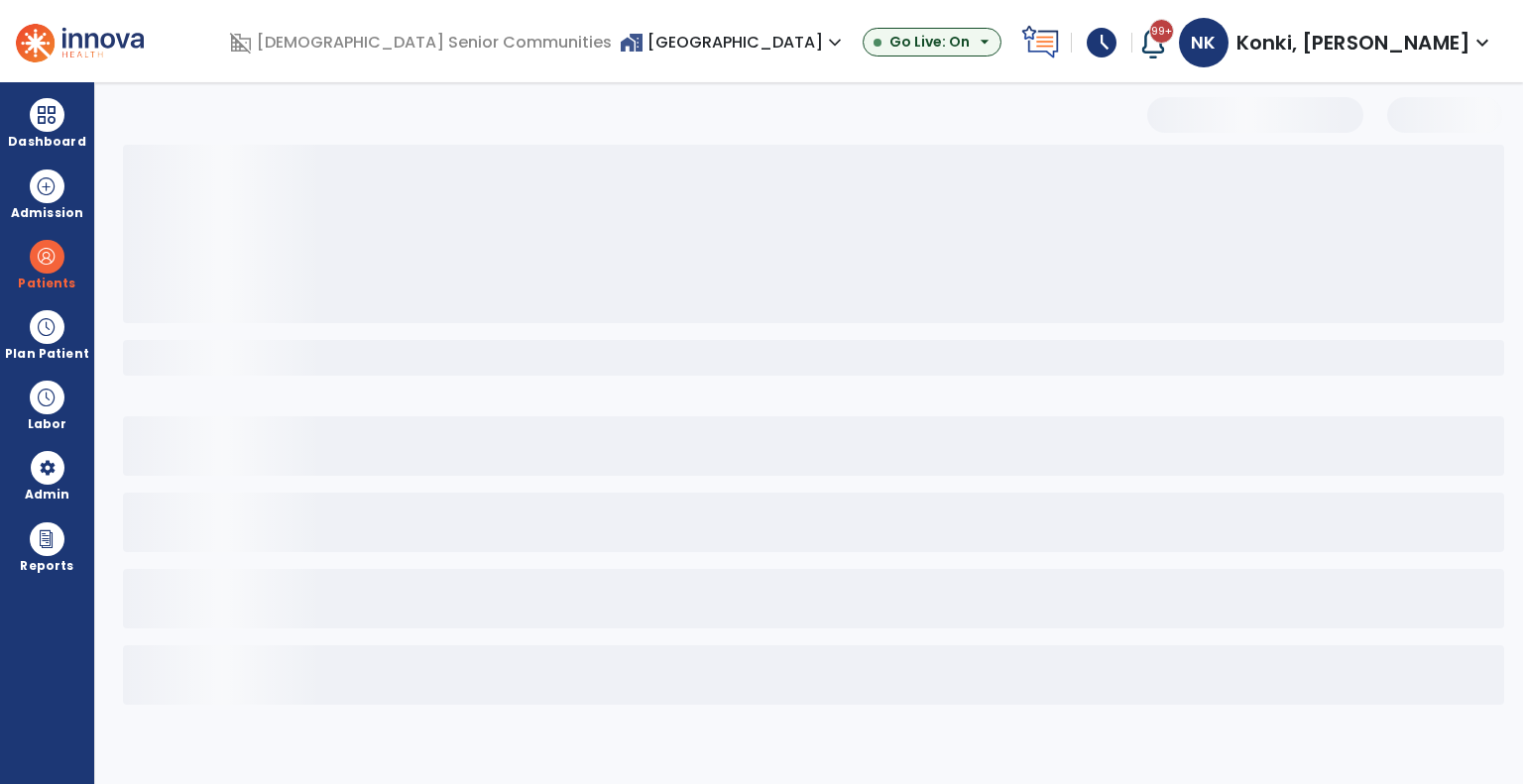 select on "***" 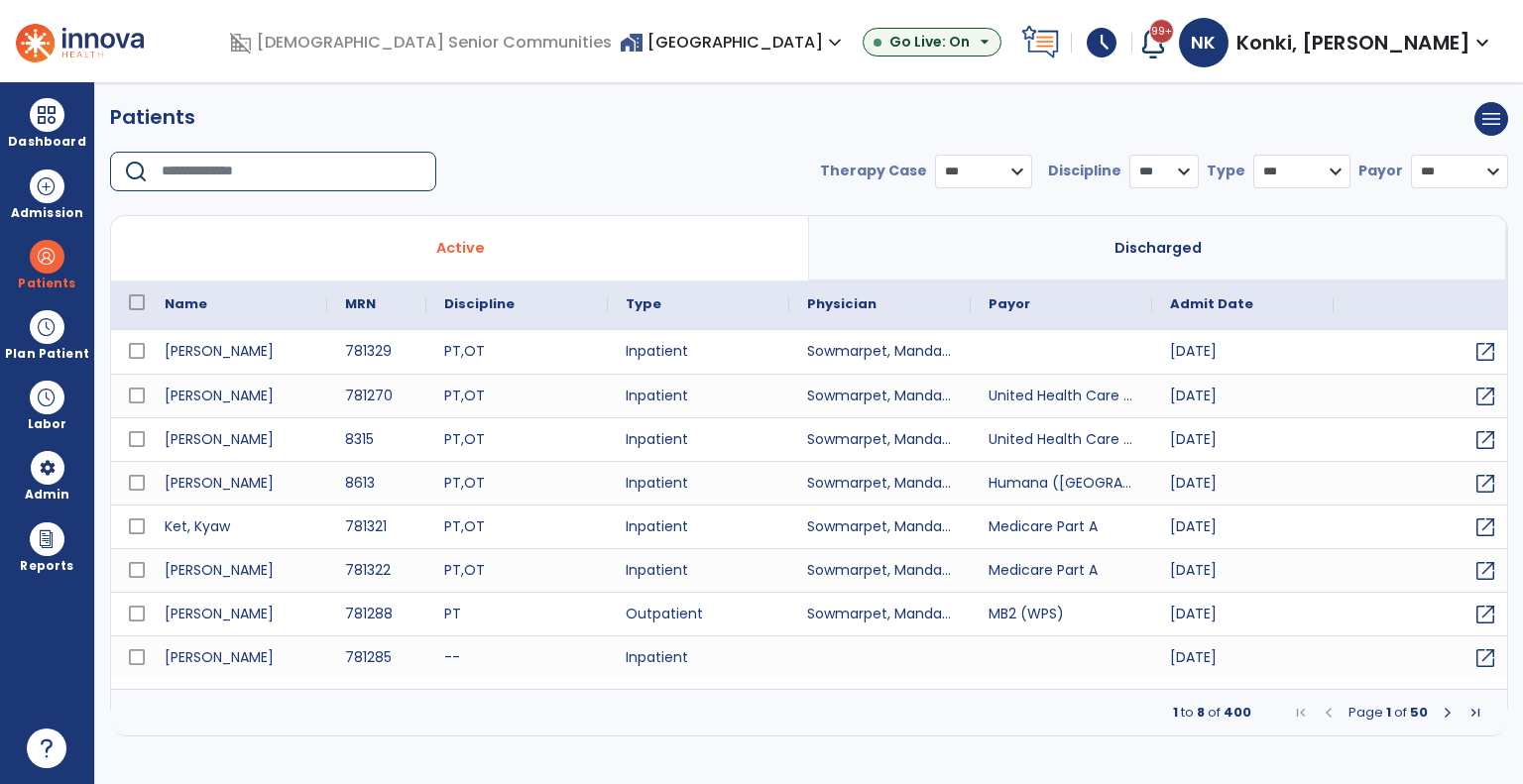click at bounding box center (292, 171) 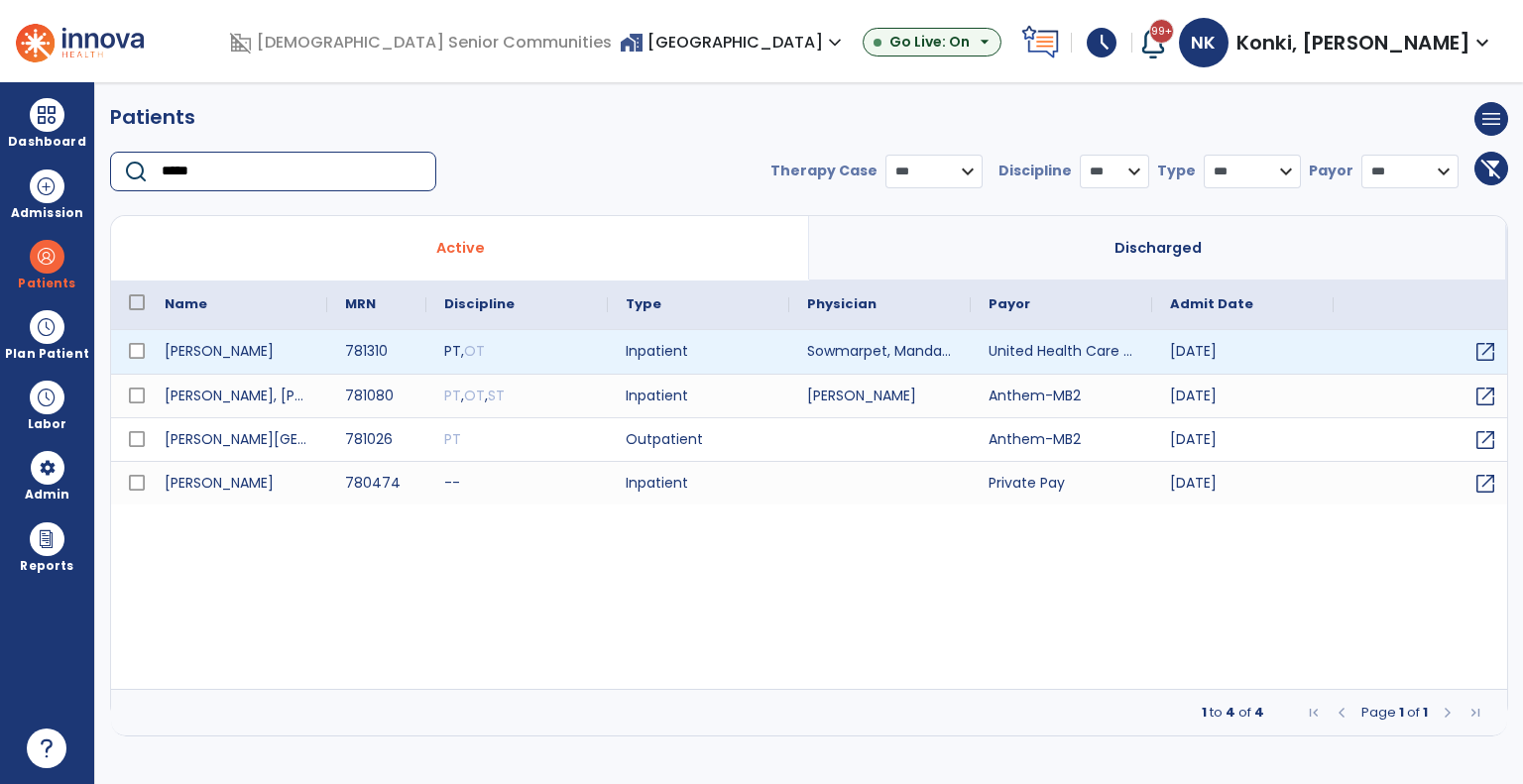 type on "*****" 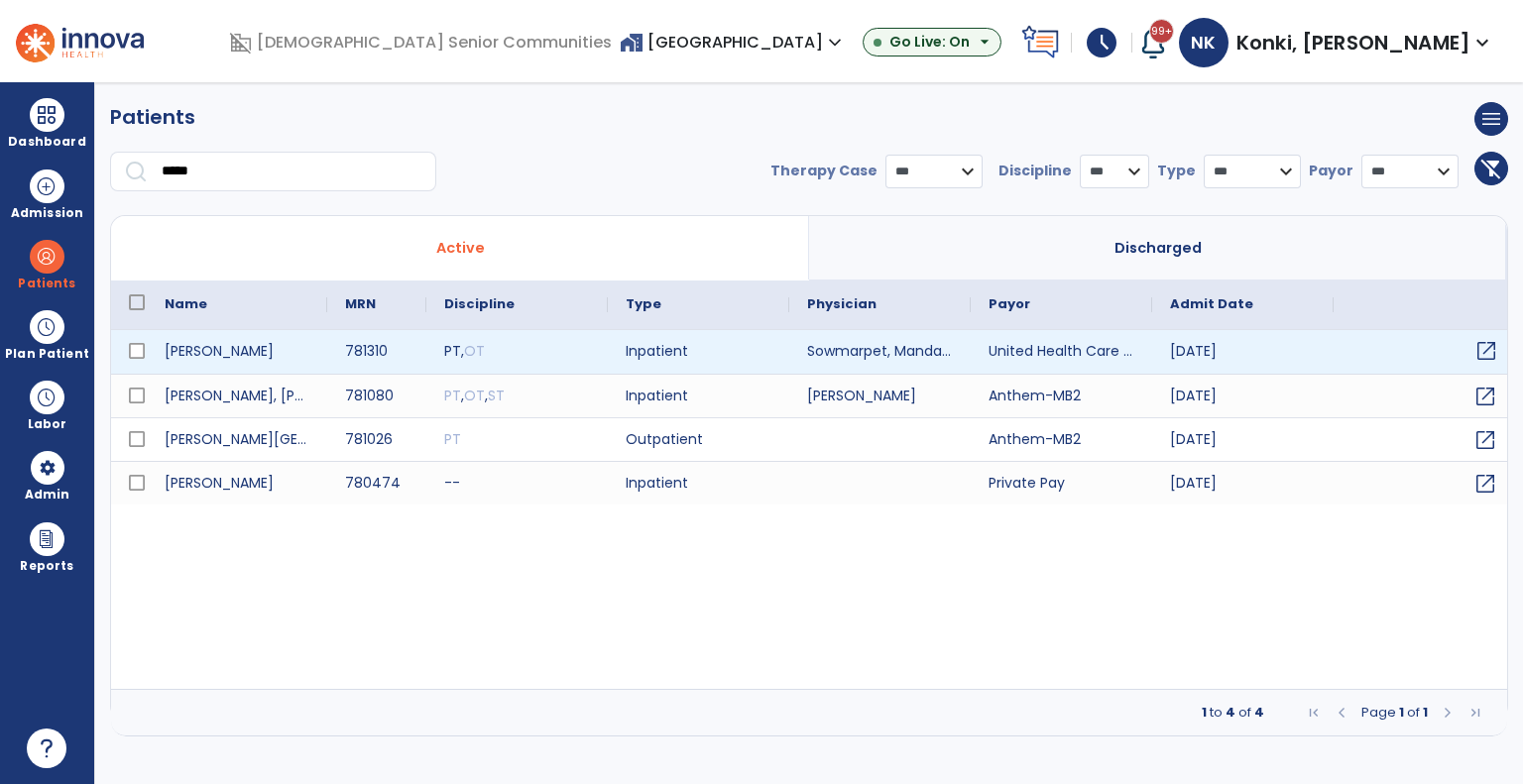 click on "open_in_new" at bounding box center (1486, 351) 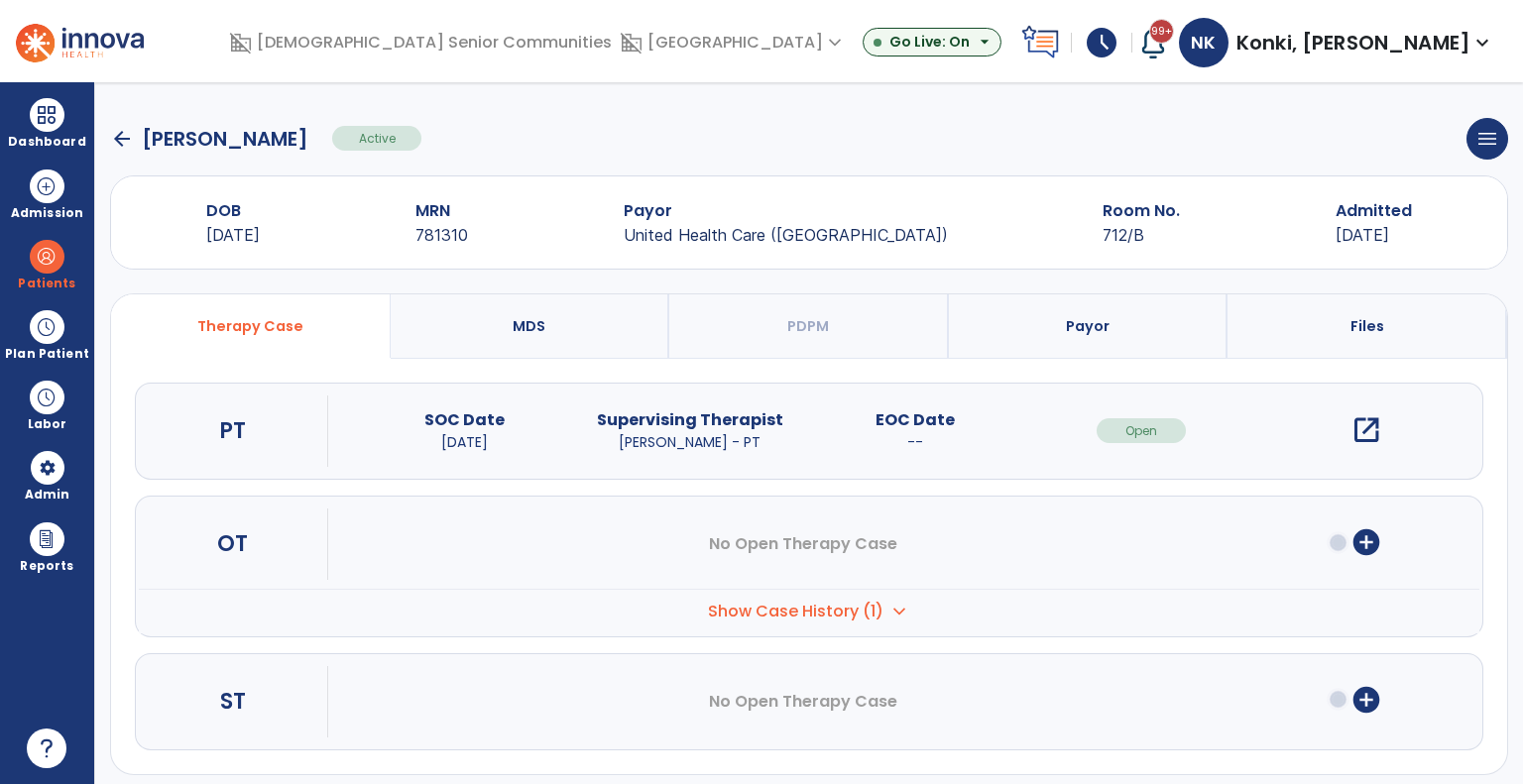 click on "open_in_new" at bounding box center (1366, 430) 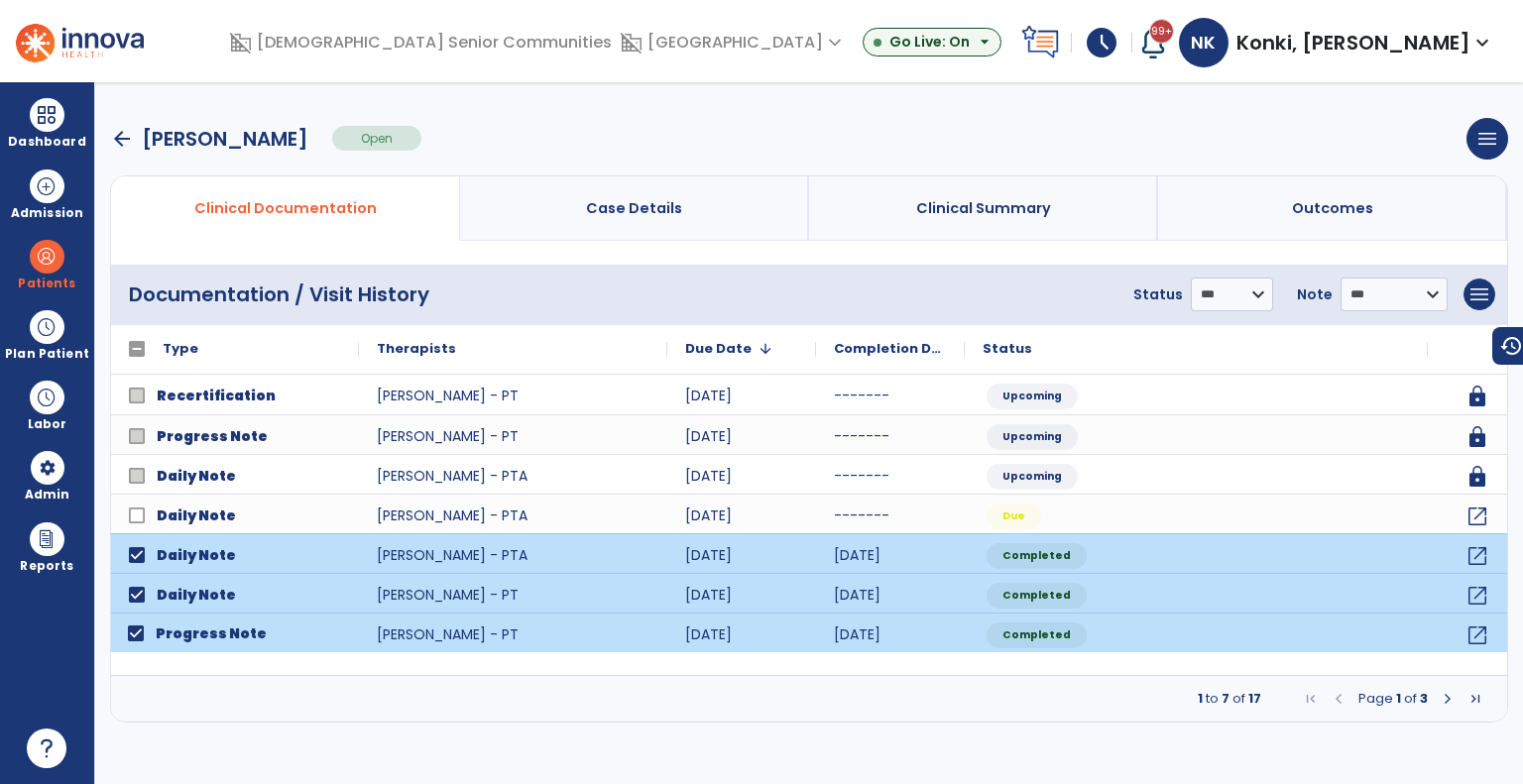 click at bounding box center [1448, 699] 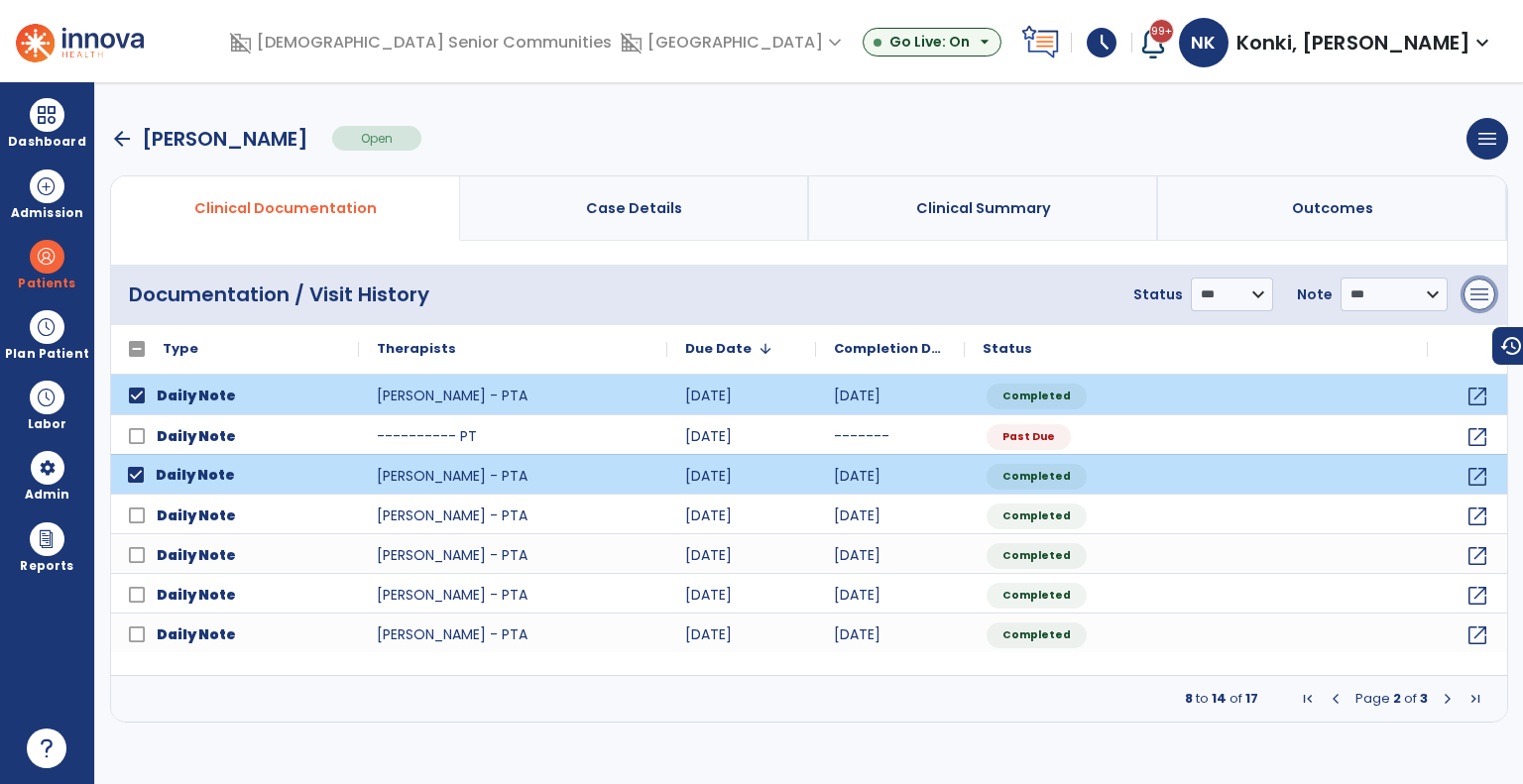 click on "menu" at bounding box center (1479, 294) 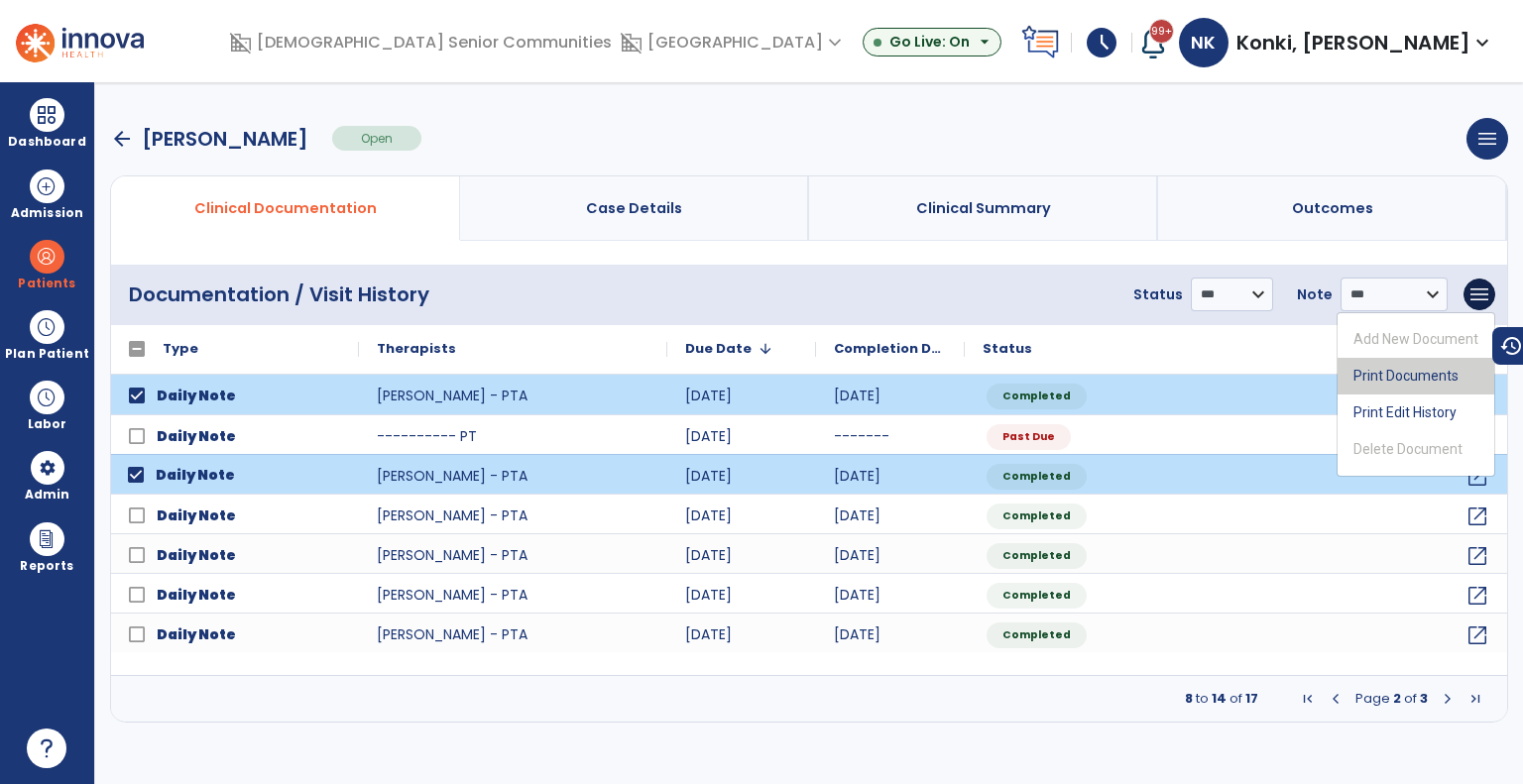 click on "Print Documents" at bounding box center (1416, 376) 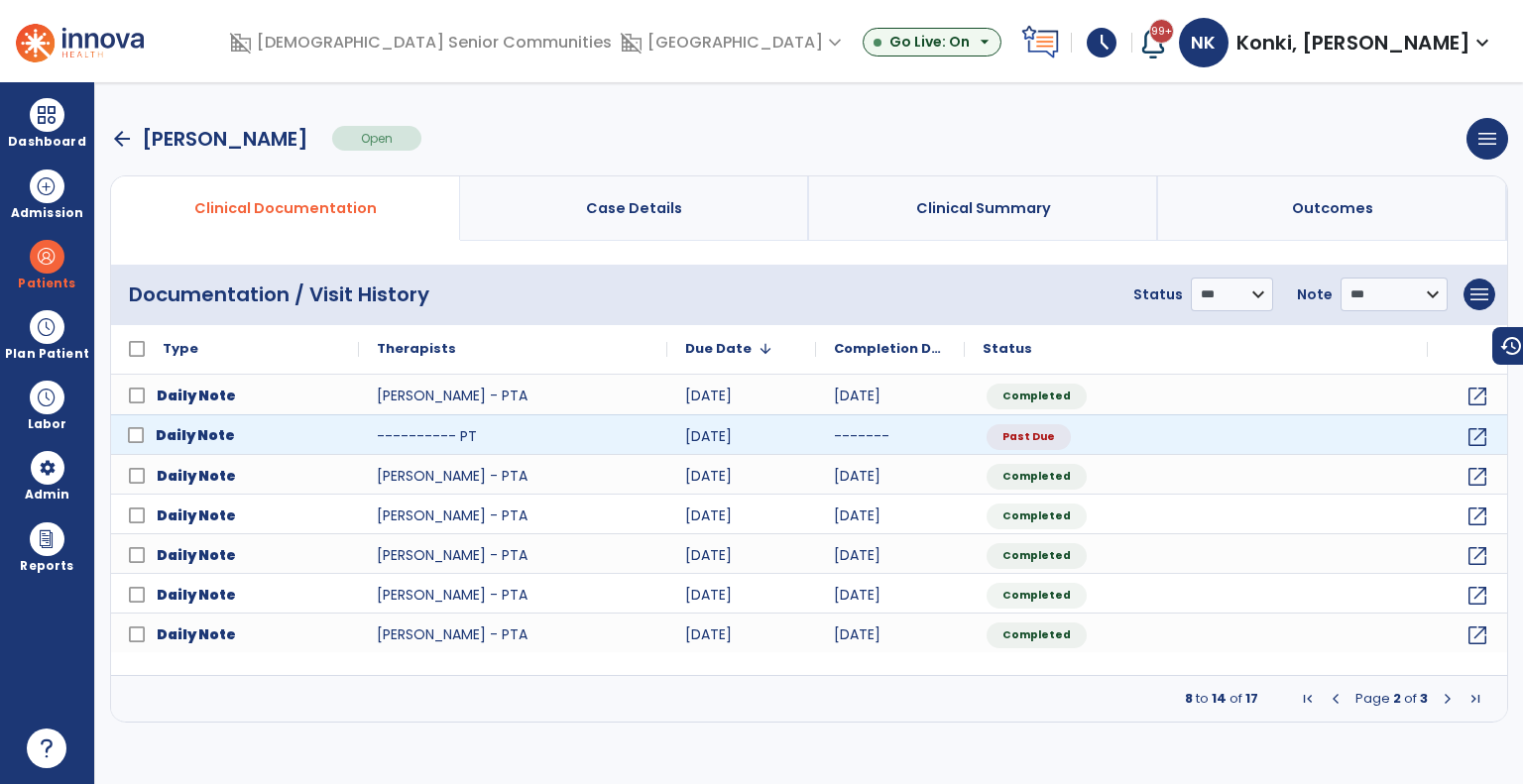 click on "Daily Note" 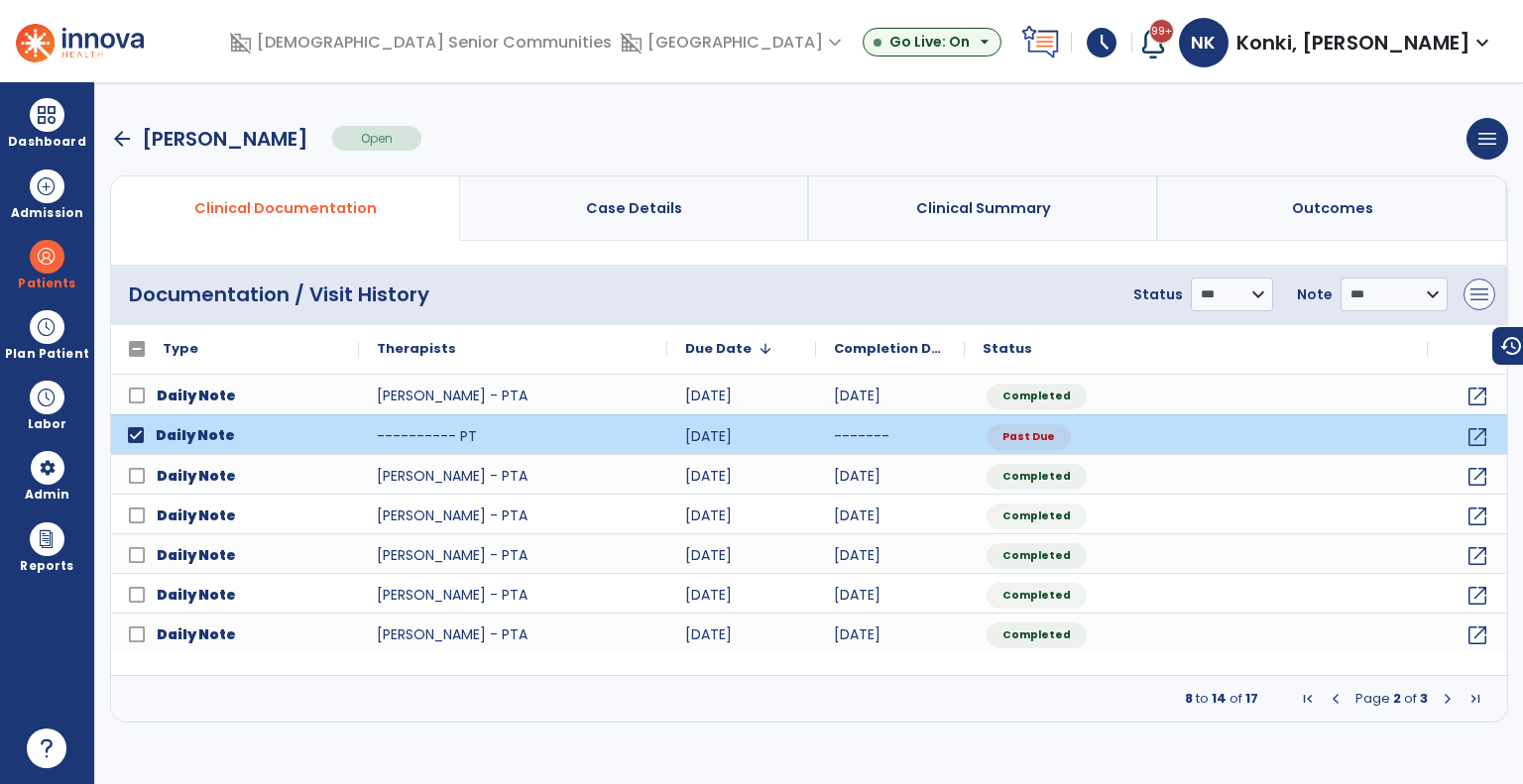 drag, startPoint x: 1495, startPoint y: 288, endPoint x: 1486, endPoint y: 296, distance: 12.0415946 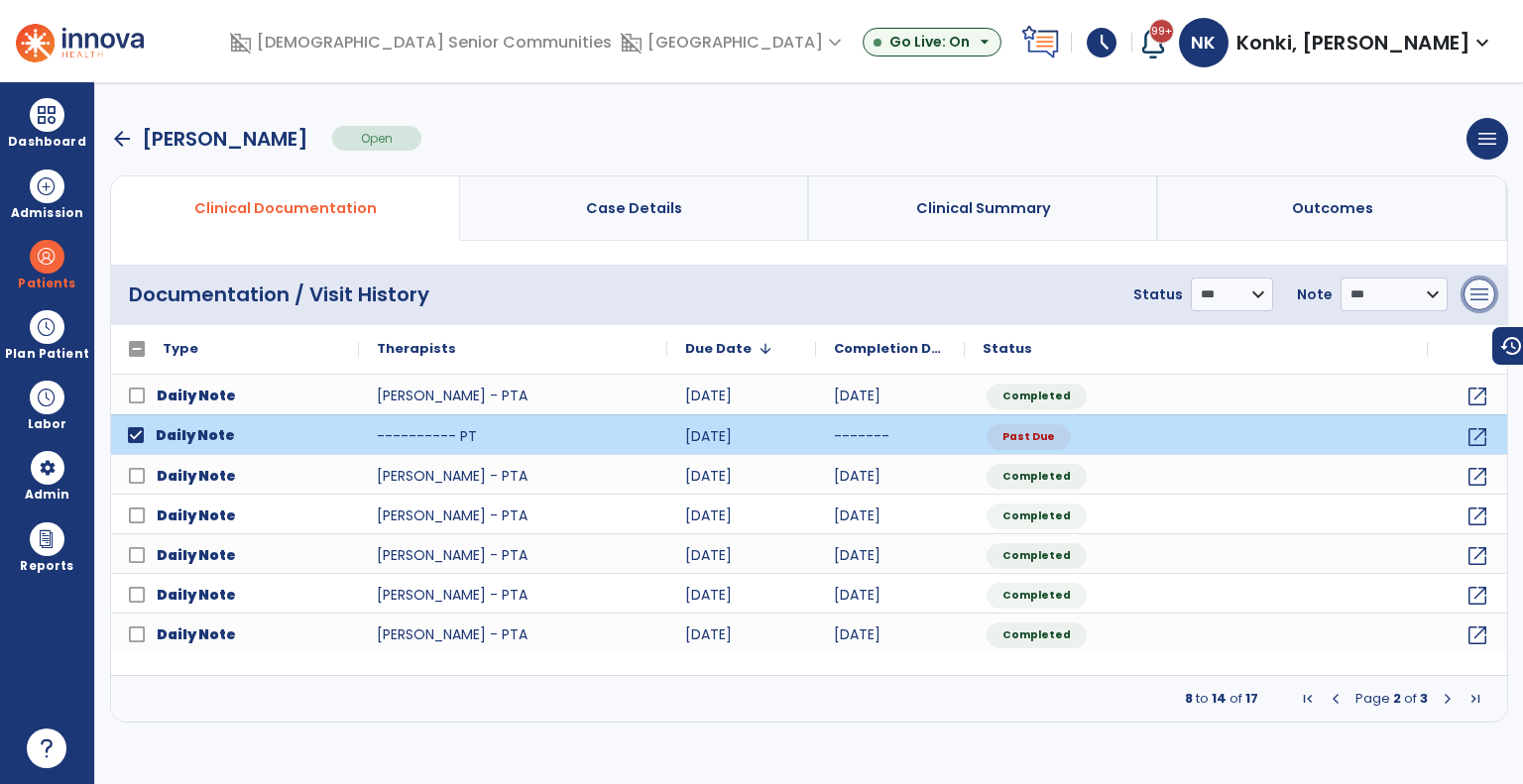 click on "menu" at bounding box center [1479, 294] 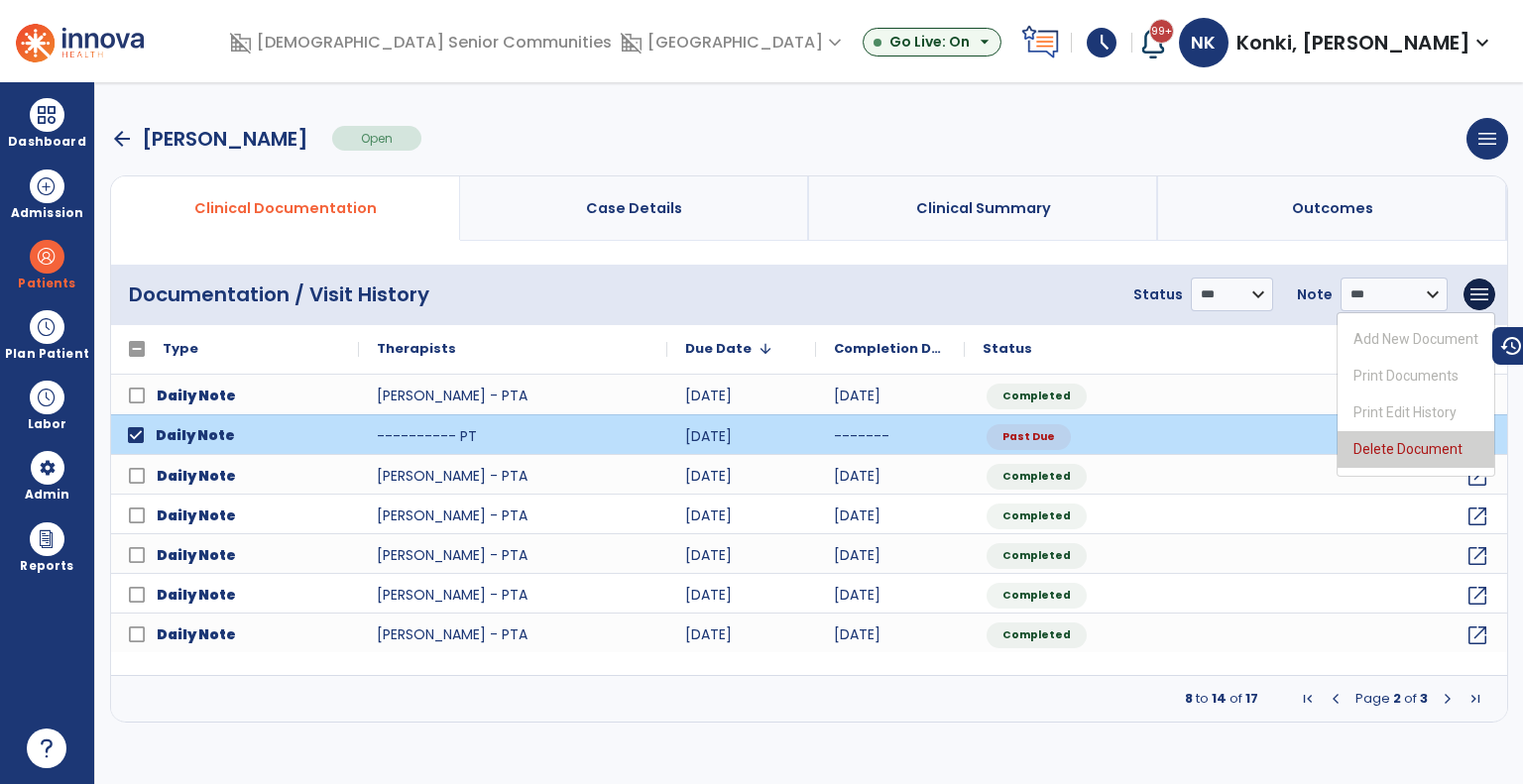 click on "Delete Document" at bounding box center [1416, 449] 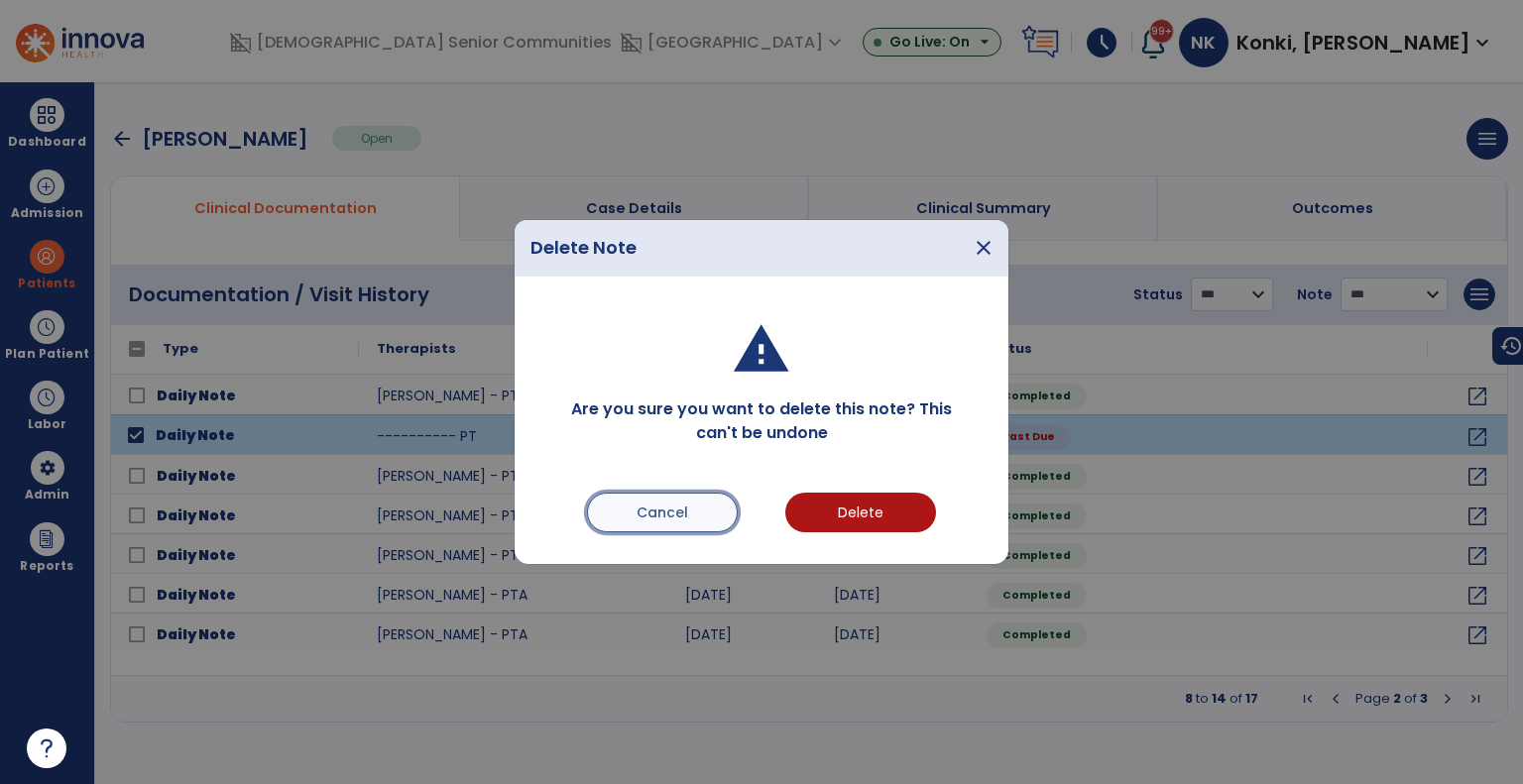 click on "Cancel" at bounding box center [662, 512] 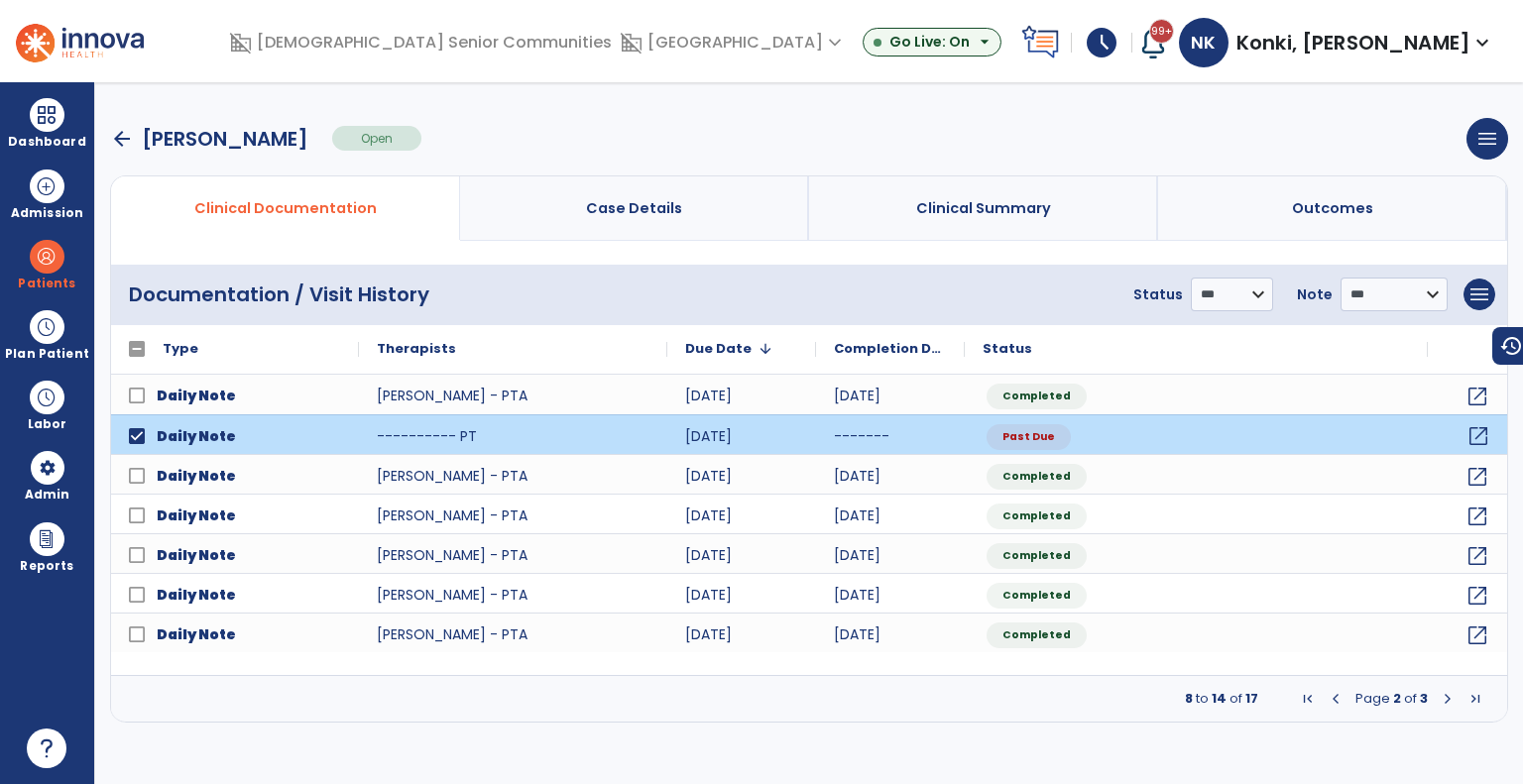 click on "open_in_new" 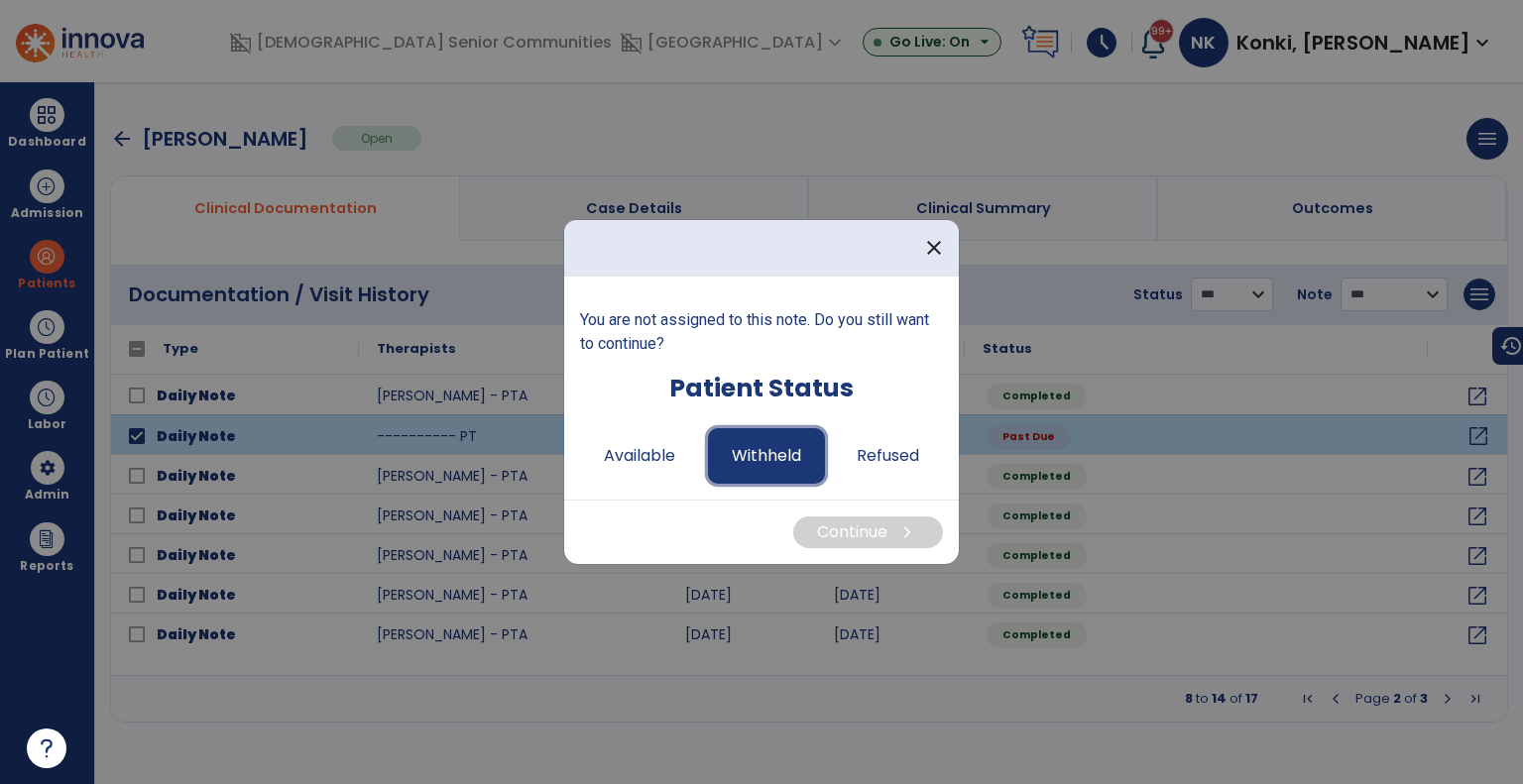 click on "Withheld" at bounding box center (766, 456) 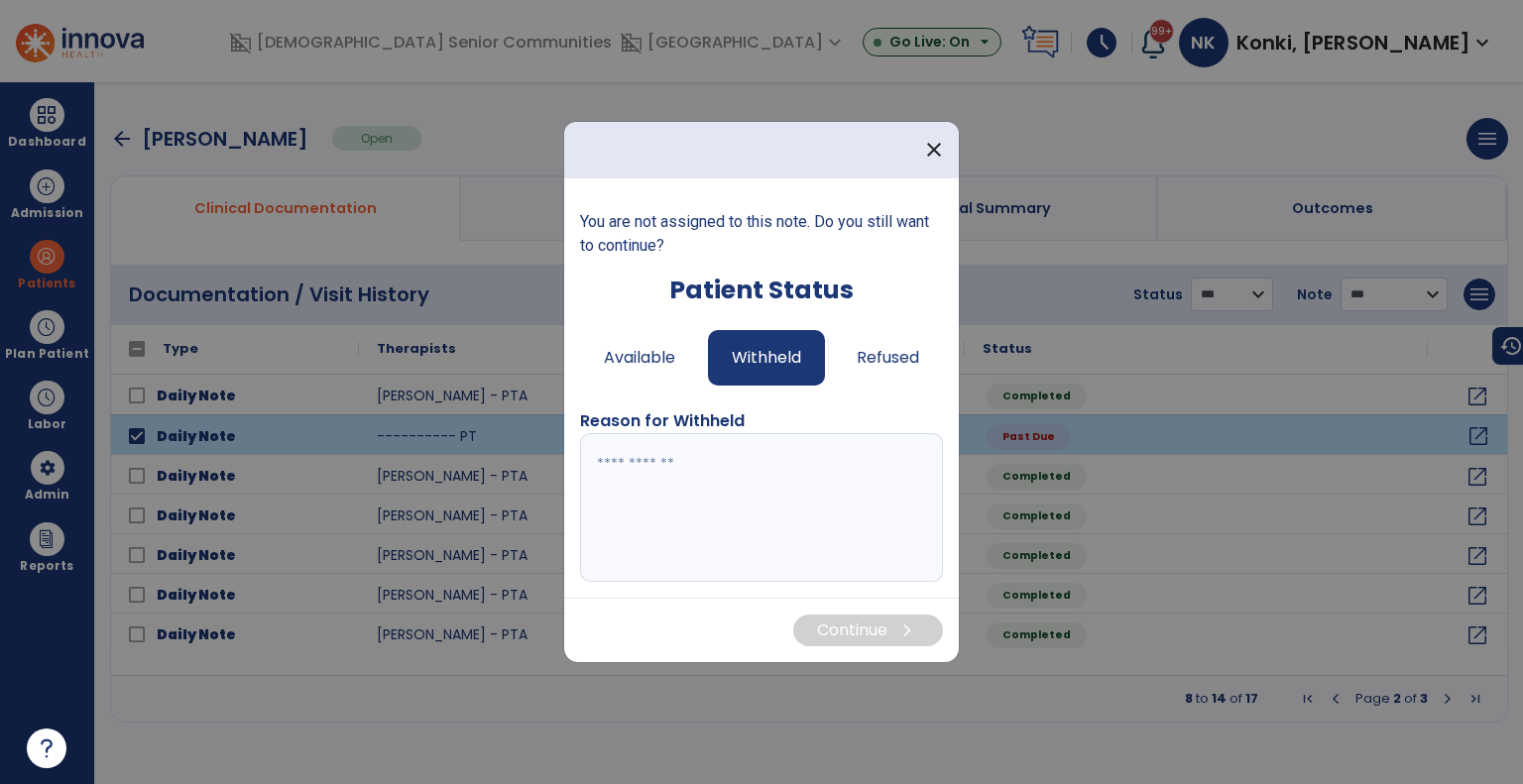 click at bounding box center (762, 507) 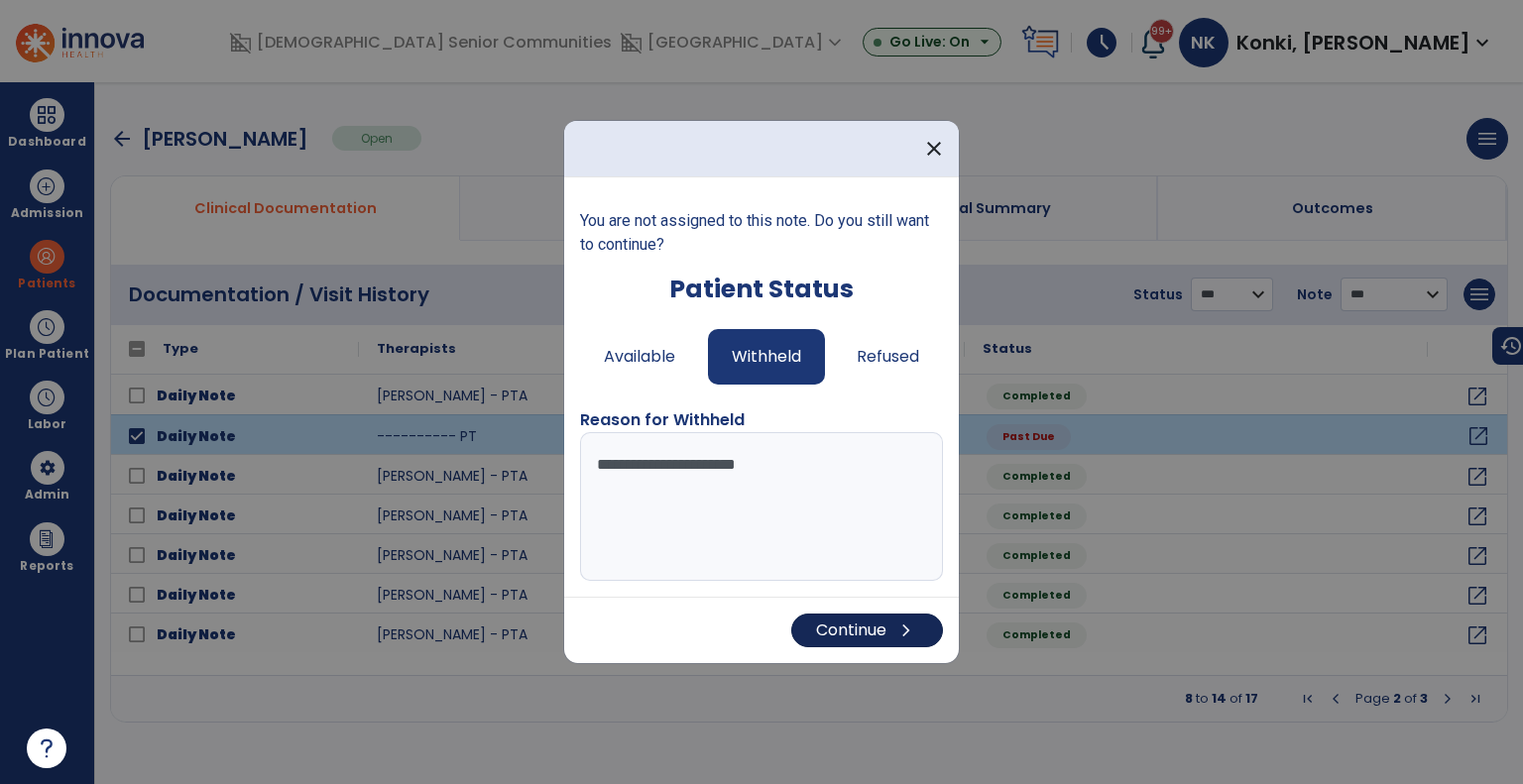 type on "**********" 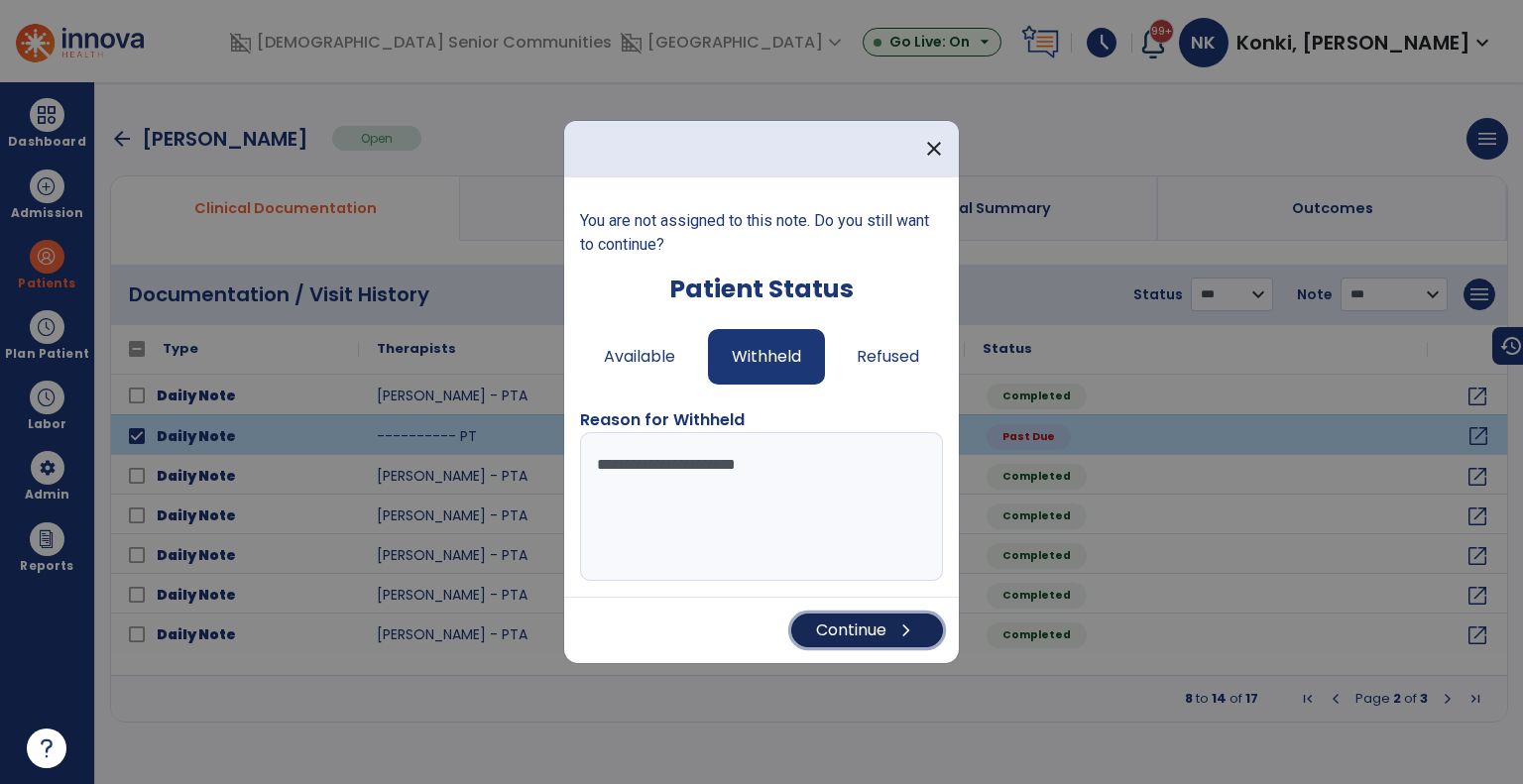 click on "Continue   chevron_right" at bounding box center [867, 630] 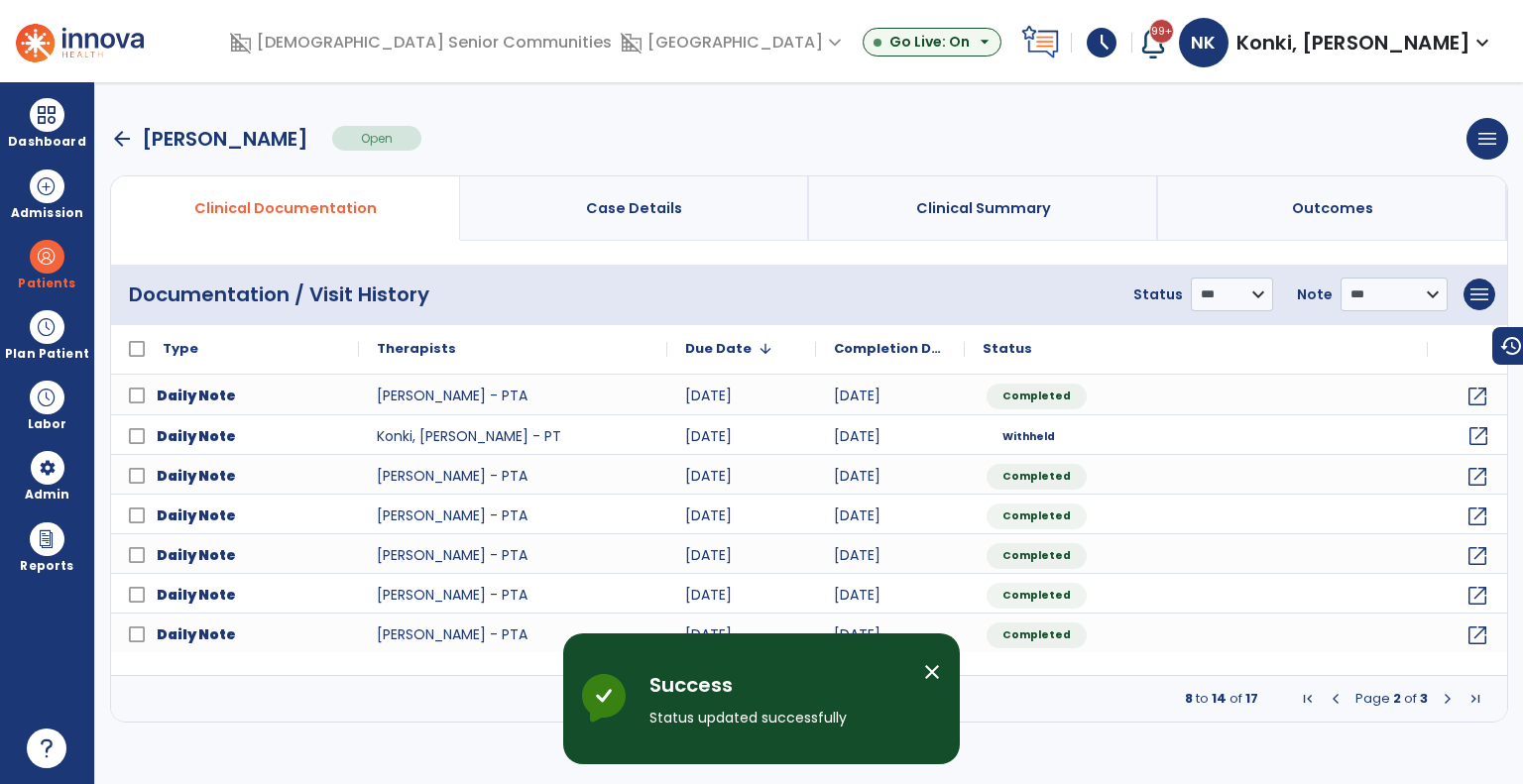 click on "arrow_back" at bounding box center [122, 139] 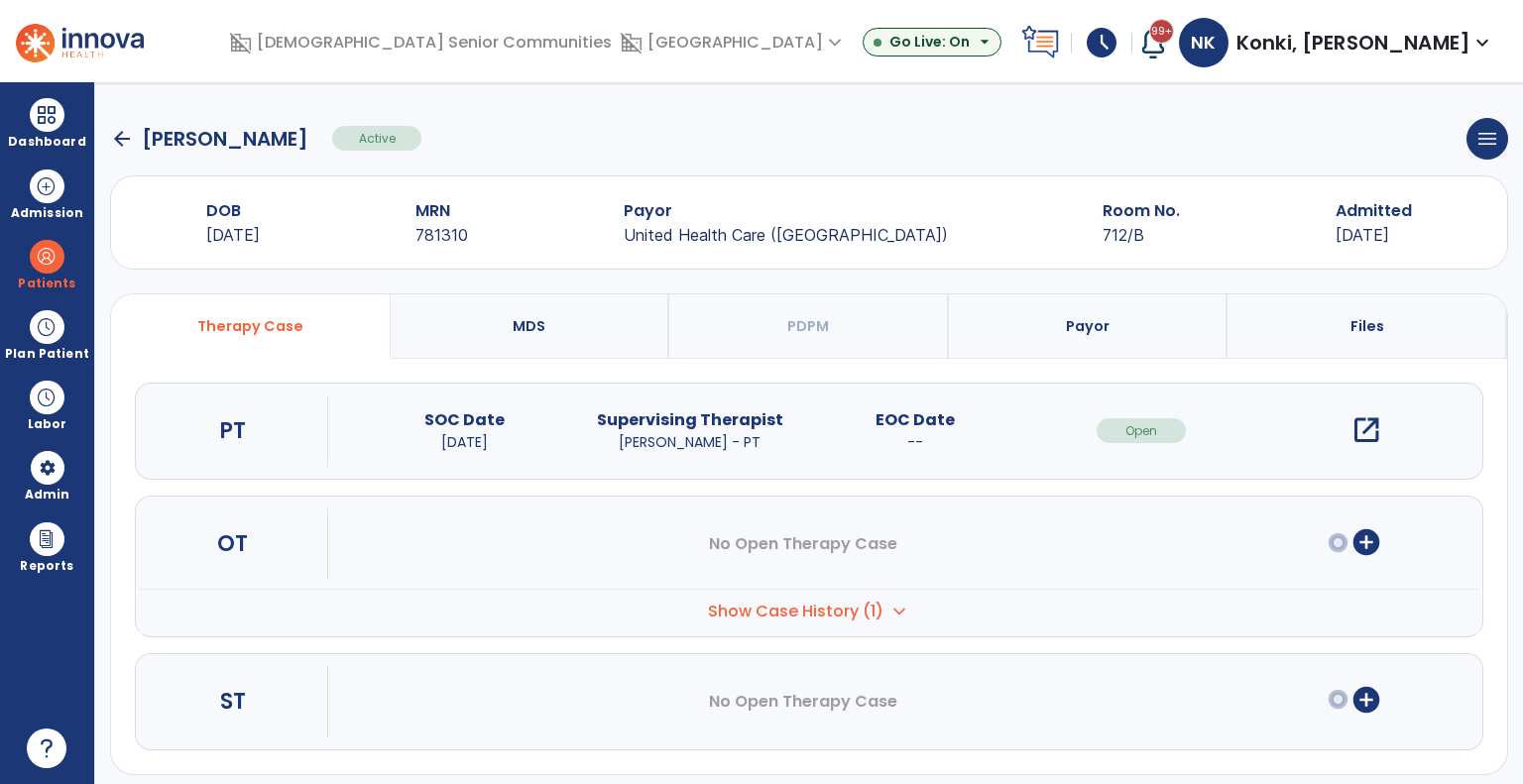 click on "Show Case History (1)     expand_more" at bounding box center [809, 611] 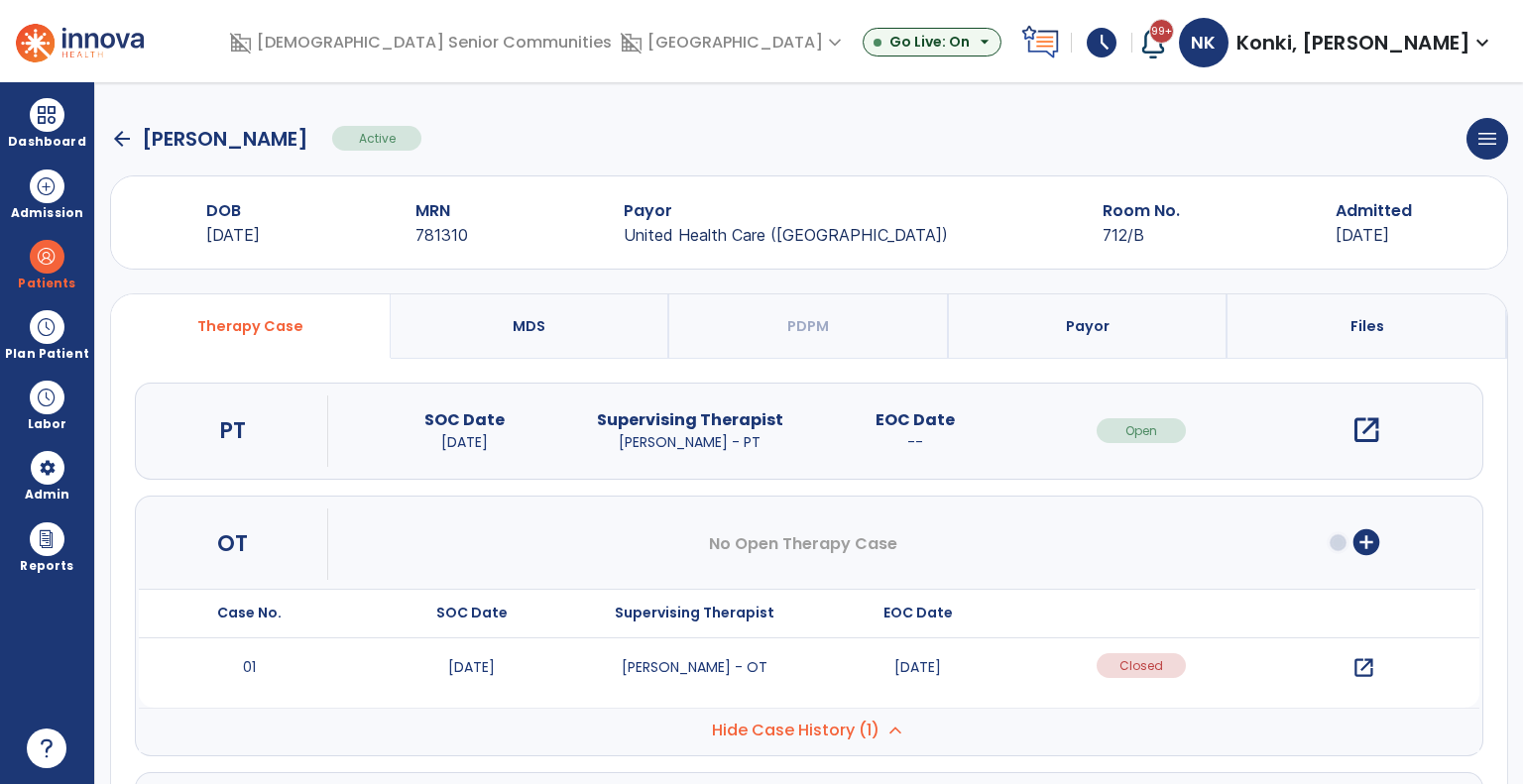 click on "open_in_new" at bounding box center (1363, 668) 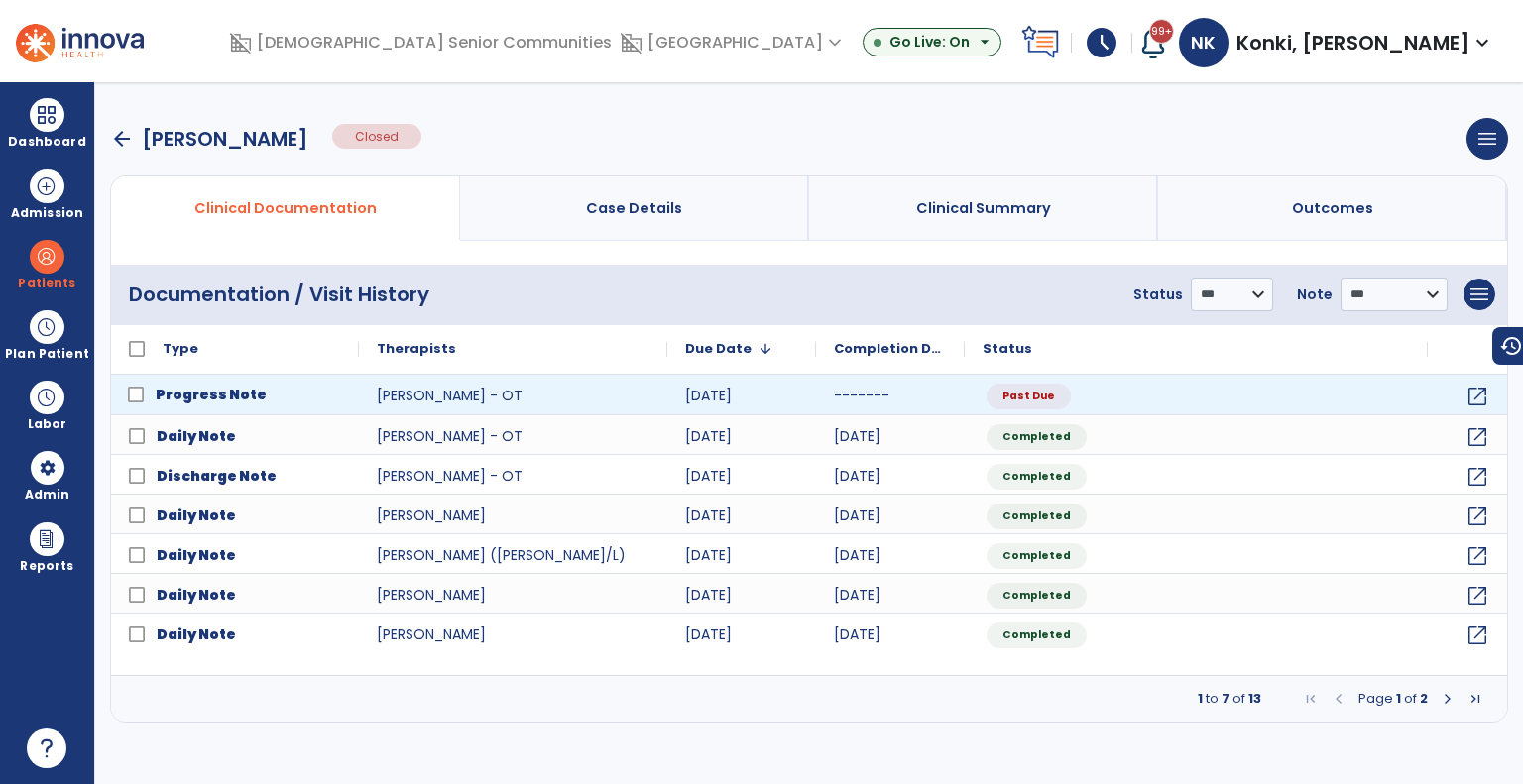 click 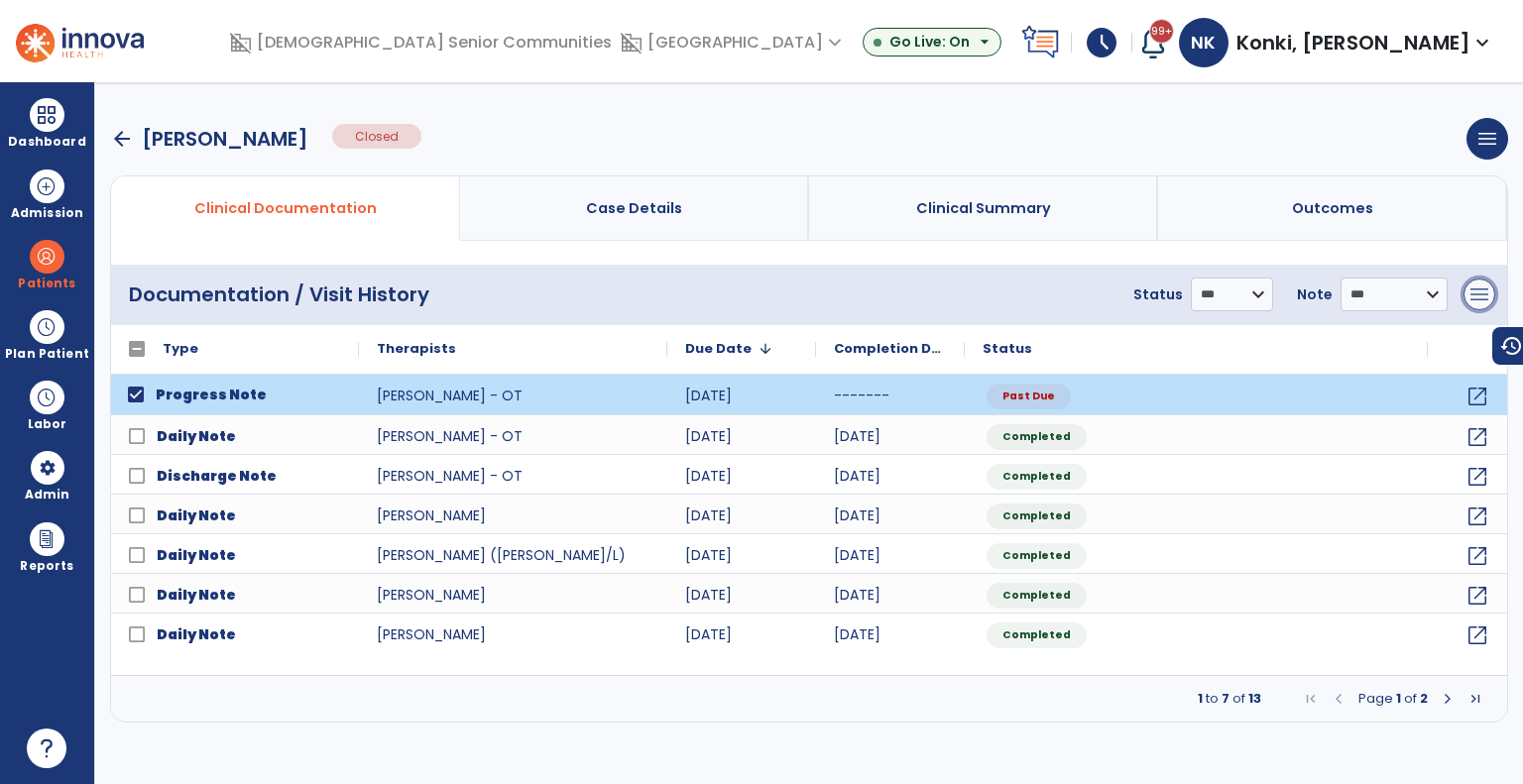 click on "menu" at bounding box center [1479, 294] 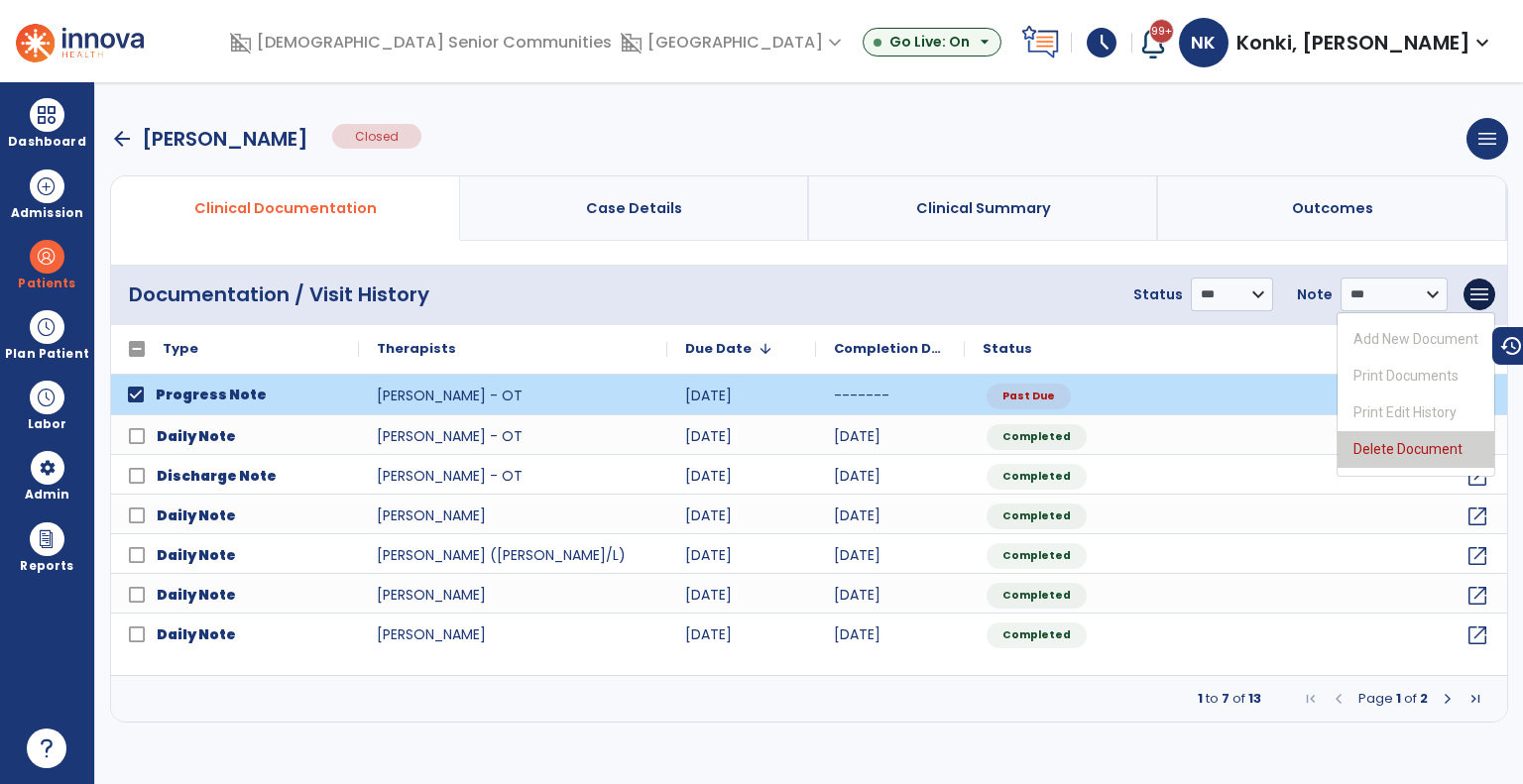 click on "Delete Document" at bounding box center (1416, 449) 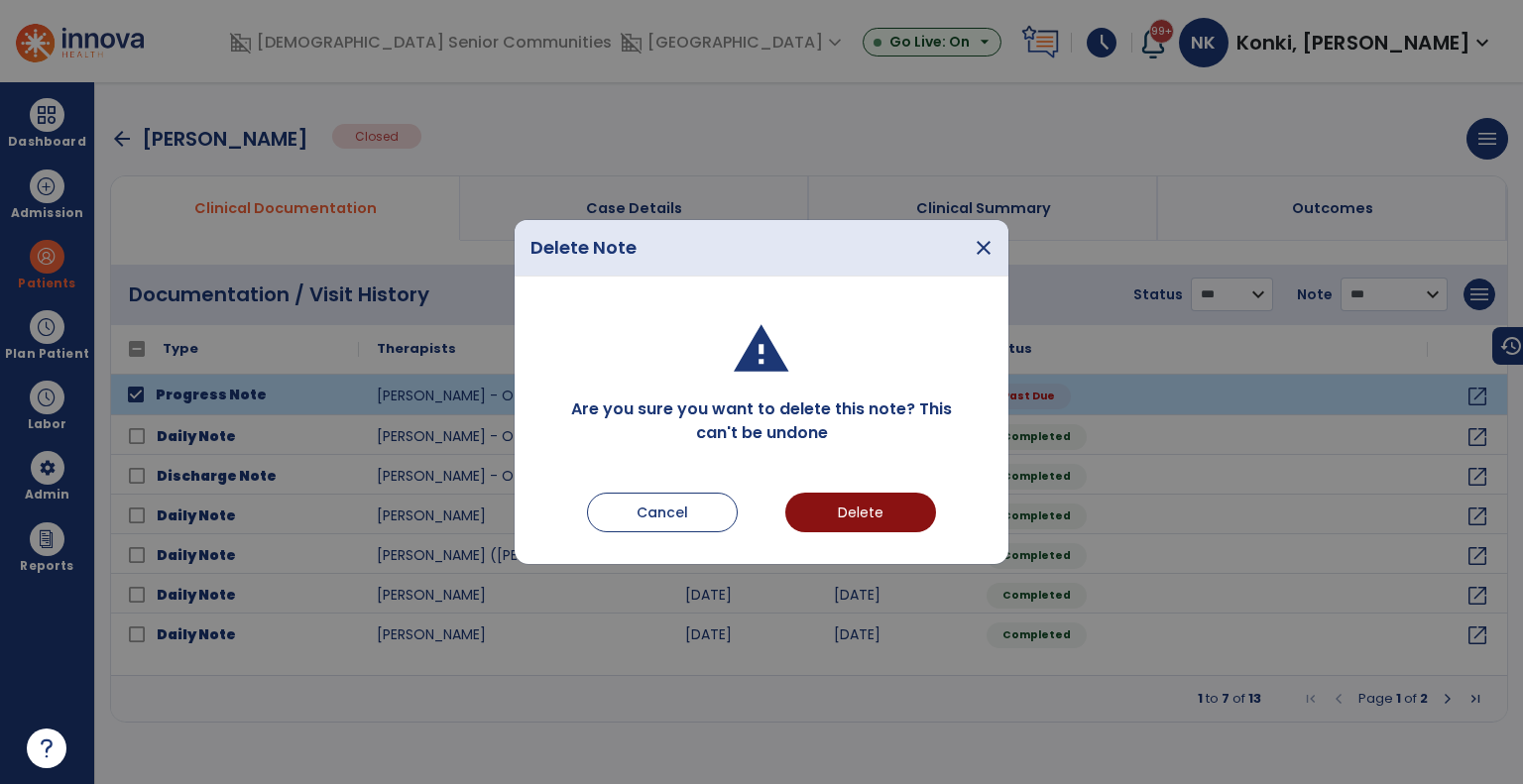 drag, startPoint x: 888, startPoint y: 534, endPoint x: 896, endPoint y: 518, distance: 17.888544 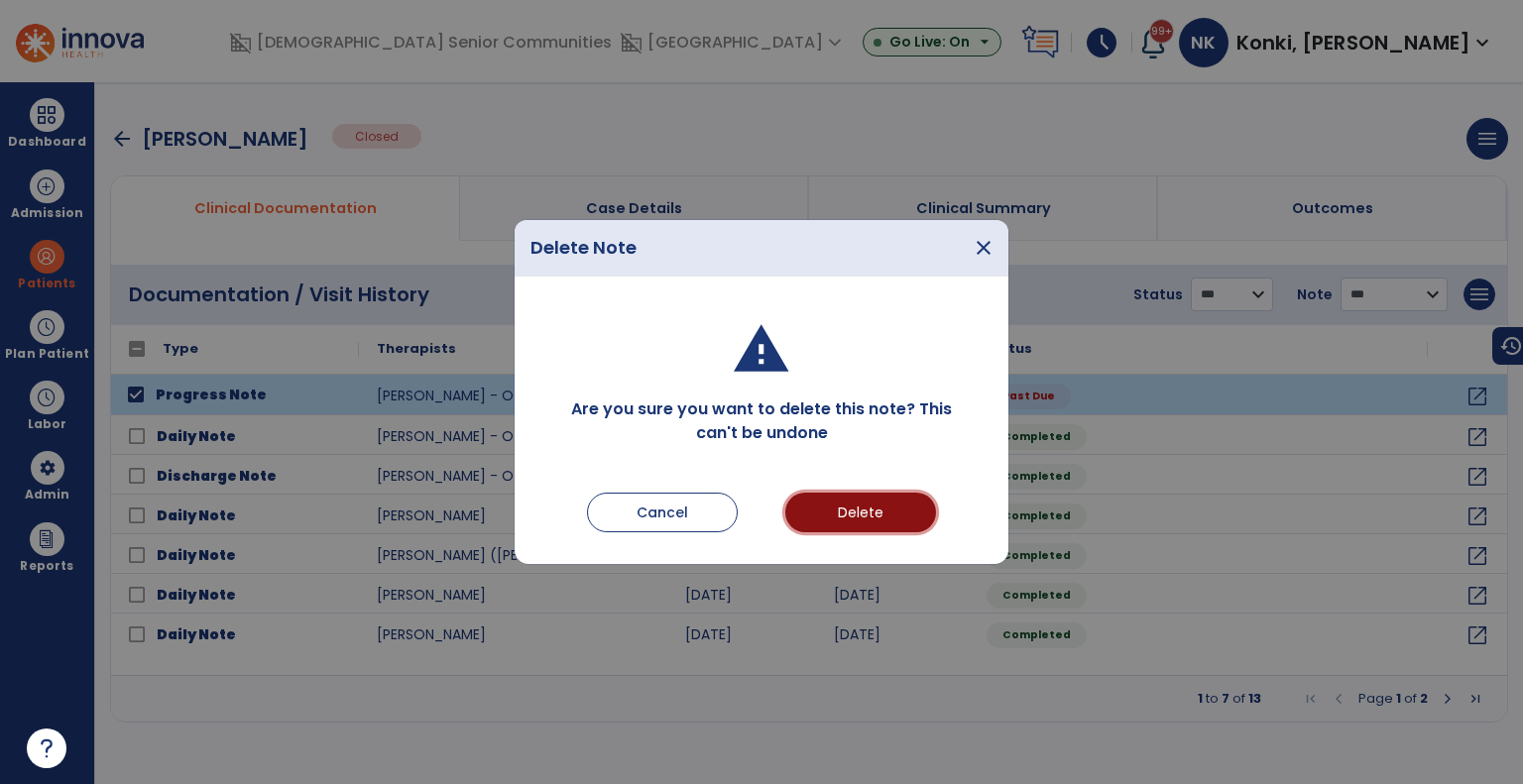 click on "Delete" at bounding box center (861, 512) 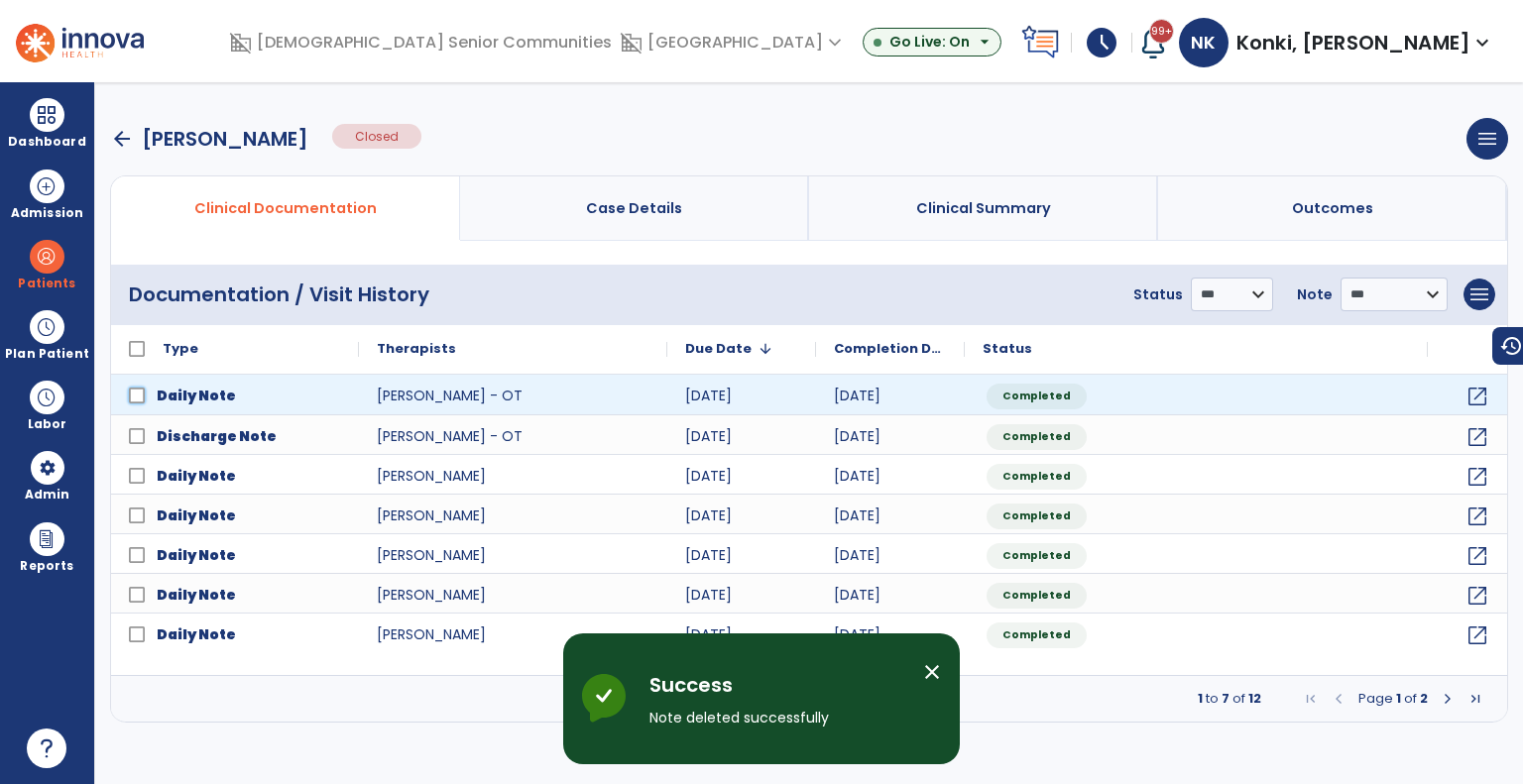 click on "Daily Note" 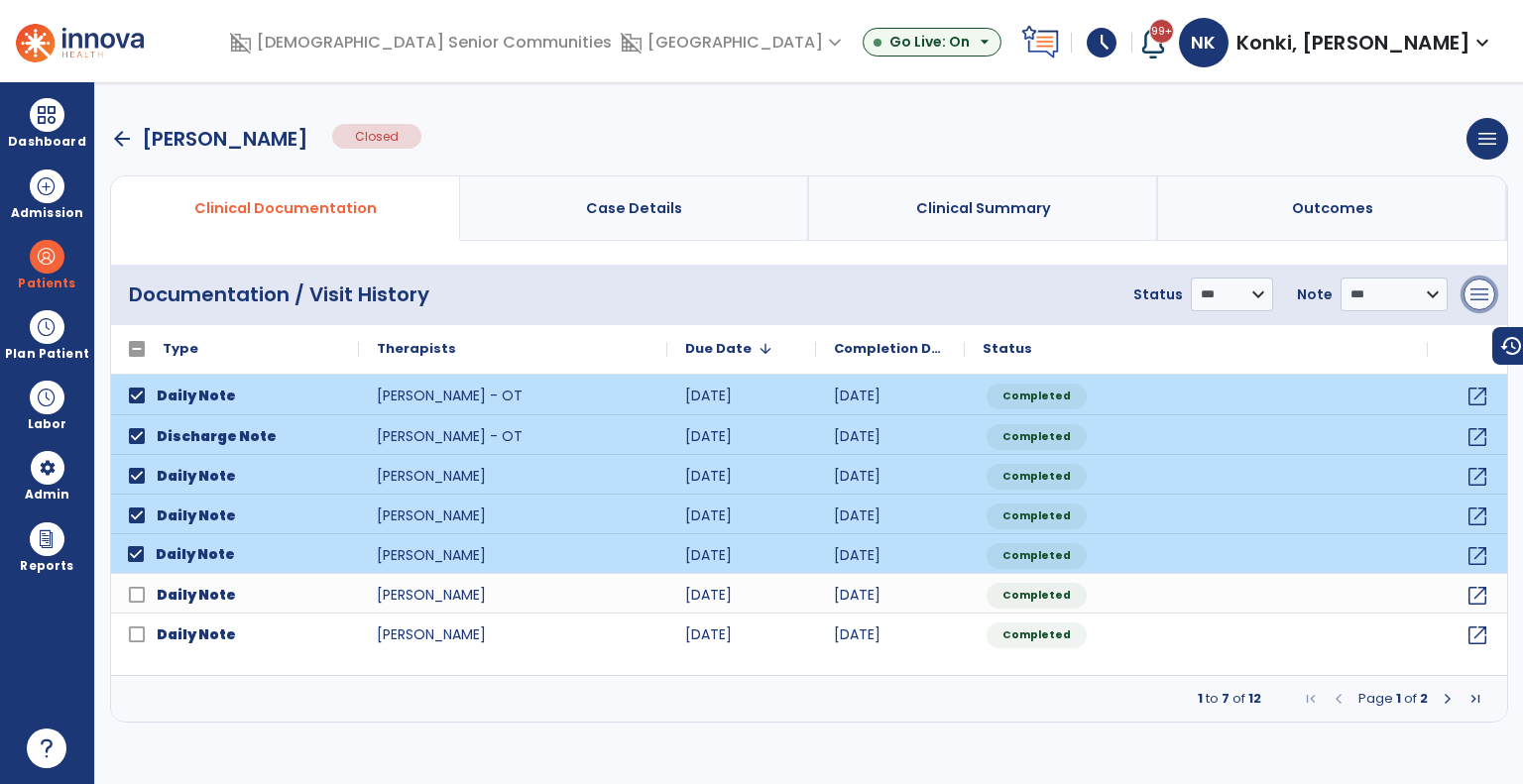 click on "menu" at bounding box center (1479, 294) 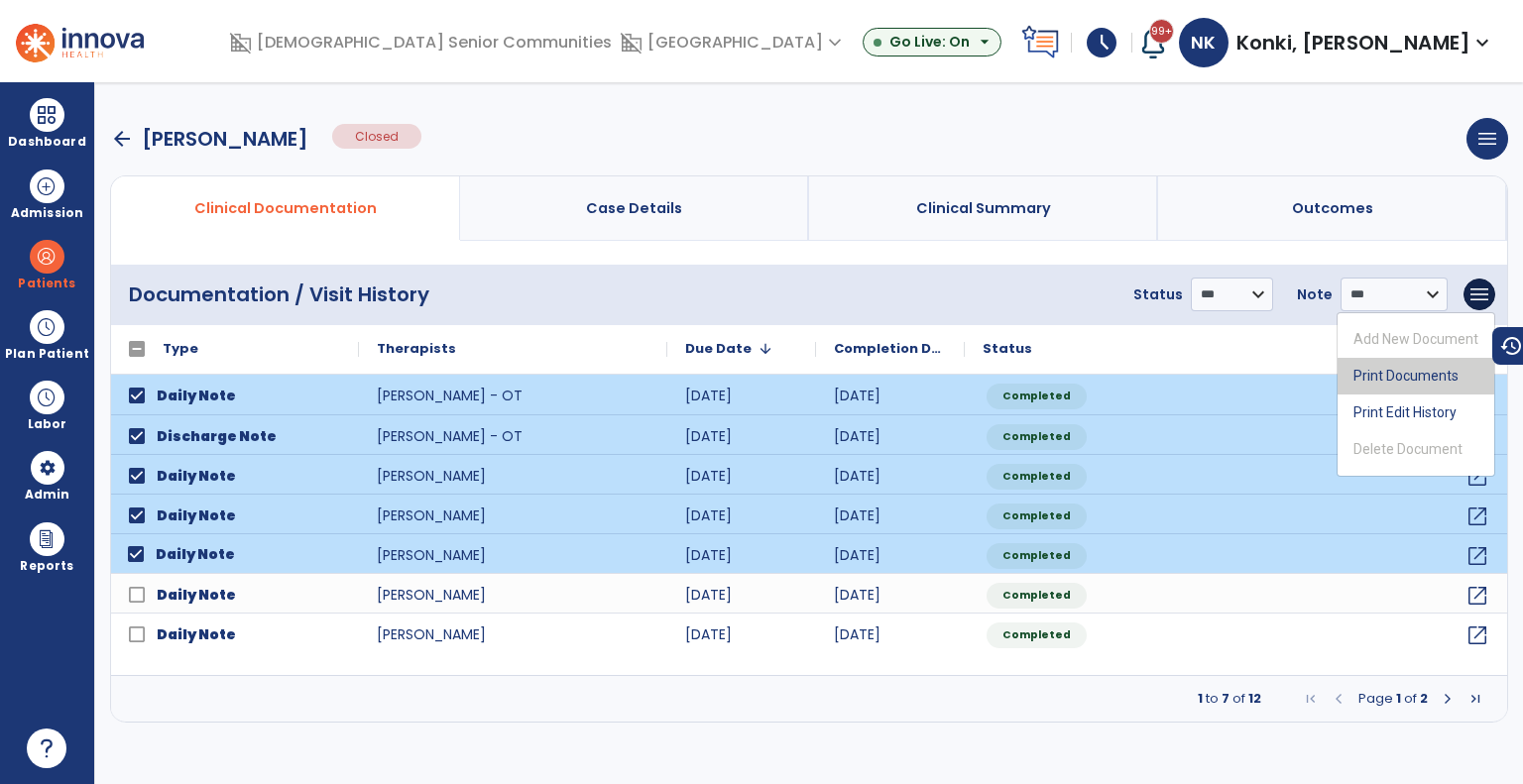 click on "Print Documents" at bounding box center (1416, 376) 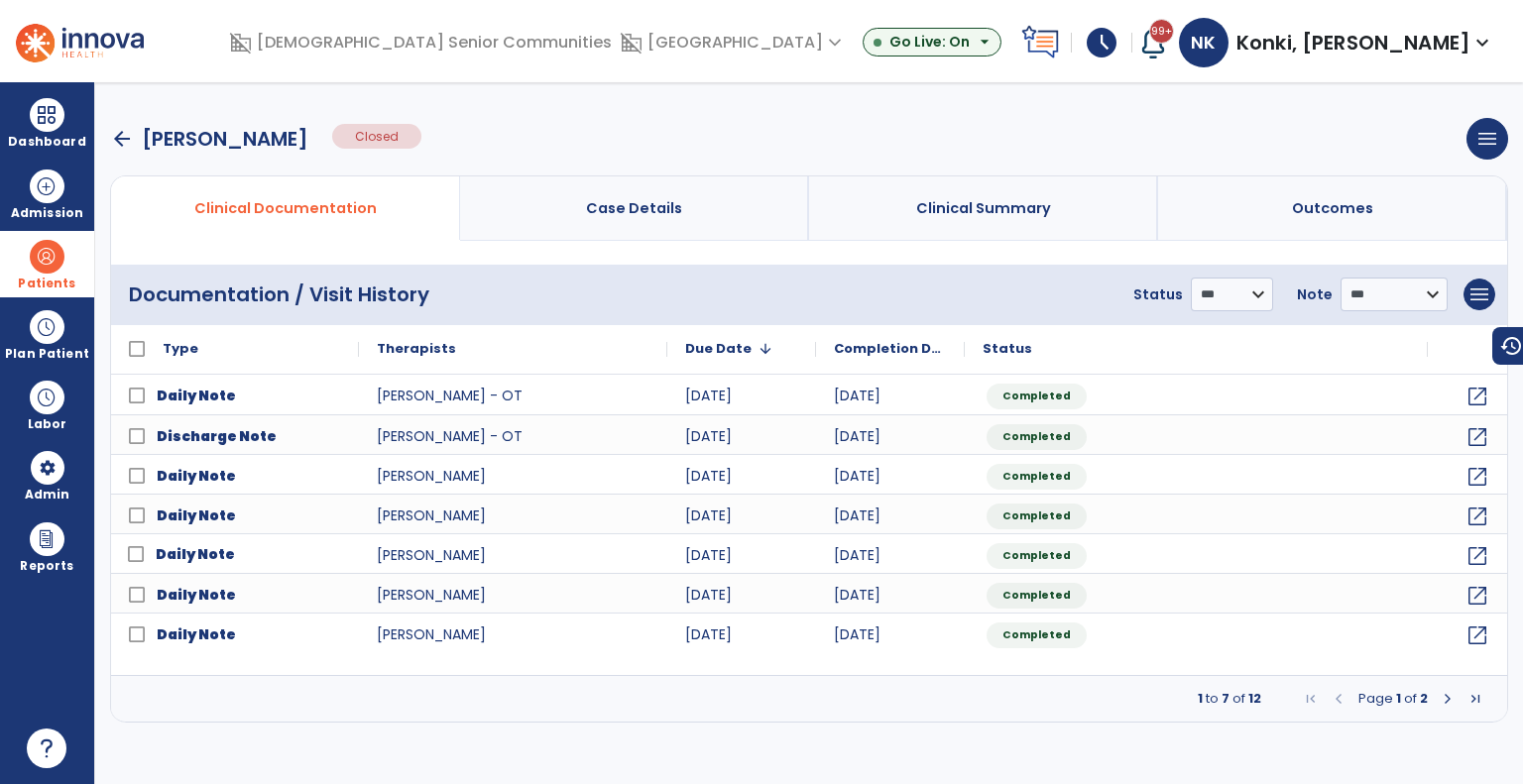 click at bounding box center [47, 257] 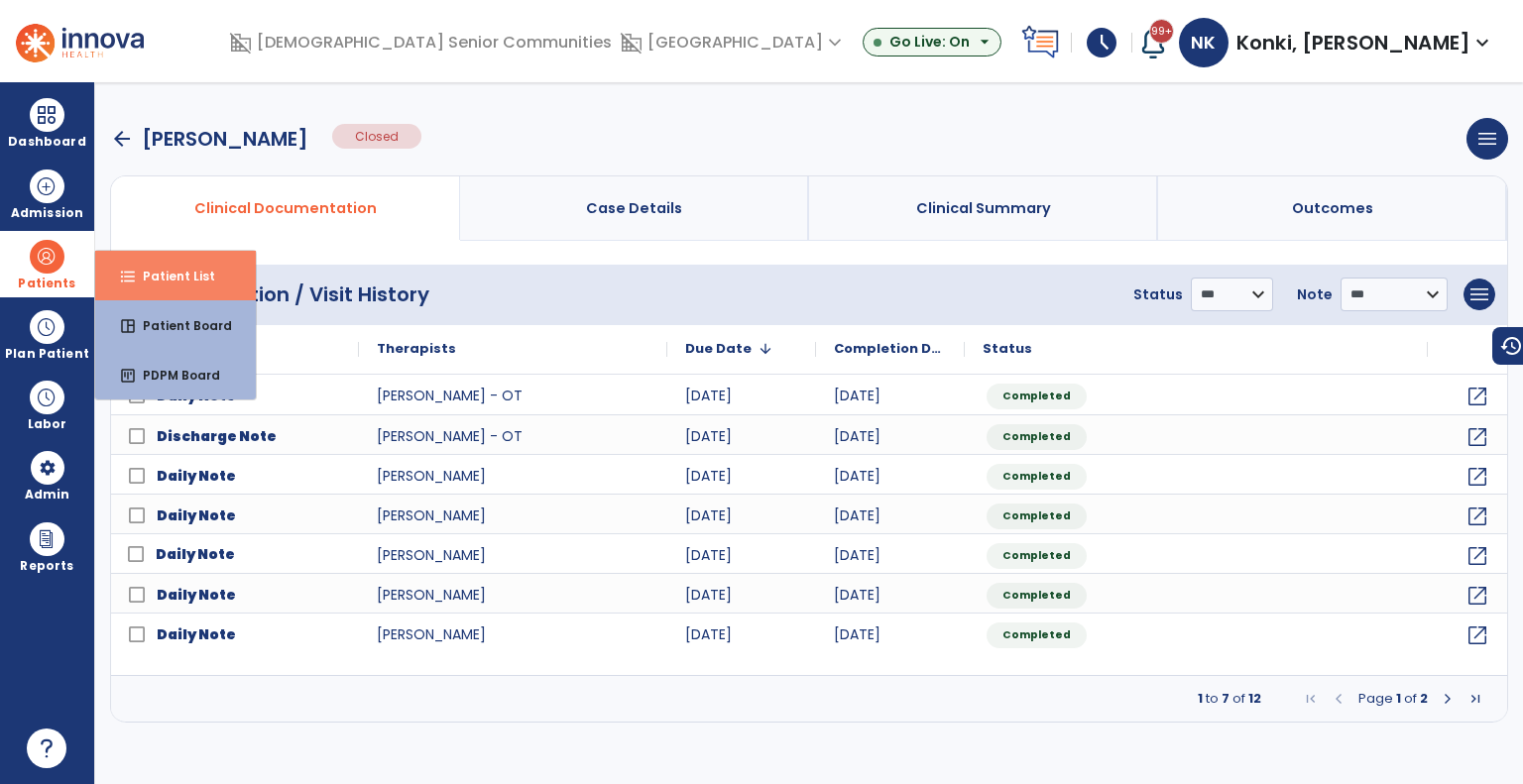 click on "format_list_bulleted  Patient List" at bounding box center [176, 276] 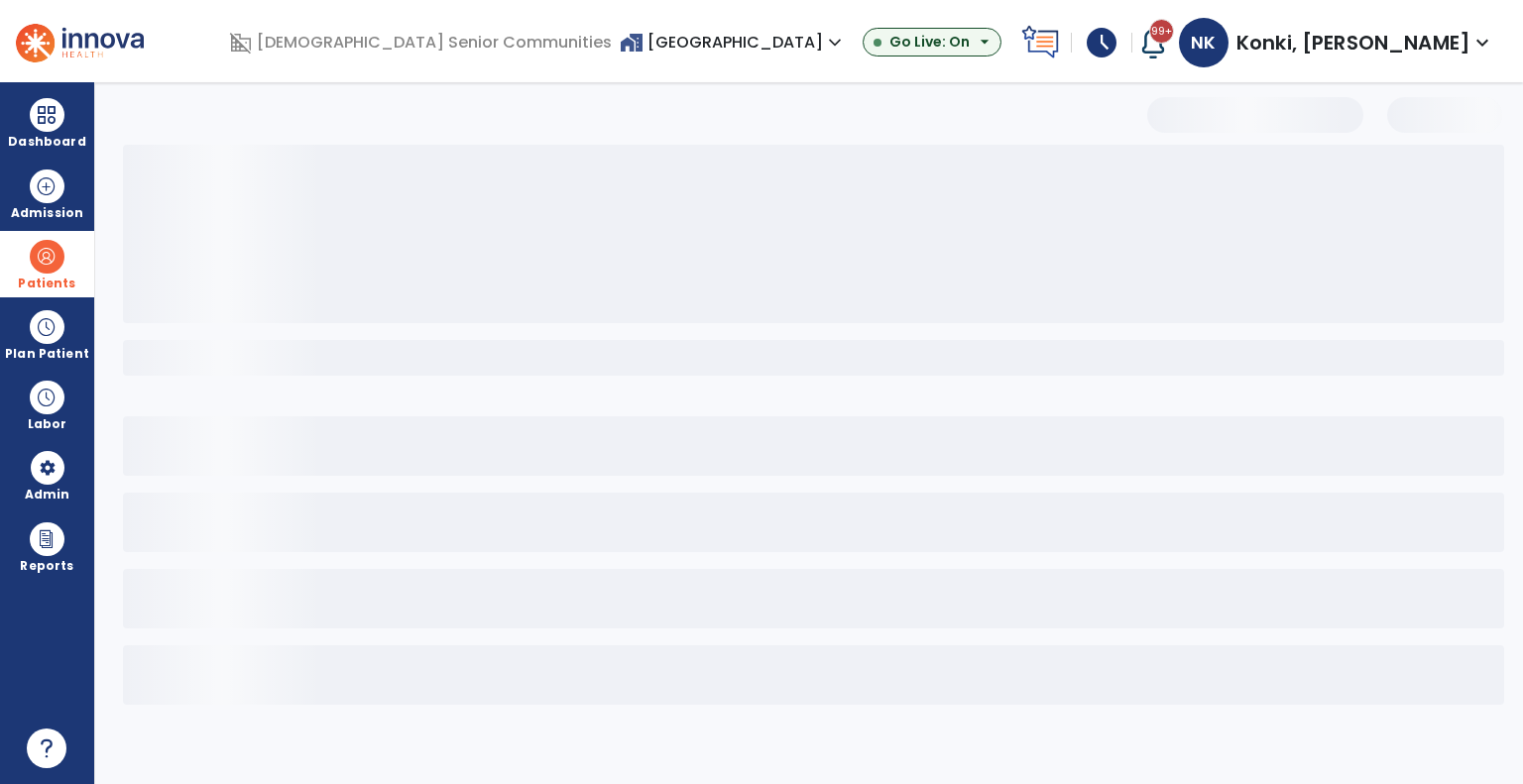 select on "***" 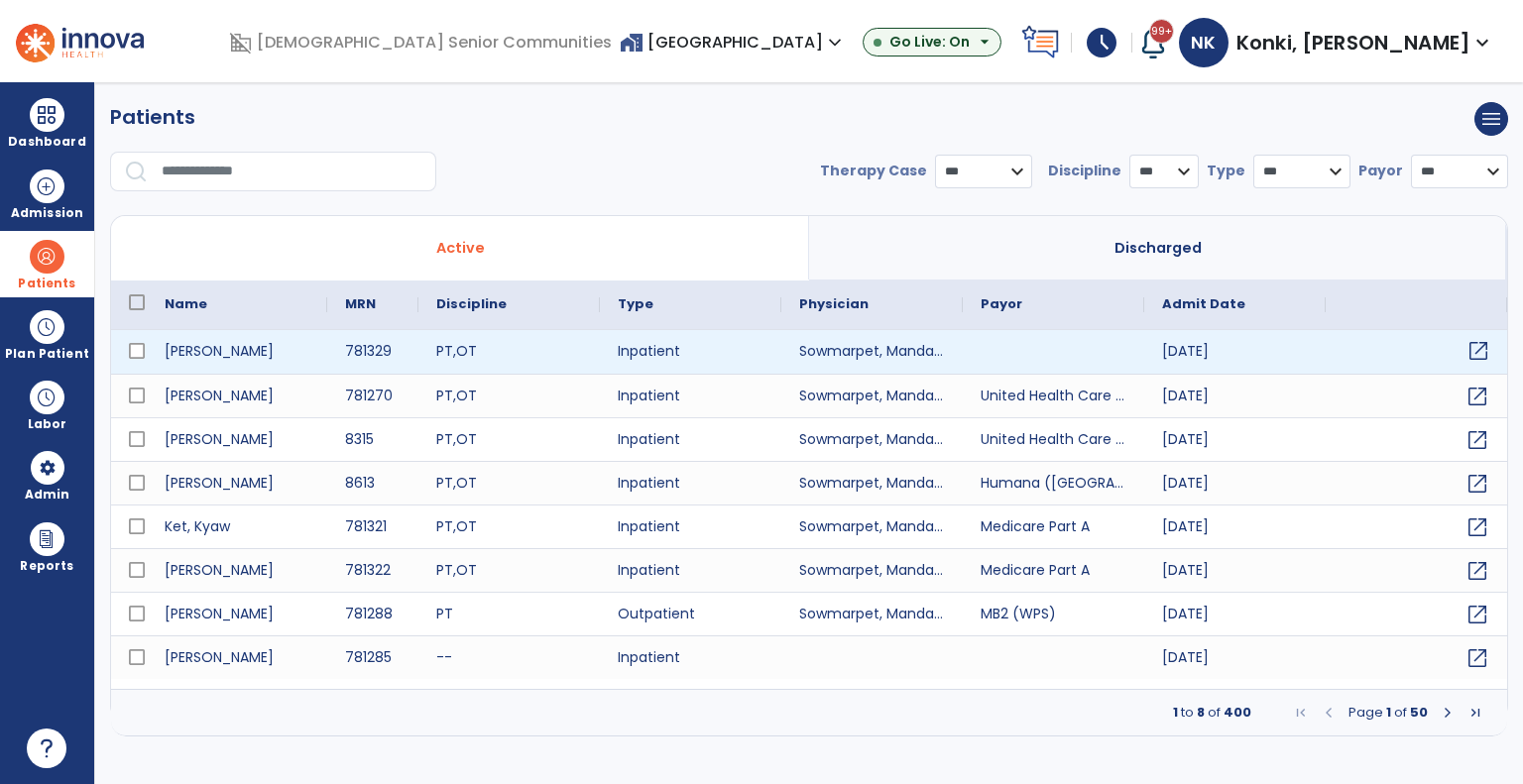click on "open_in_new" at bounding box center (1478, 351) 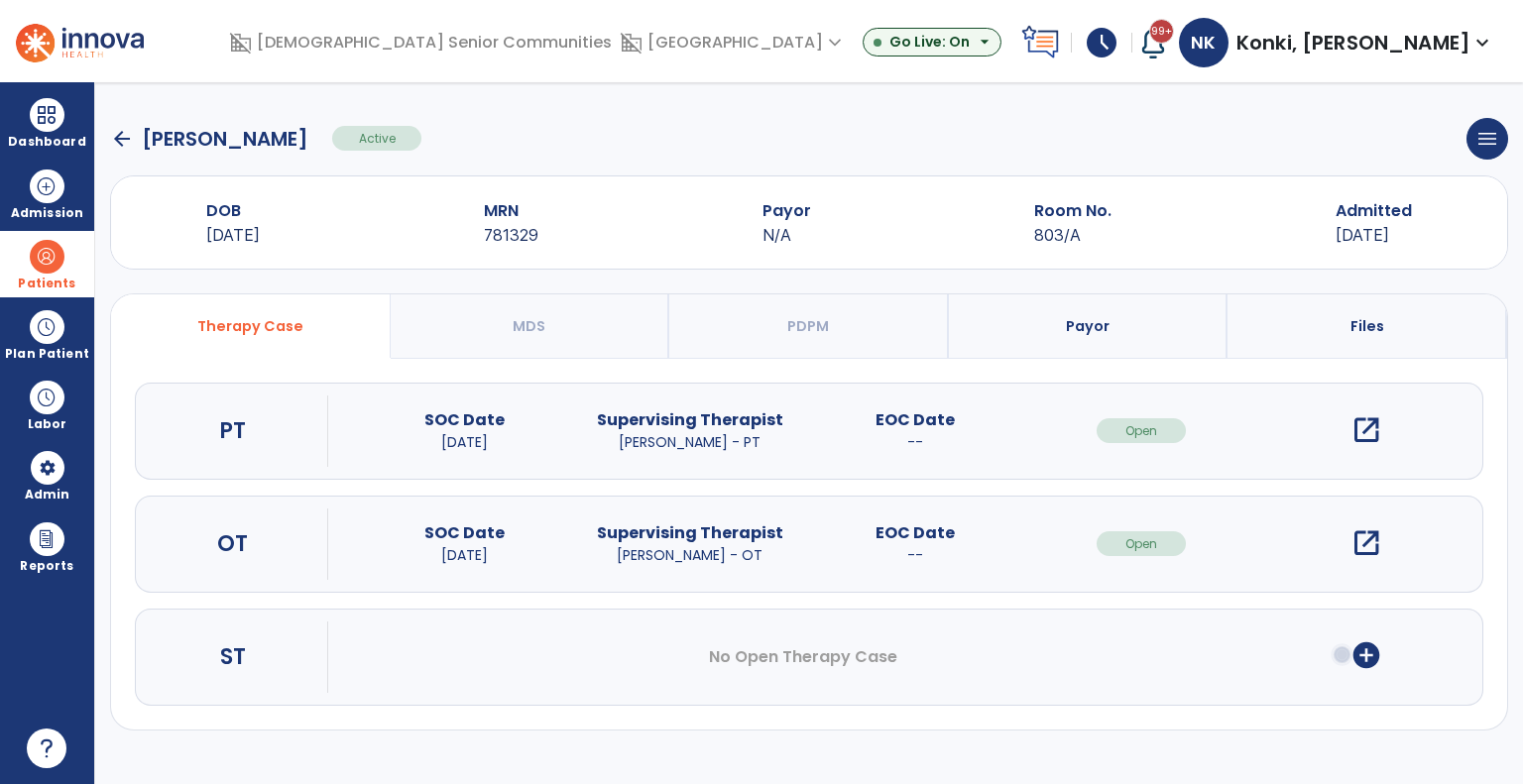 click on "open_in_new" at bounding box center [1366, 430] 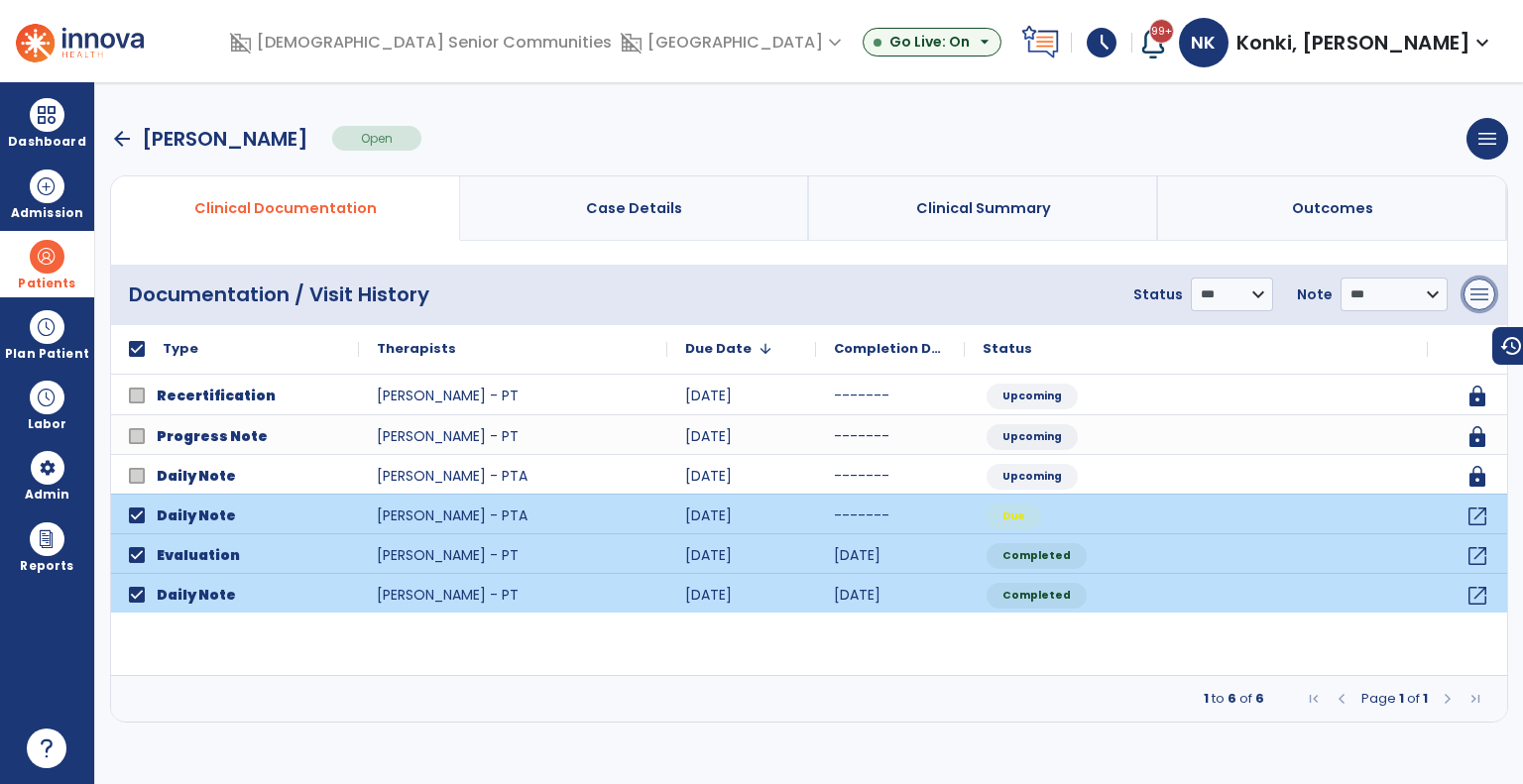 click on "menu" at bounding box center [1479, 294] 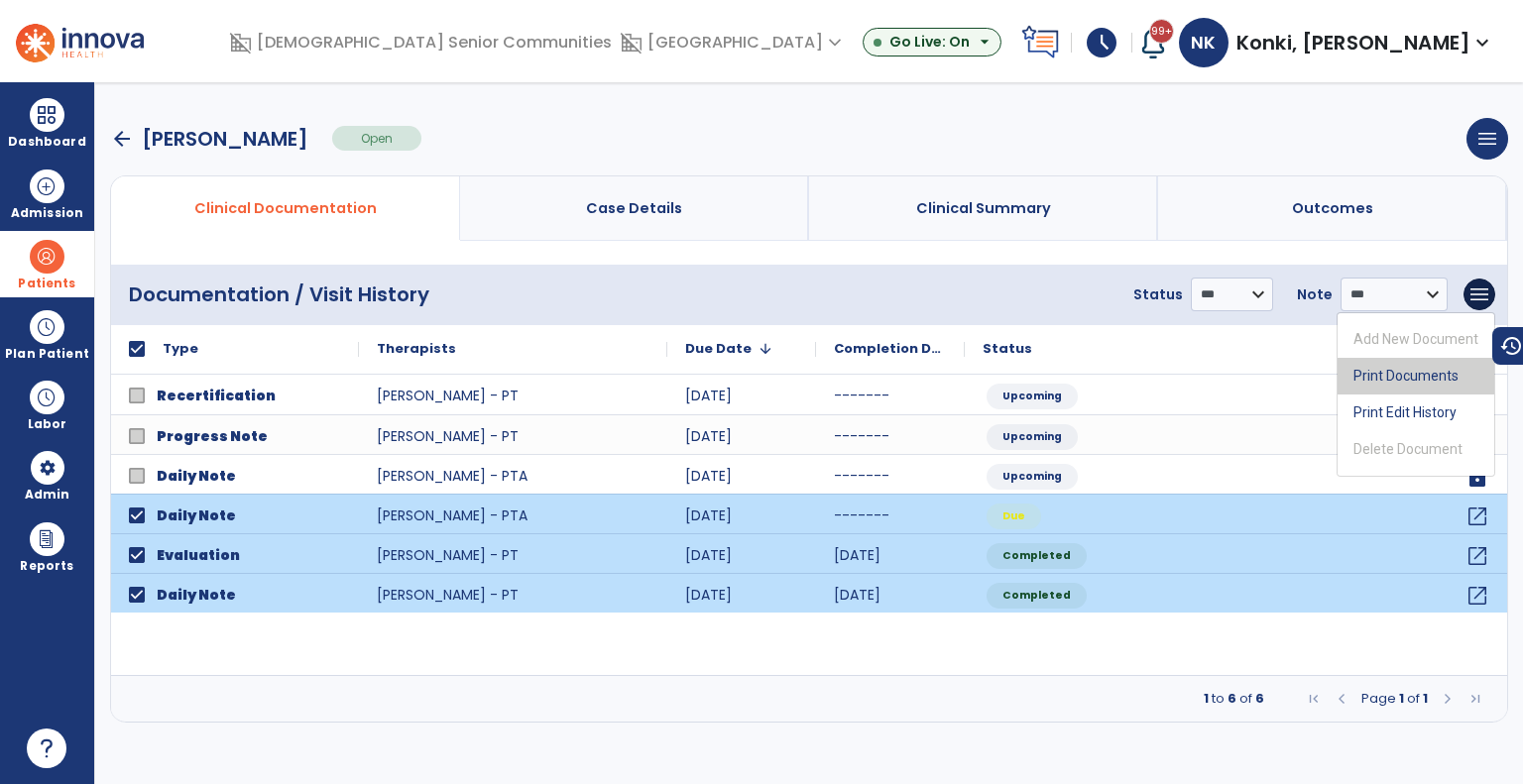 click on "Print Documents" at bounding box center (1416, 376) 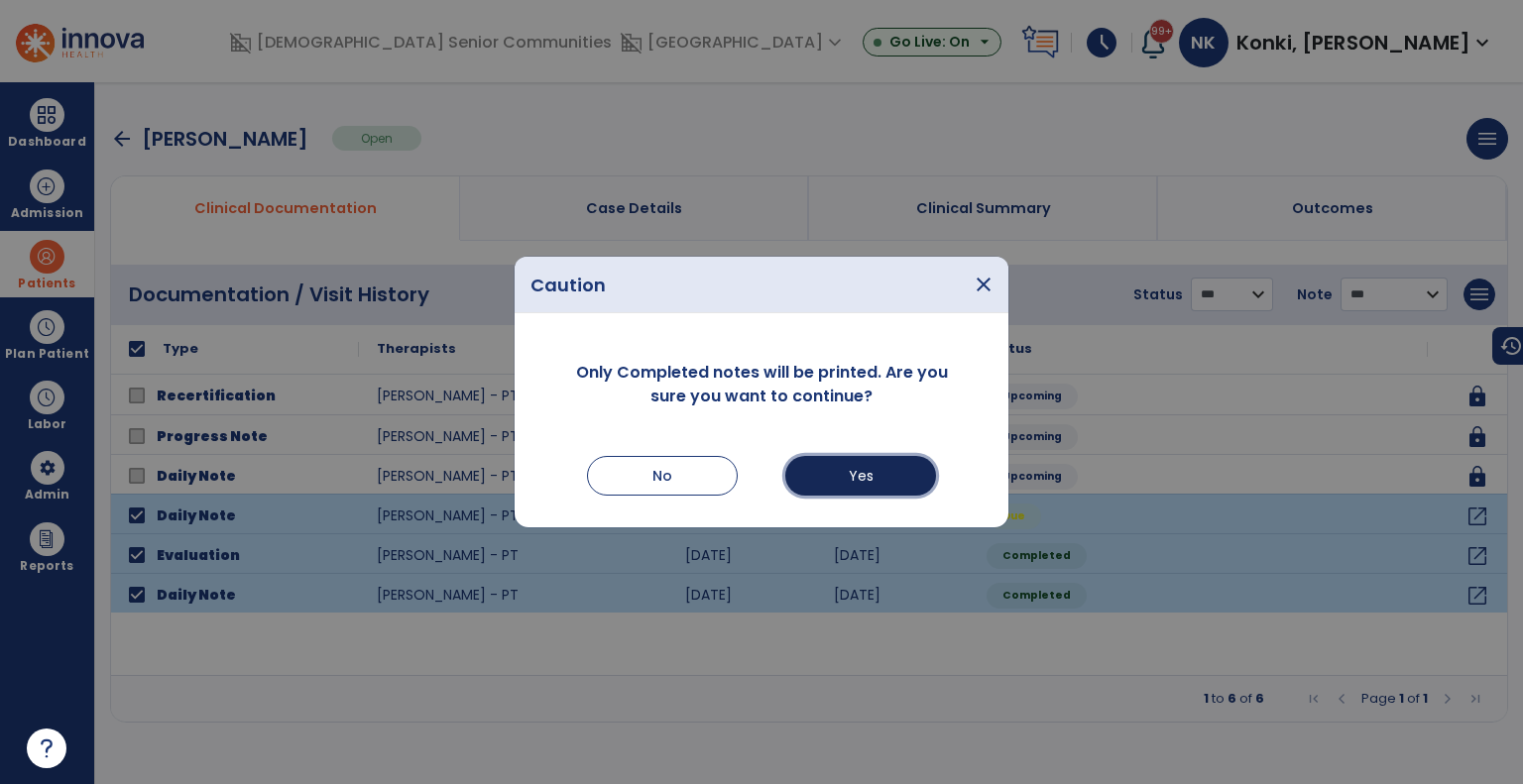 click on "Yes" at bounding box center (861, 476) 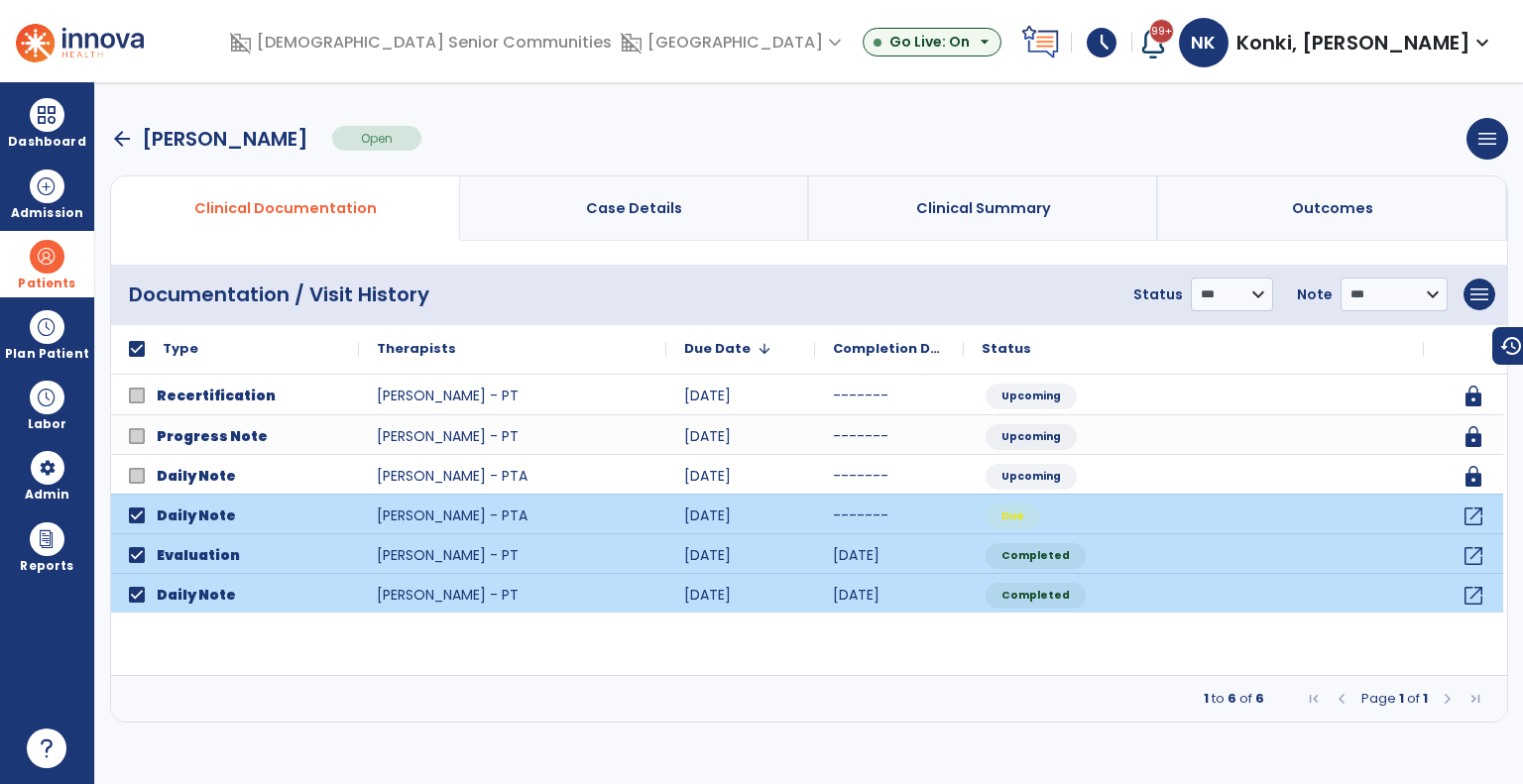 click on "arrow_back" at bounding box center [122, 139] 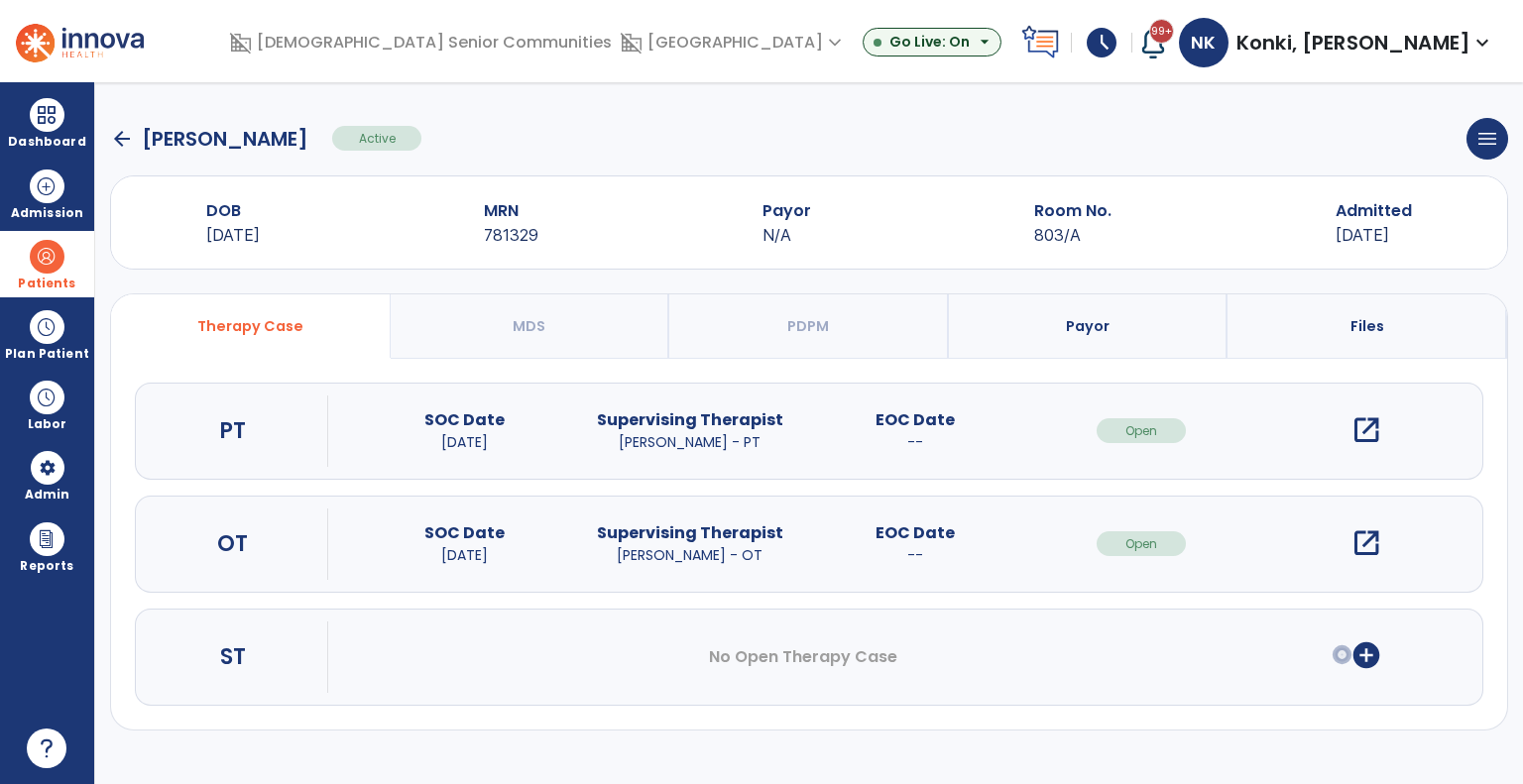 click on "open_in_new" at bounding box center (1366, 543) 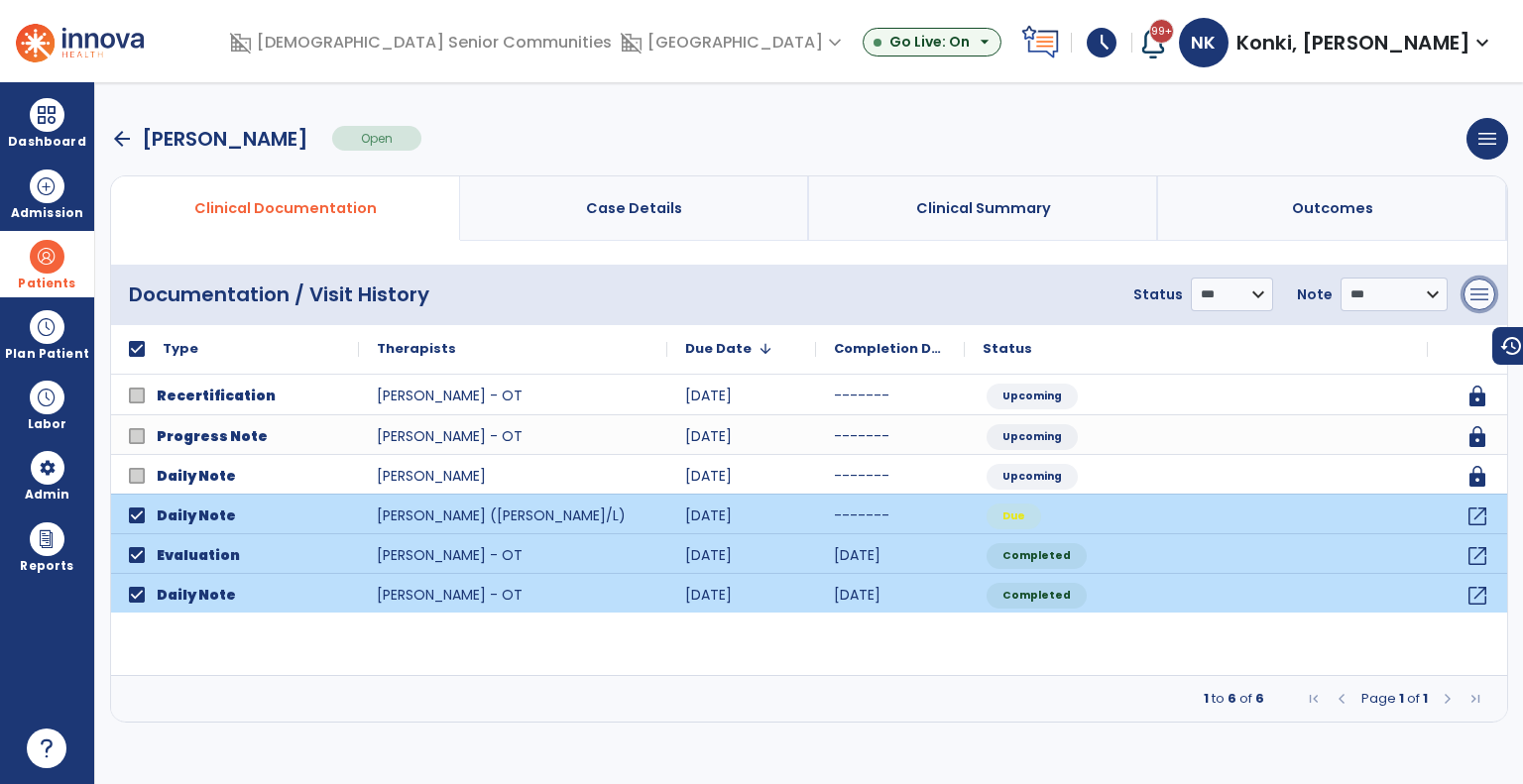click on "menu" at bounding box center [1479, 294] 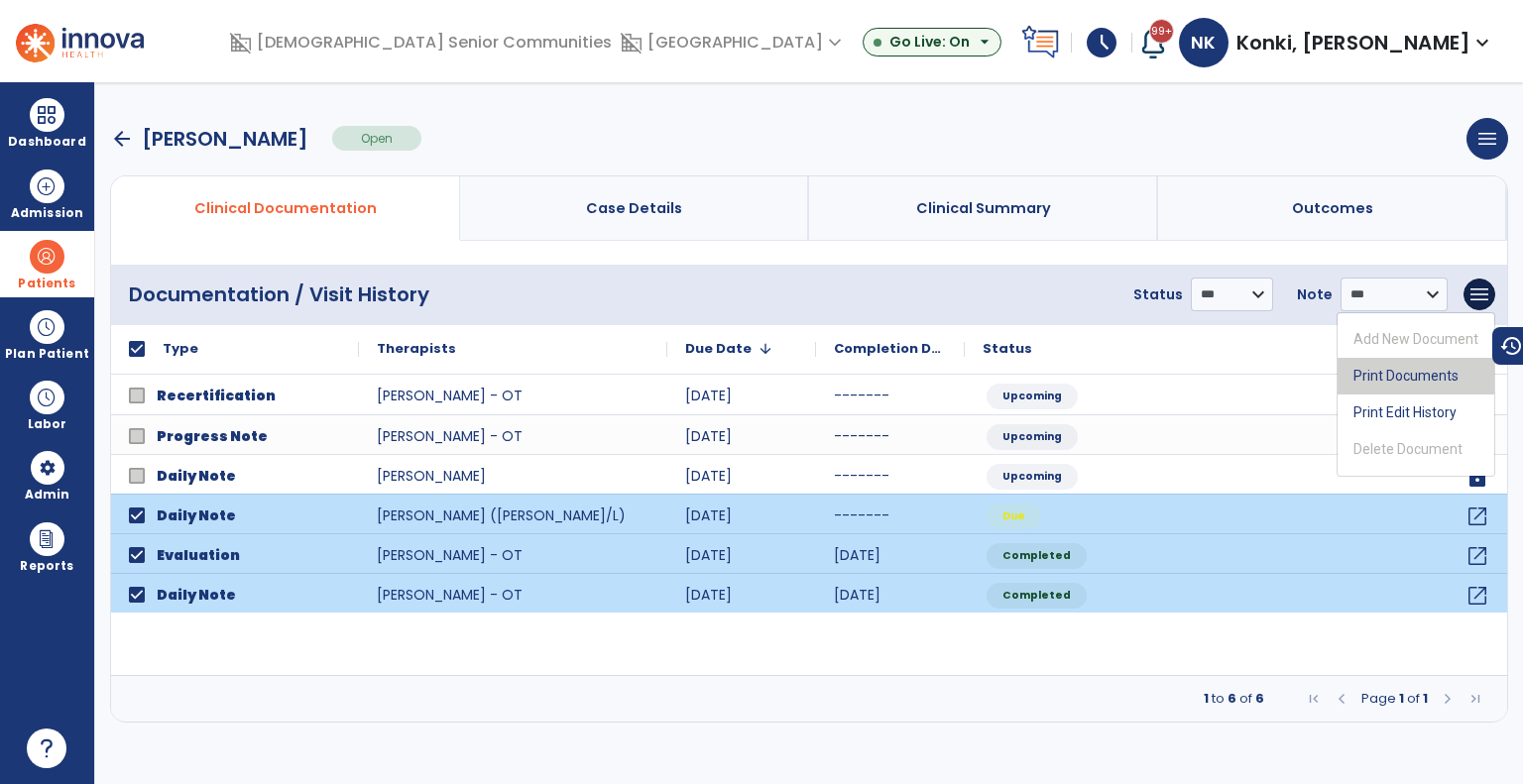 click on "Print Documents" at bounding box center [1416, 376] 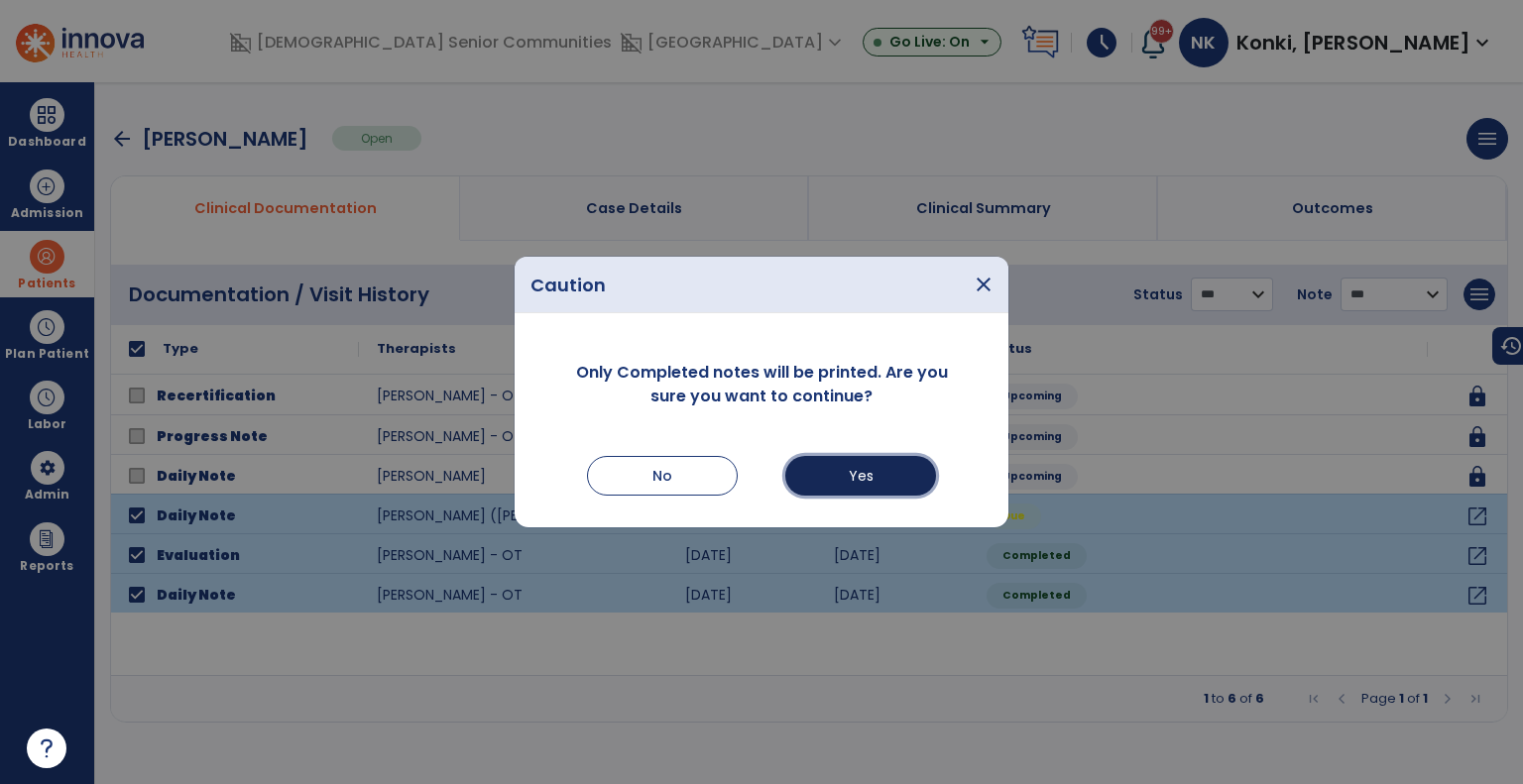 click on "Yes" at bounding box center [861, 476] 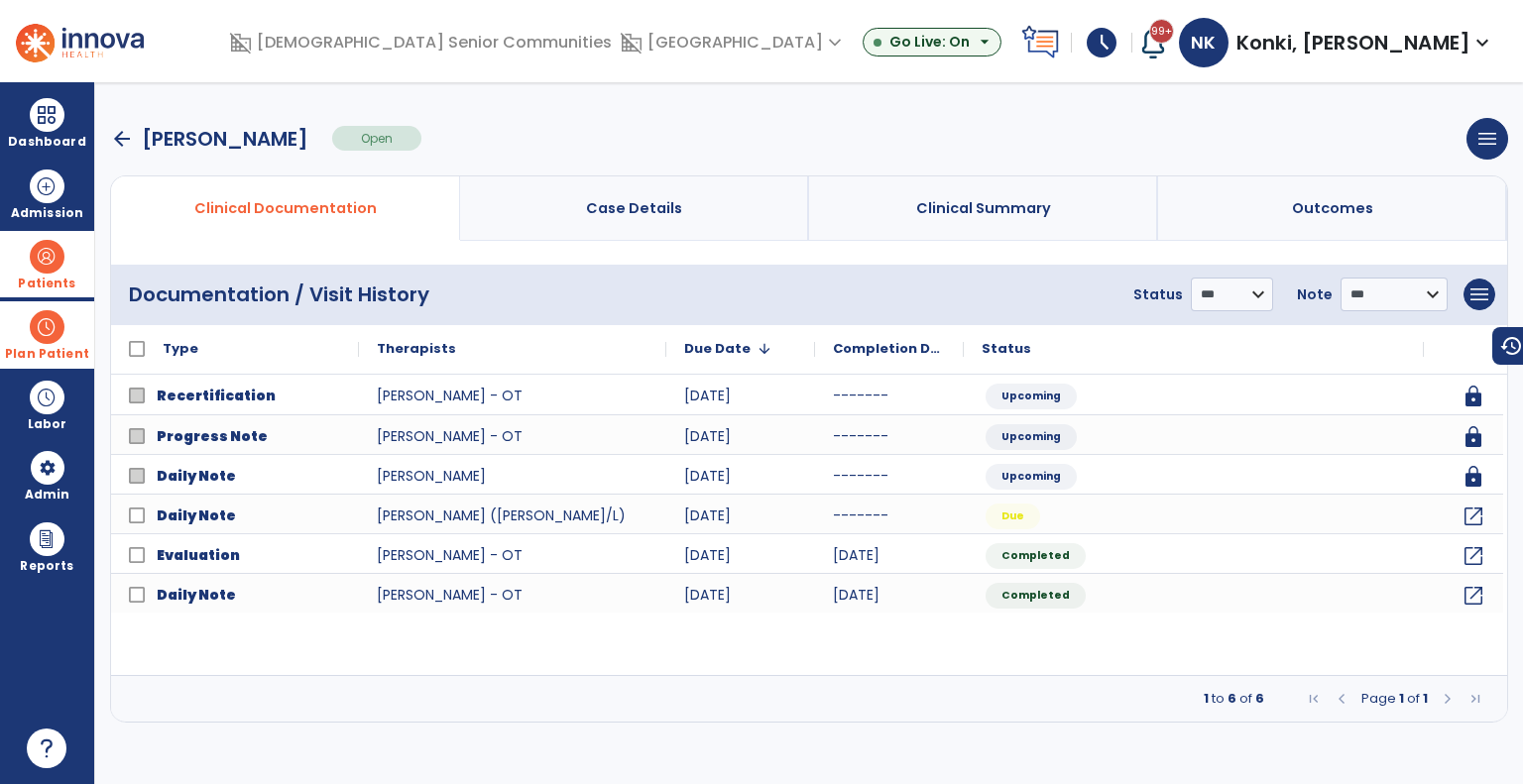 click at bounding box center (47, 327) 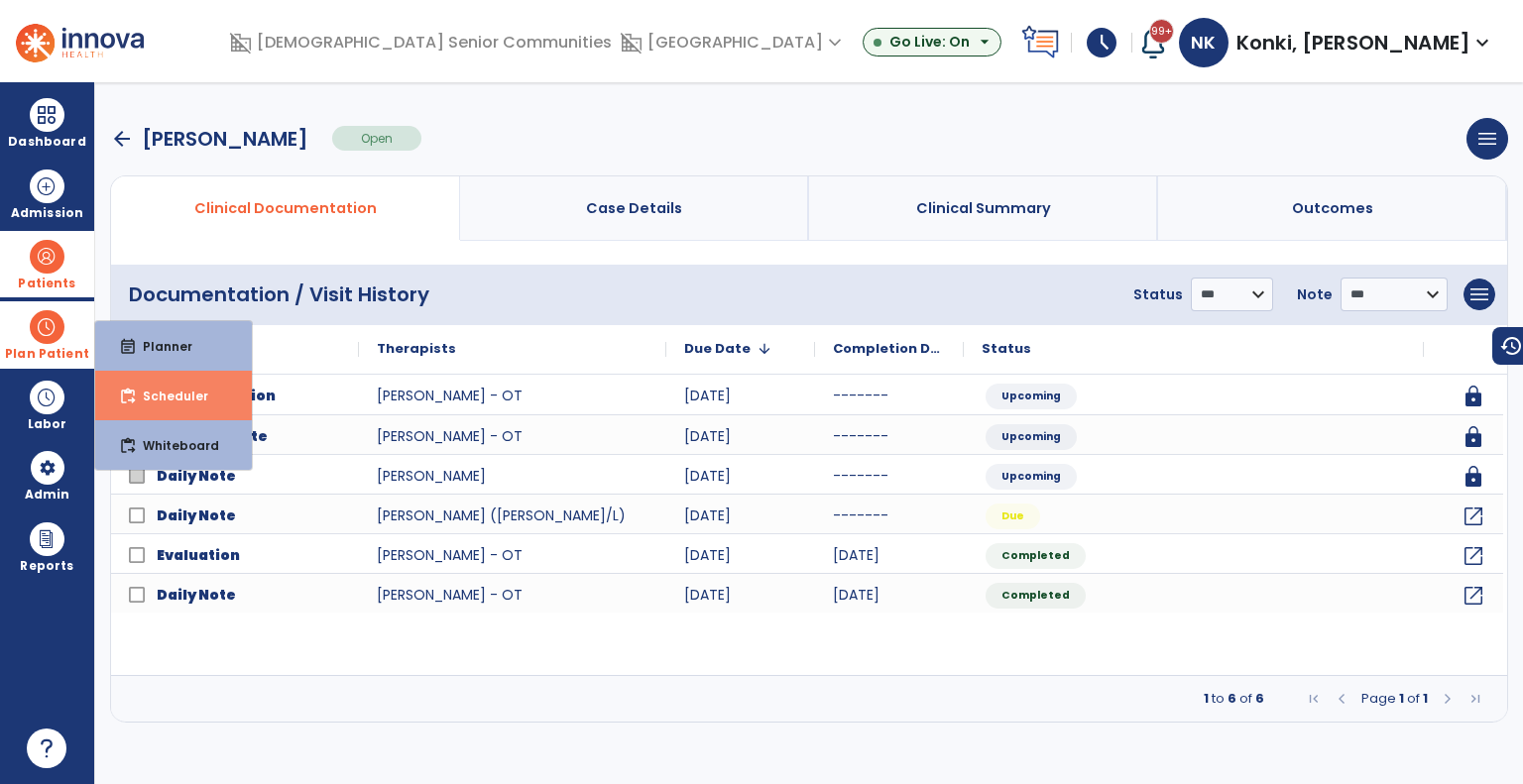click on "Scheduler" at bounding box center (168, 395) 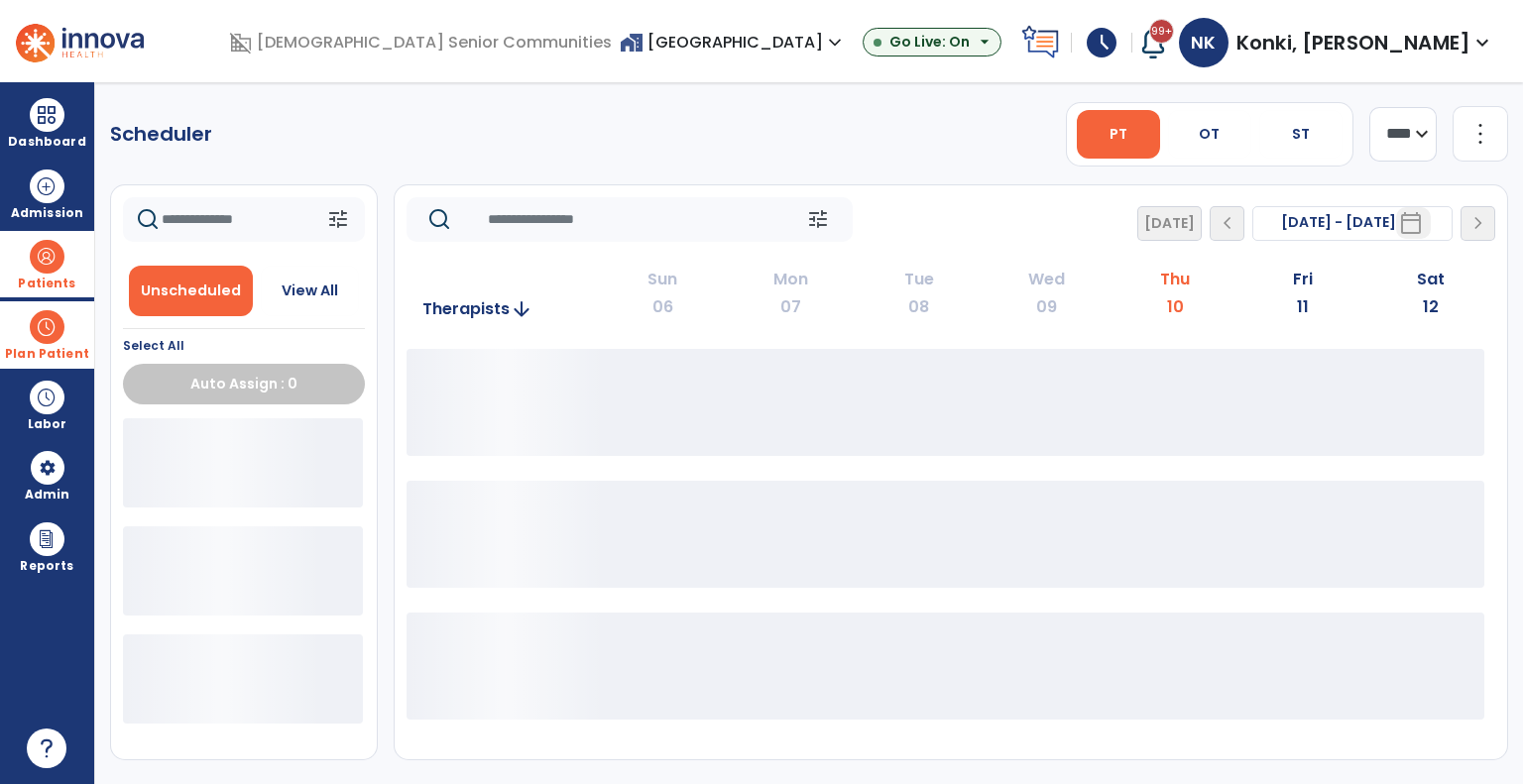 click on "**** ***" 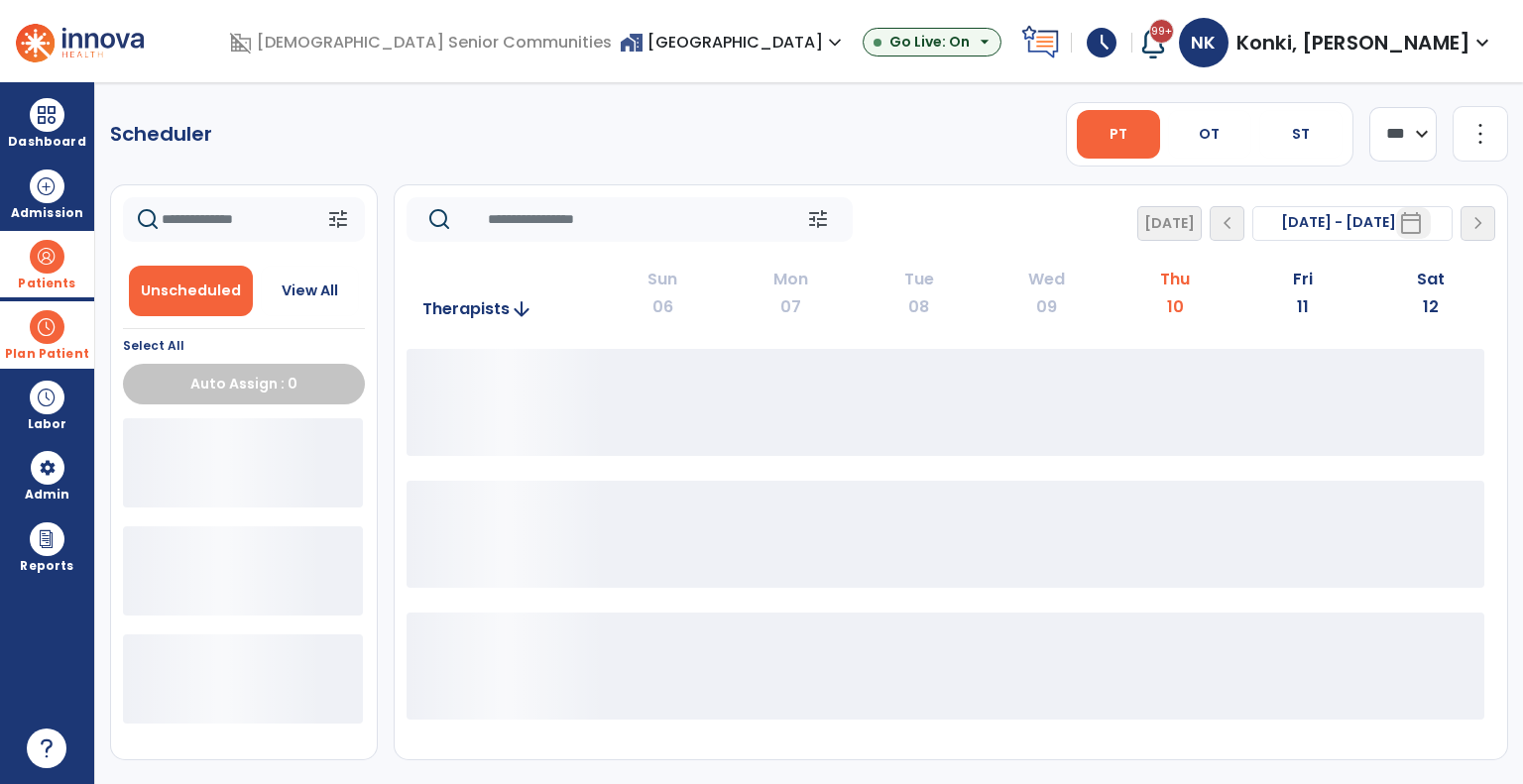 click on "**** ***" 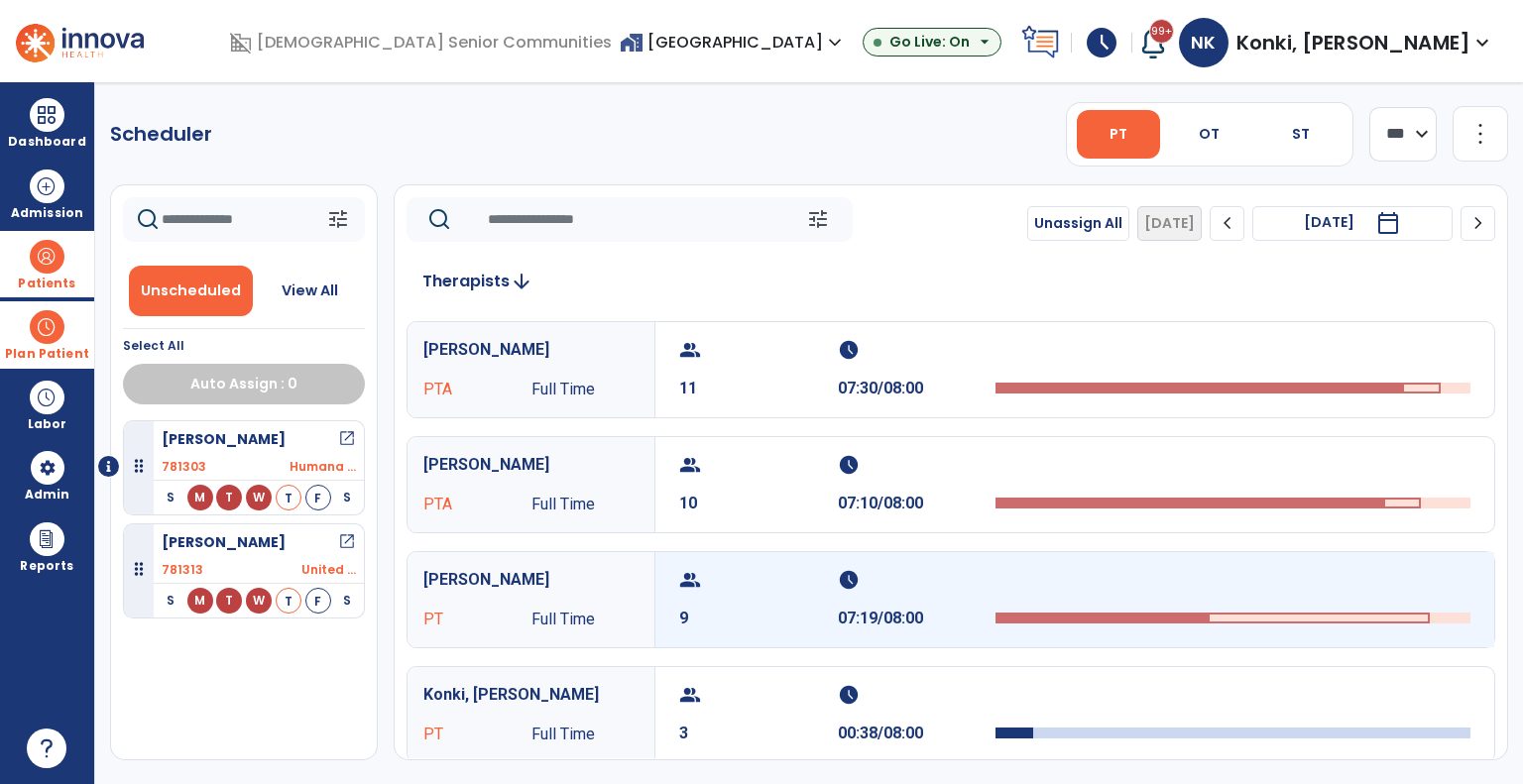 click at bounding box center [1232, 600] 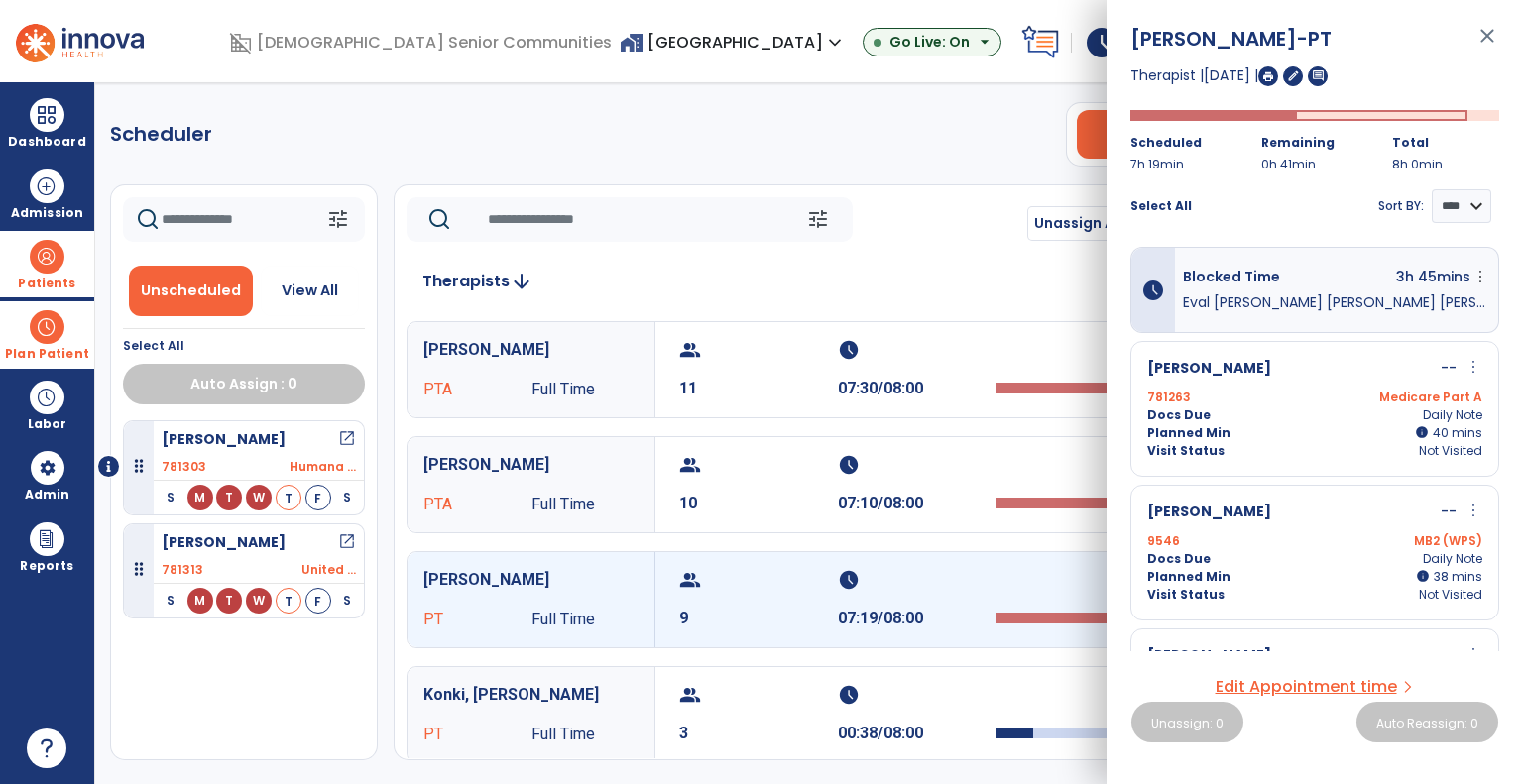 click on "Patients" at bounding box center [47, 264] 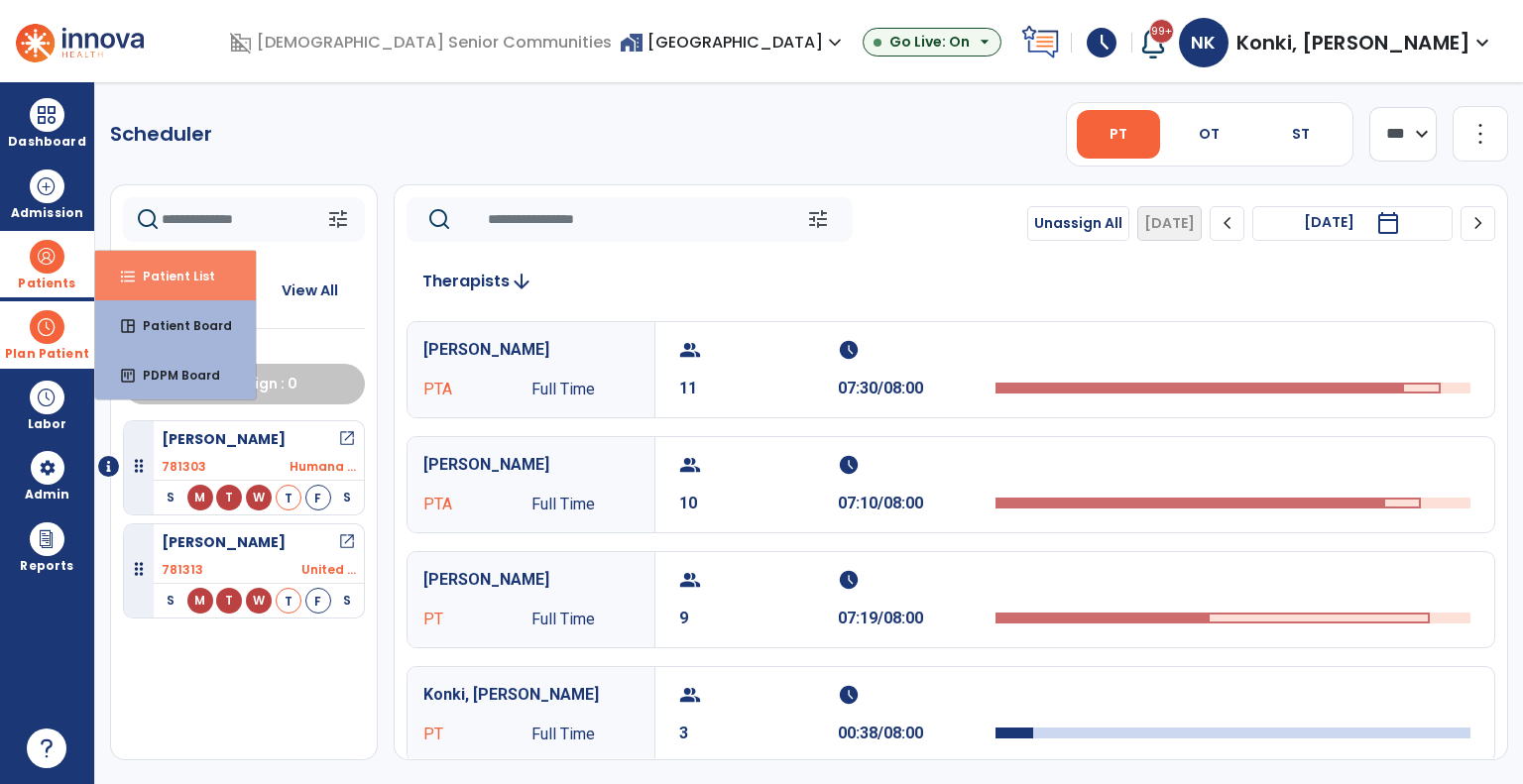 click on "format_list_bulleted  Patient List" at bounding box center (176, 276) 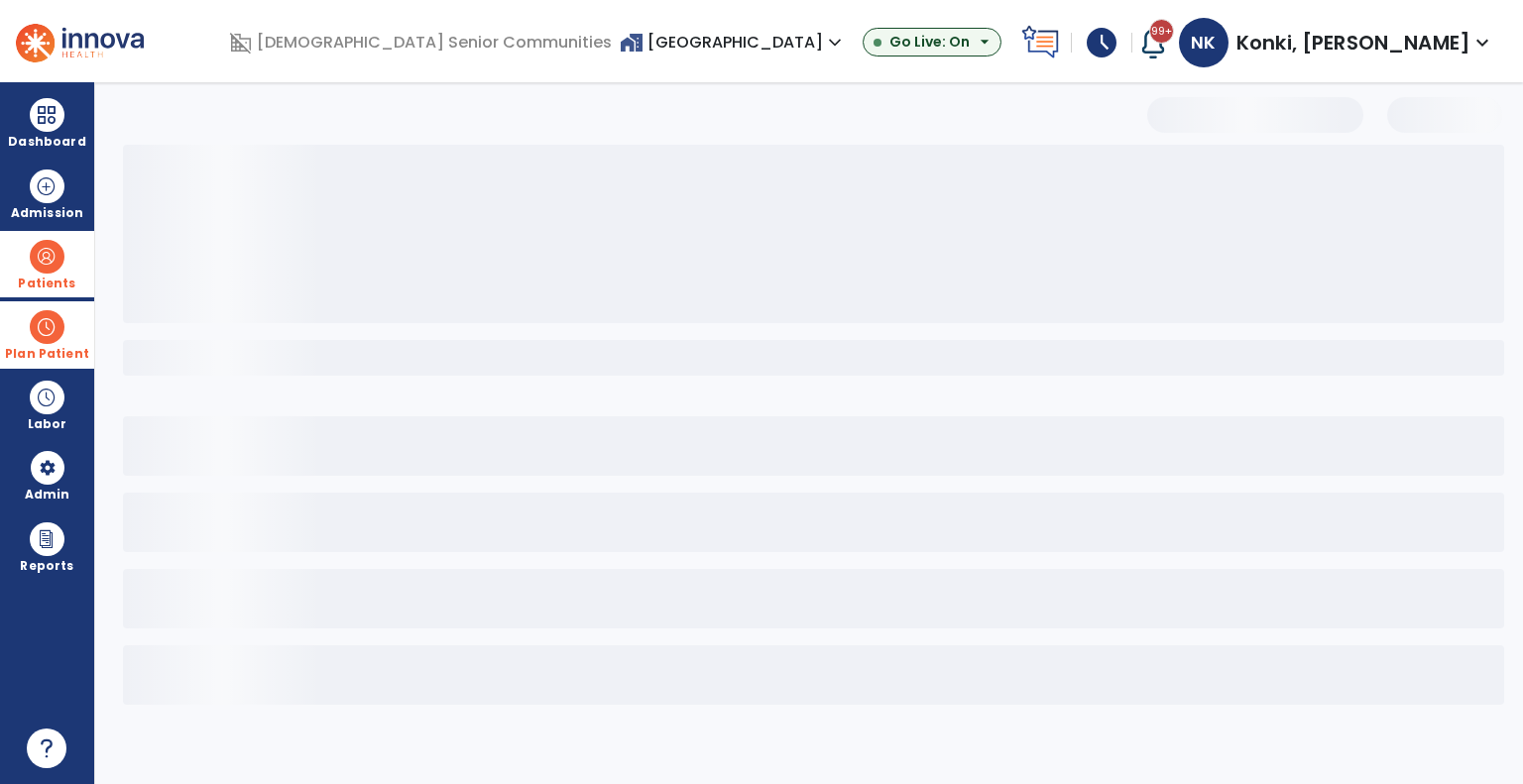 select on "***" 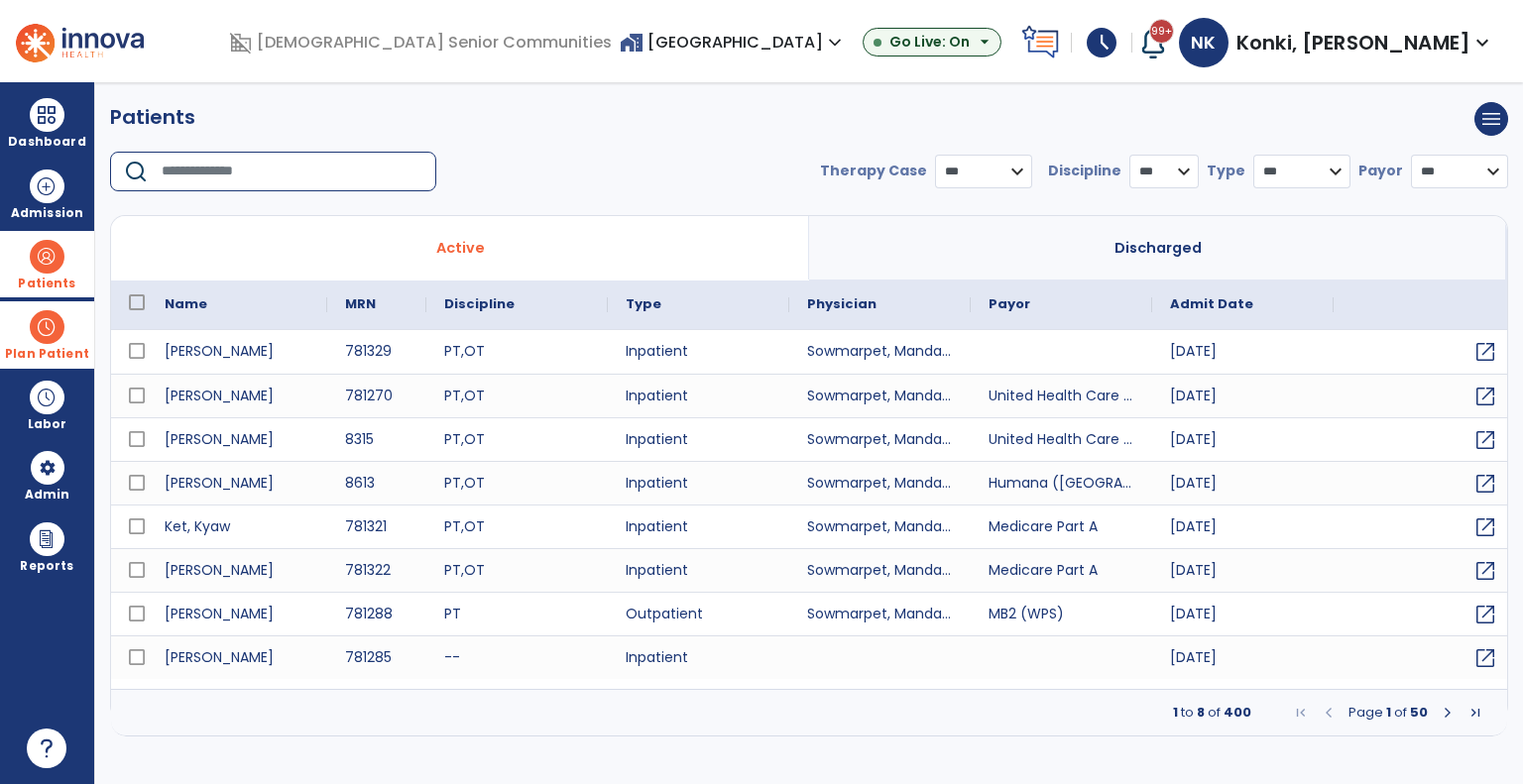 click at bounding box center [292, 171] 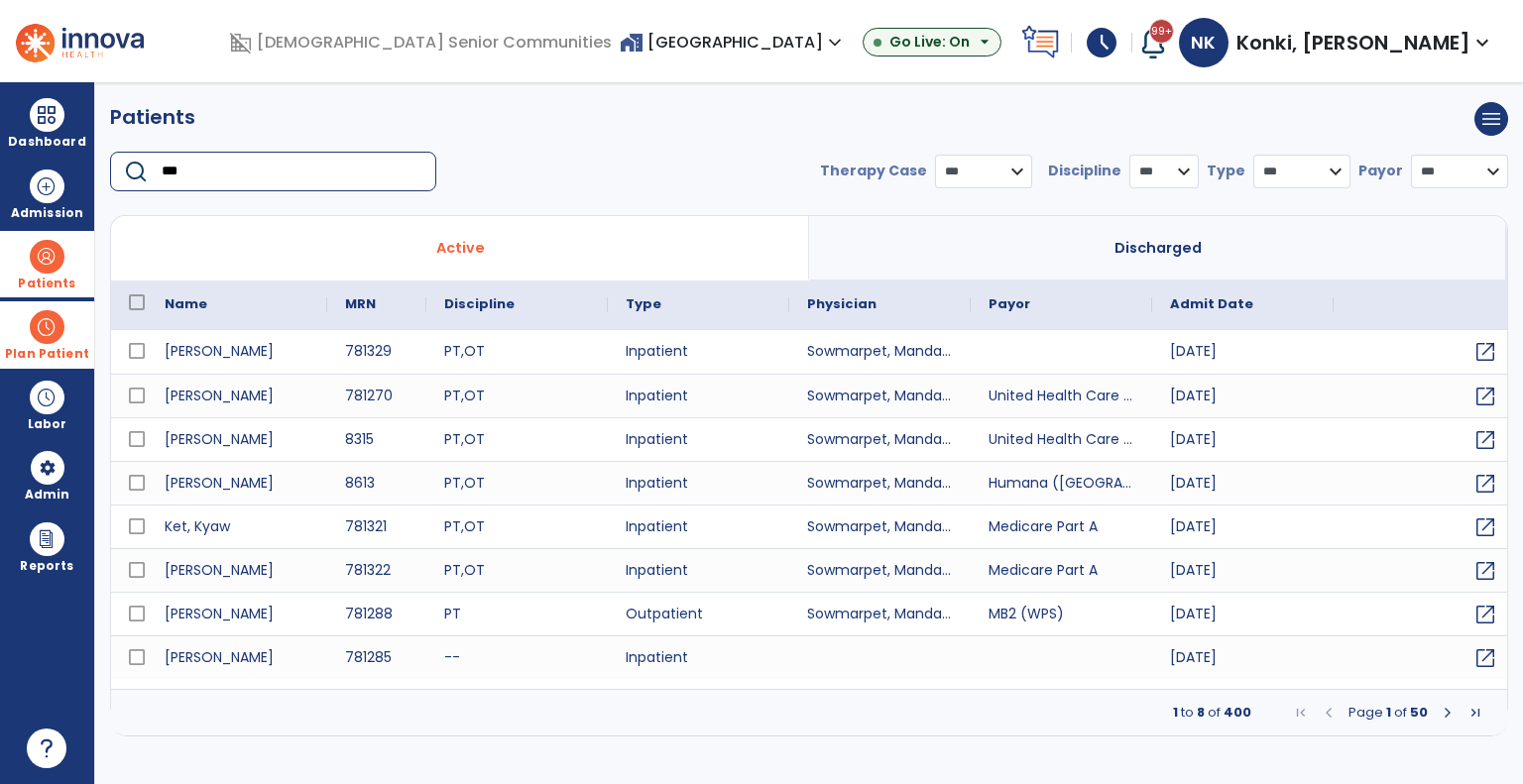 type on "****" 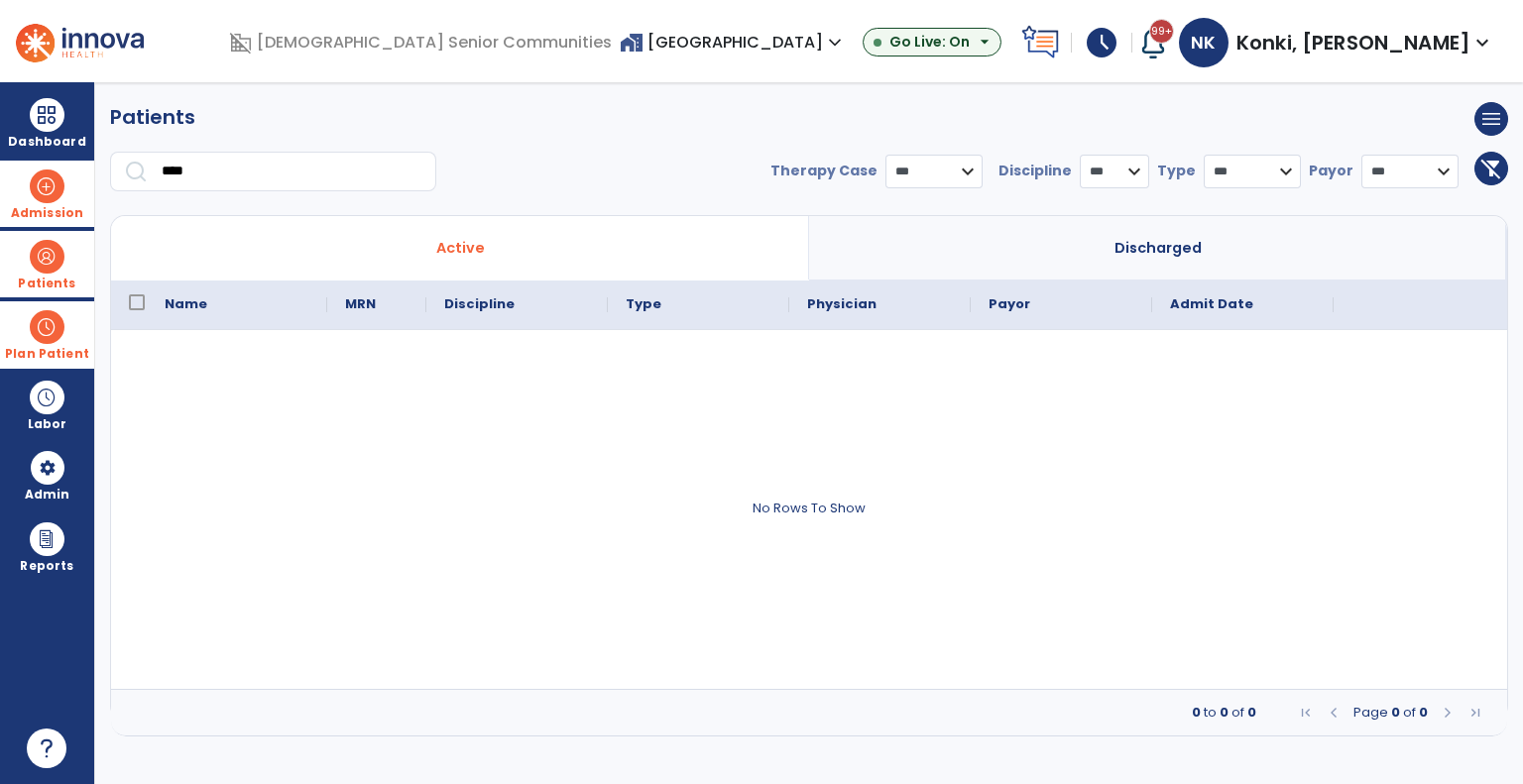 click on "Admission" at bounding box center (47, 213) 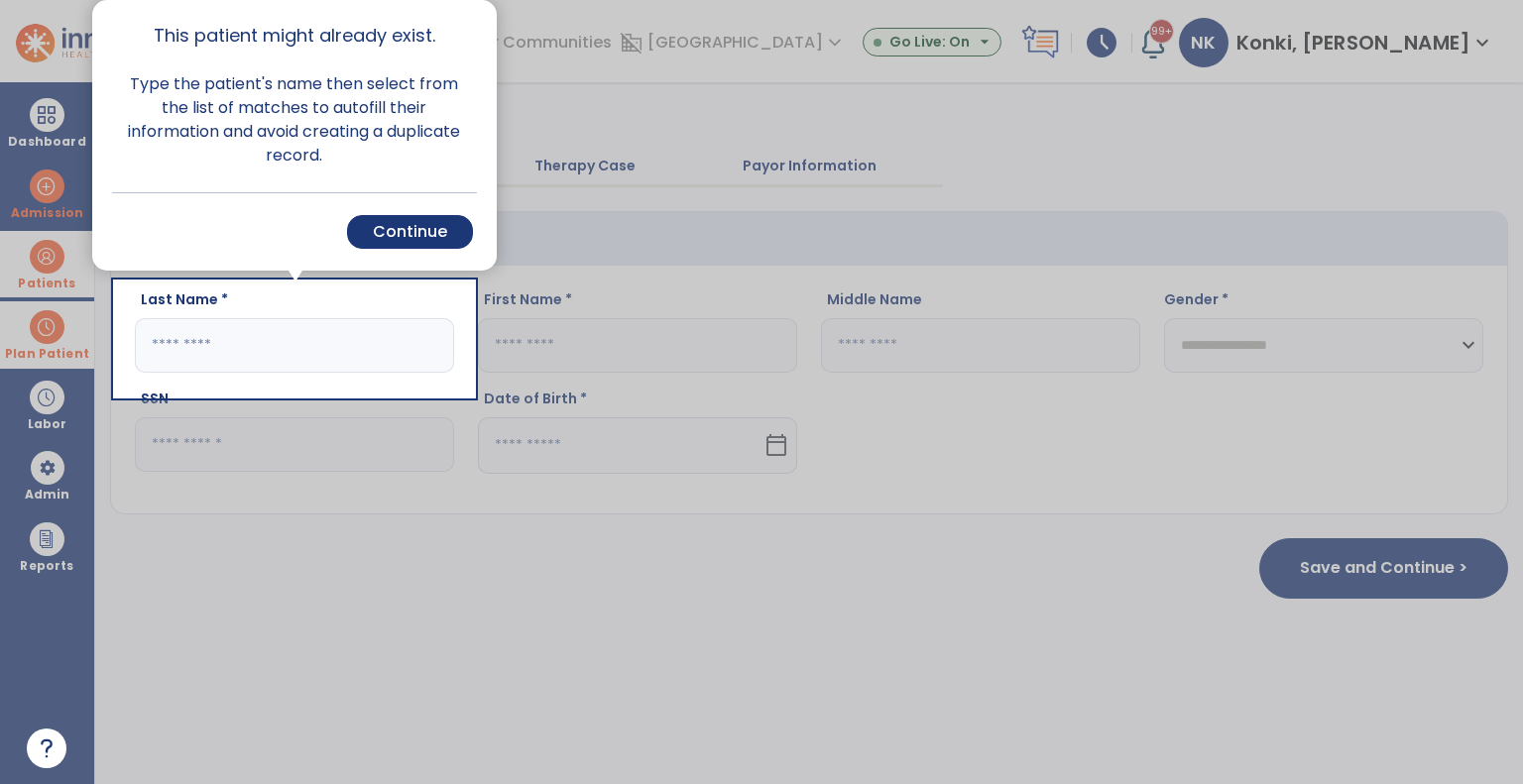 click 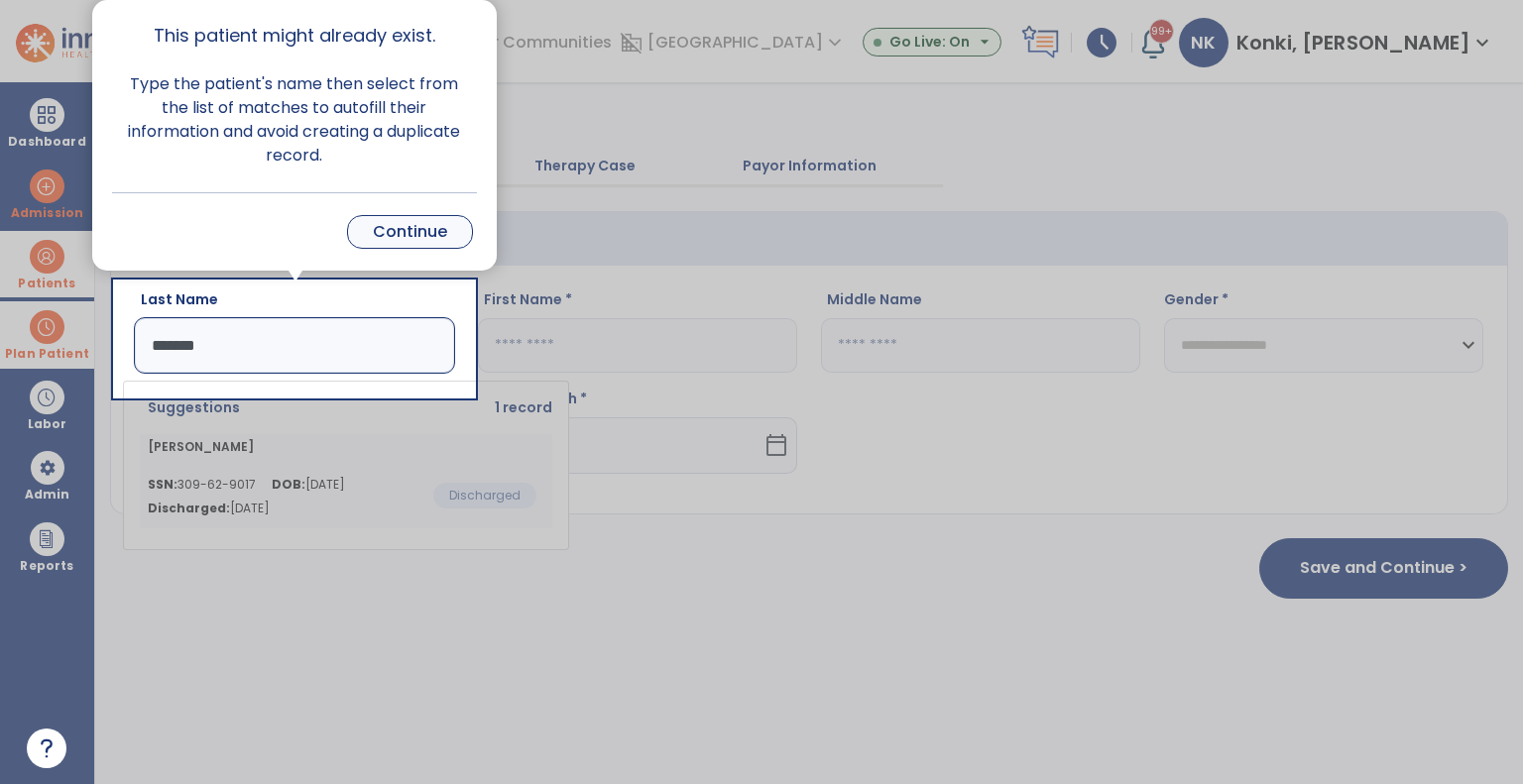 type on "*******" 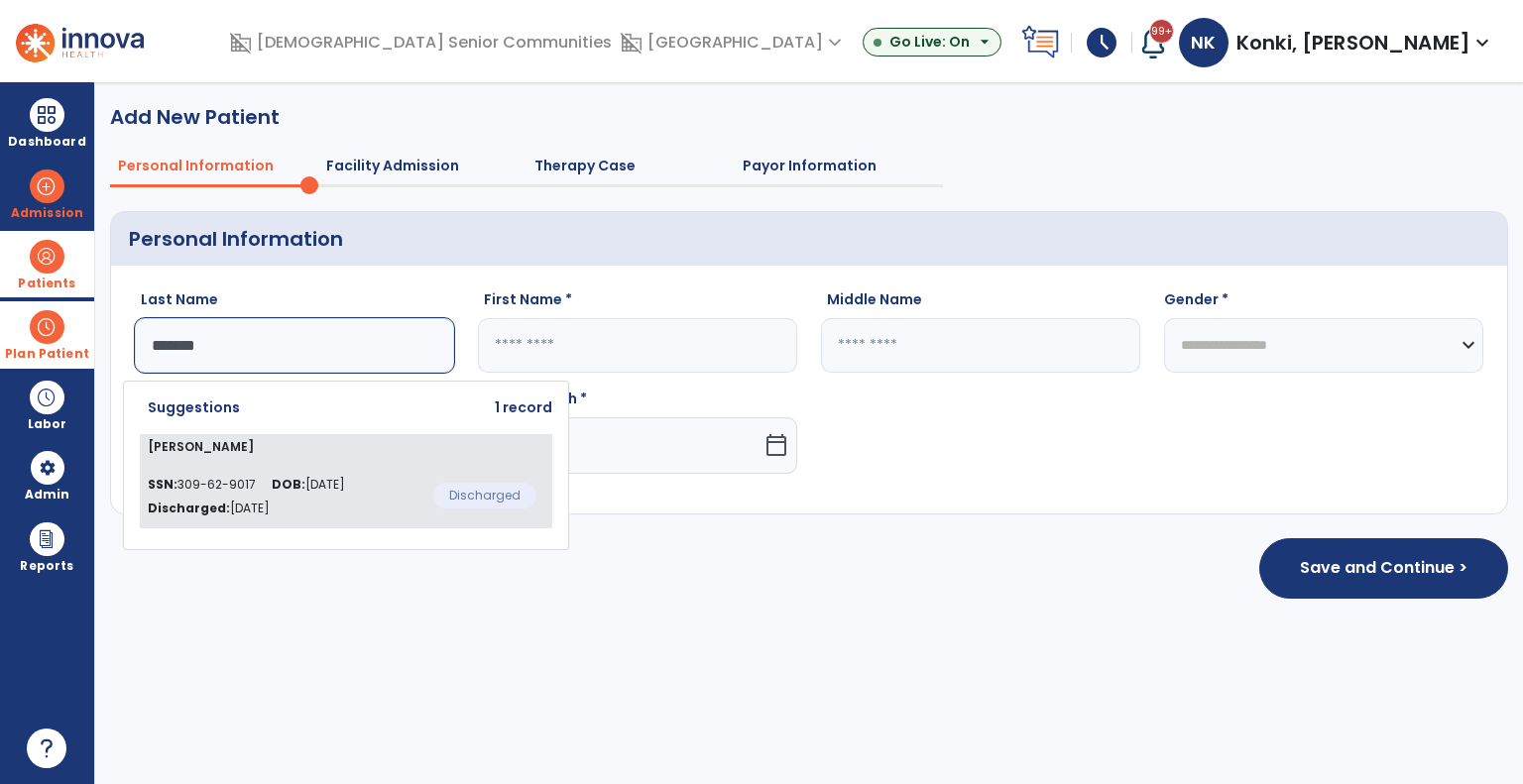 click on "[PERSON_NAME]" 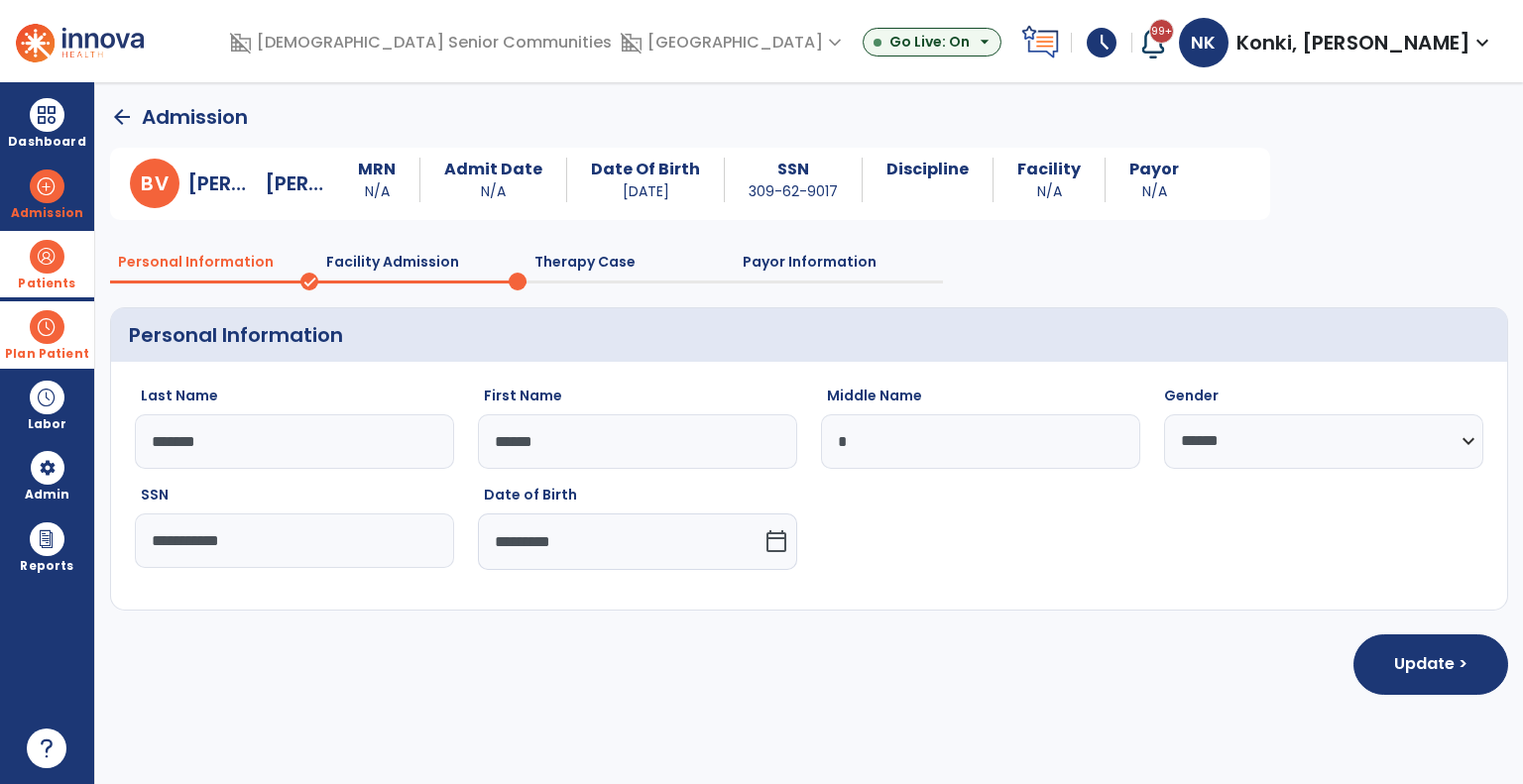 click on "Update >" 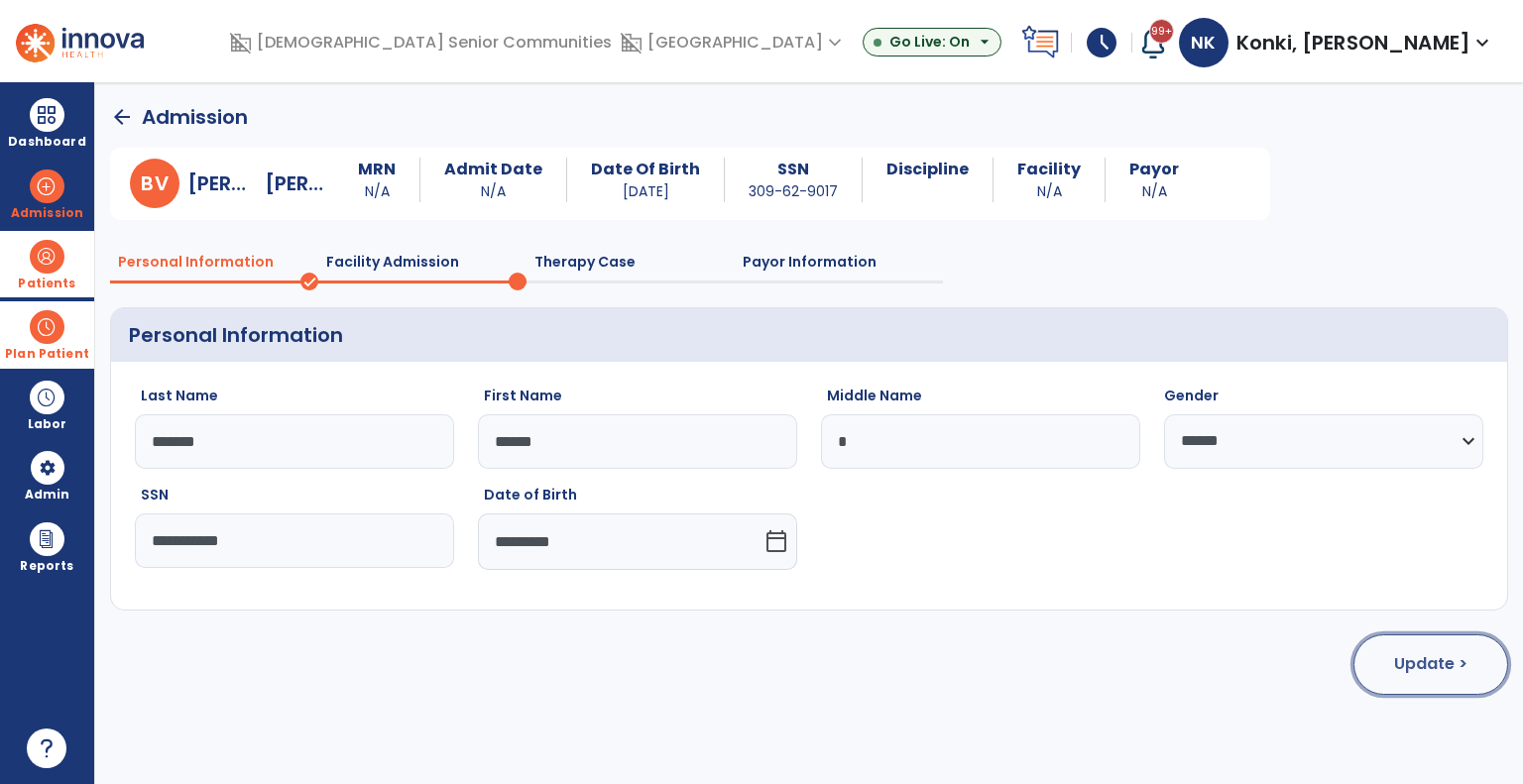 click on "Update >" 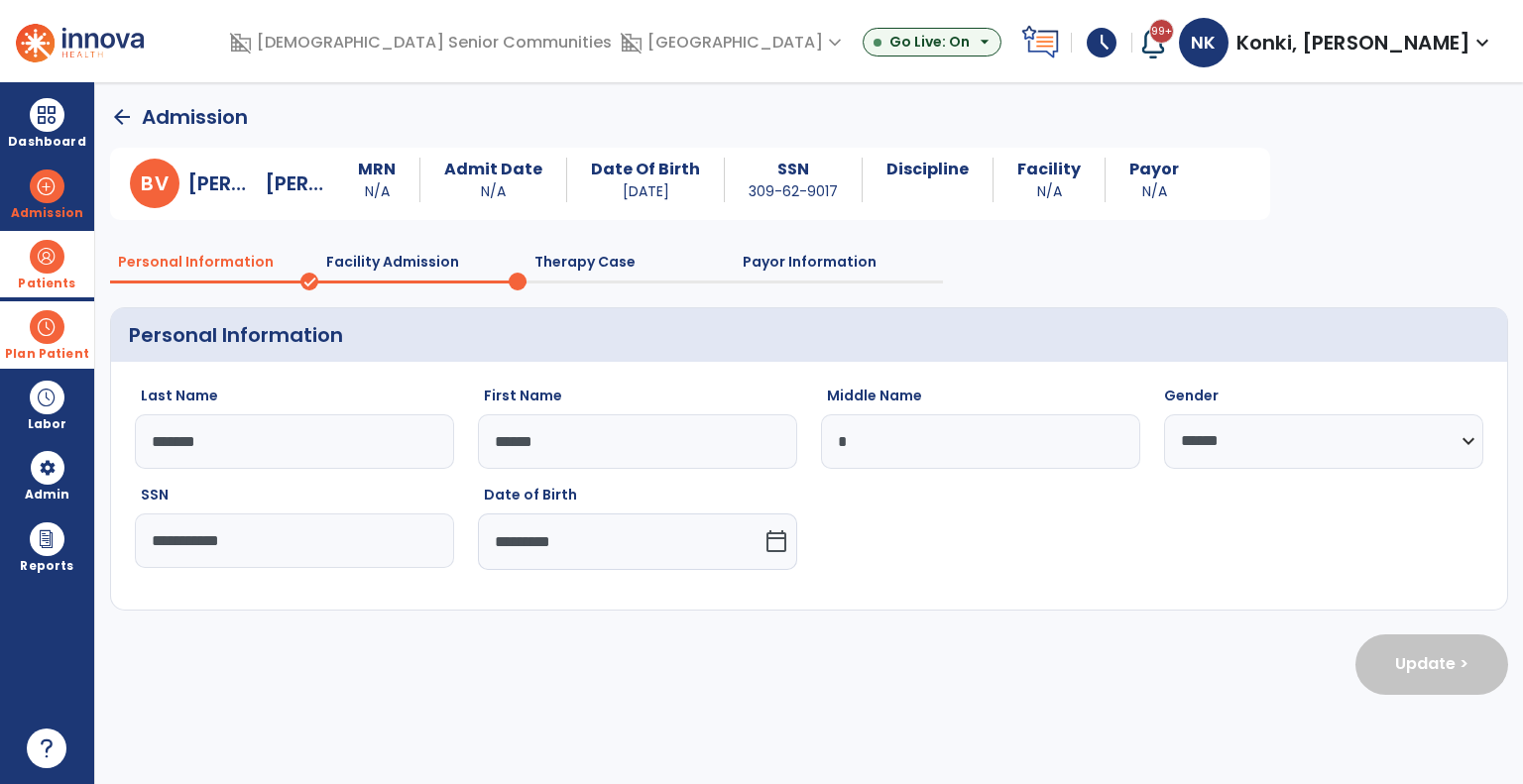 select on "**********" 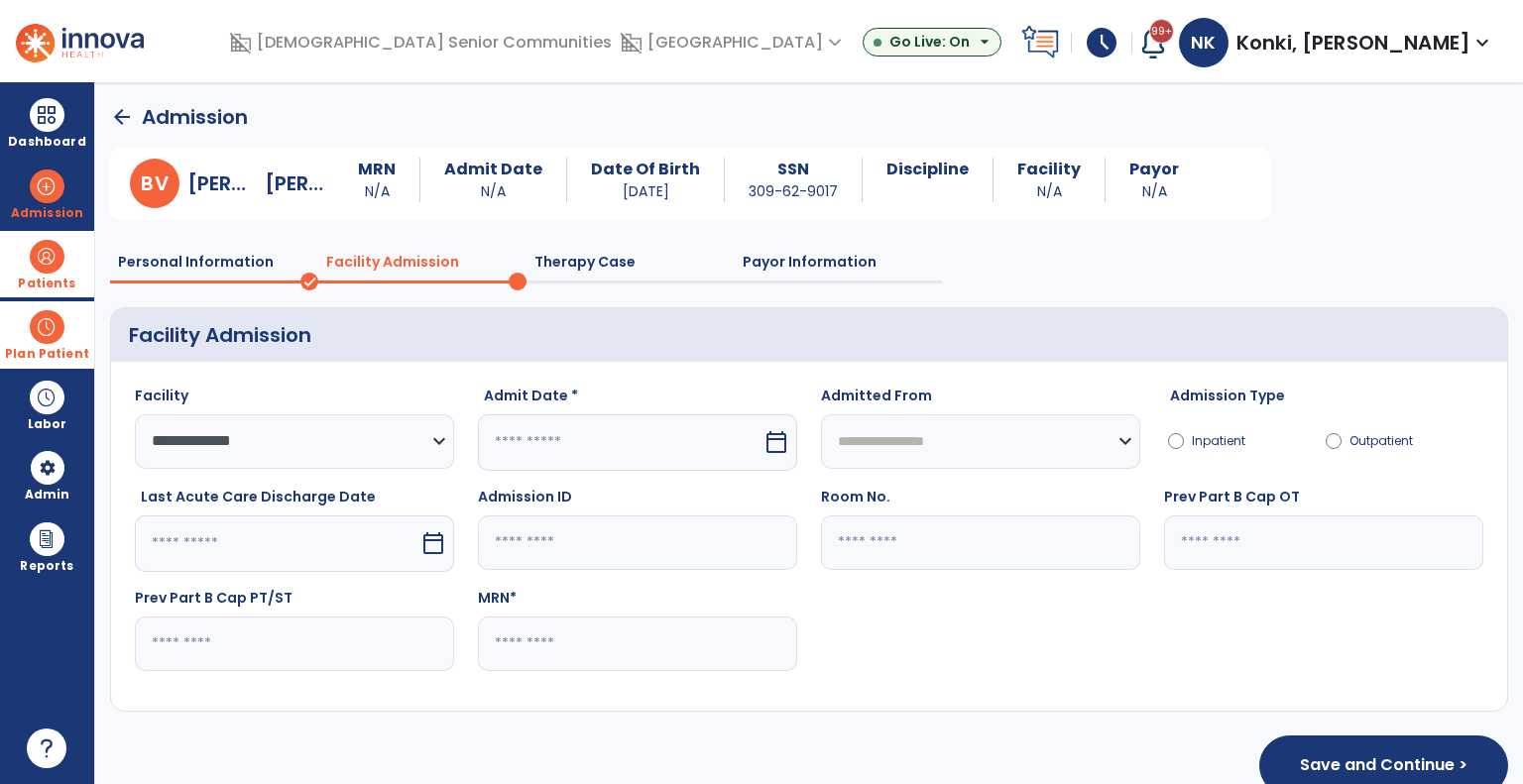 click on "calendar_today" at bounding box center (778, 442) 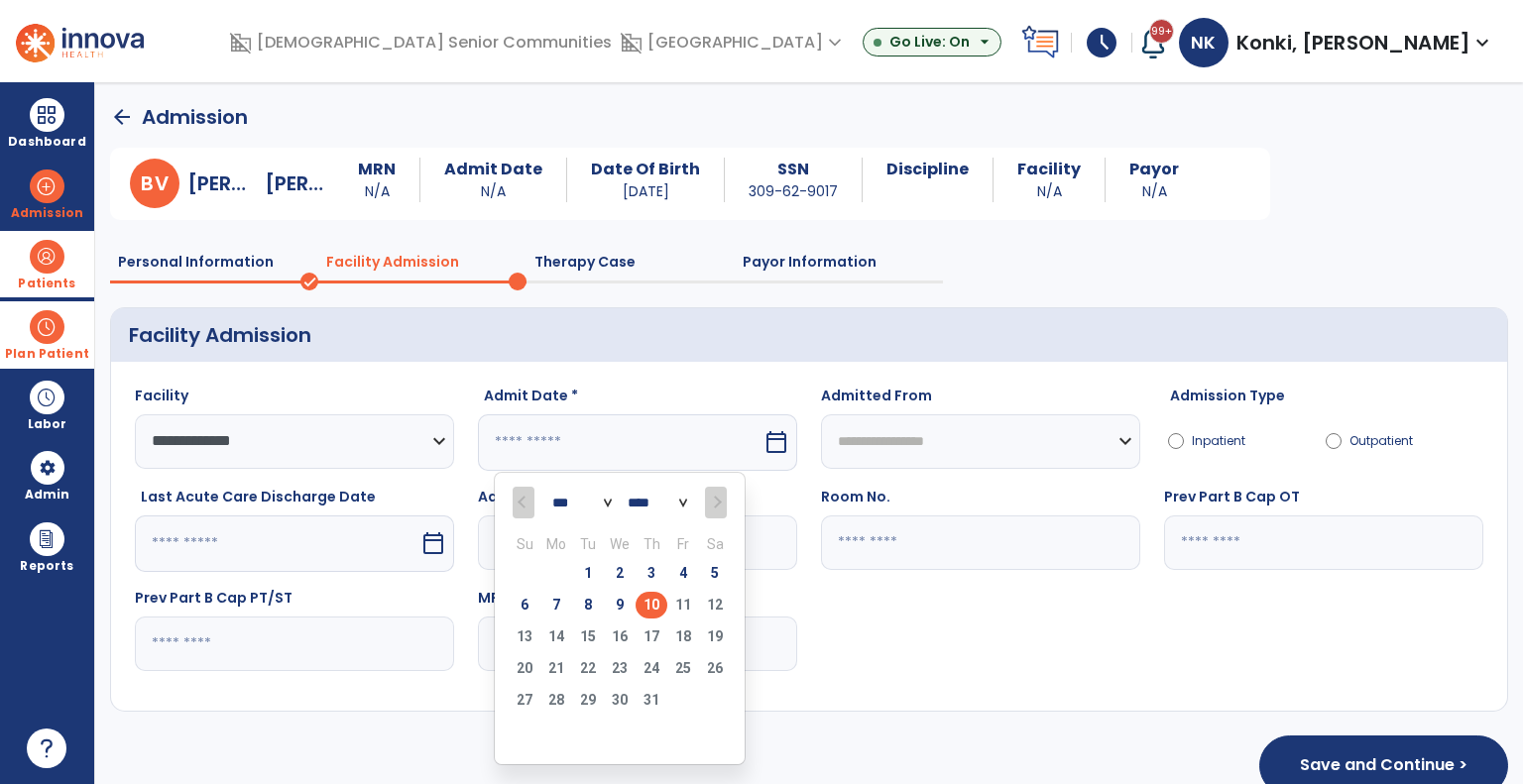 click on "9" at bounding box center (620, 608) 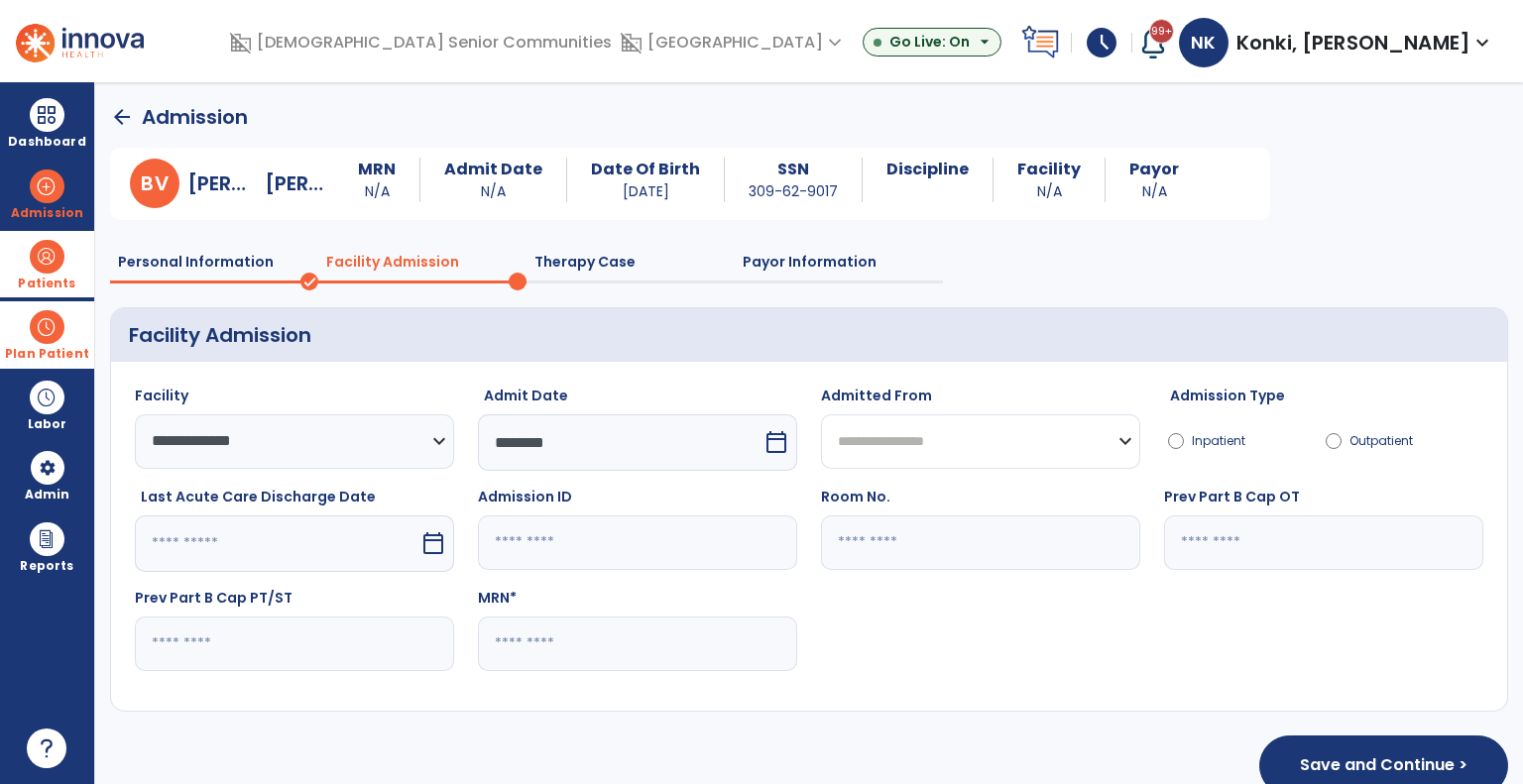 click on "**********" 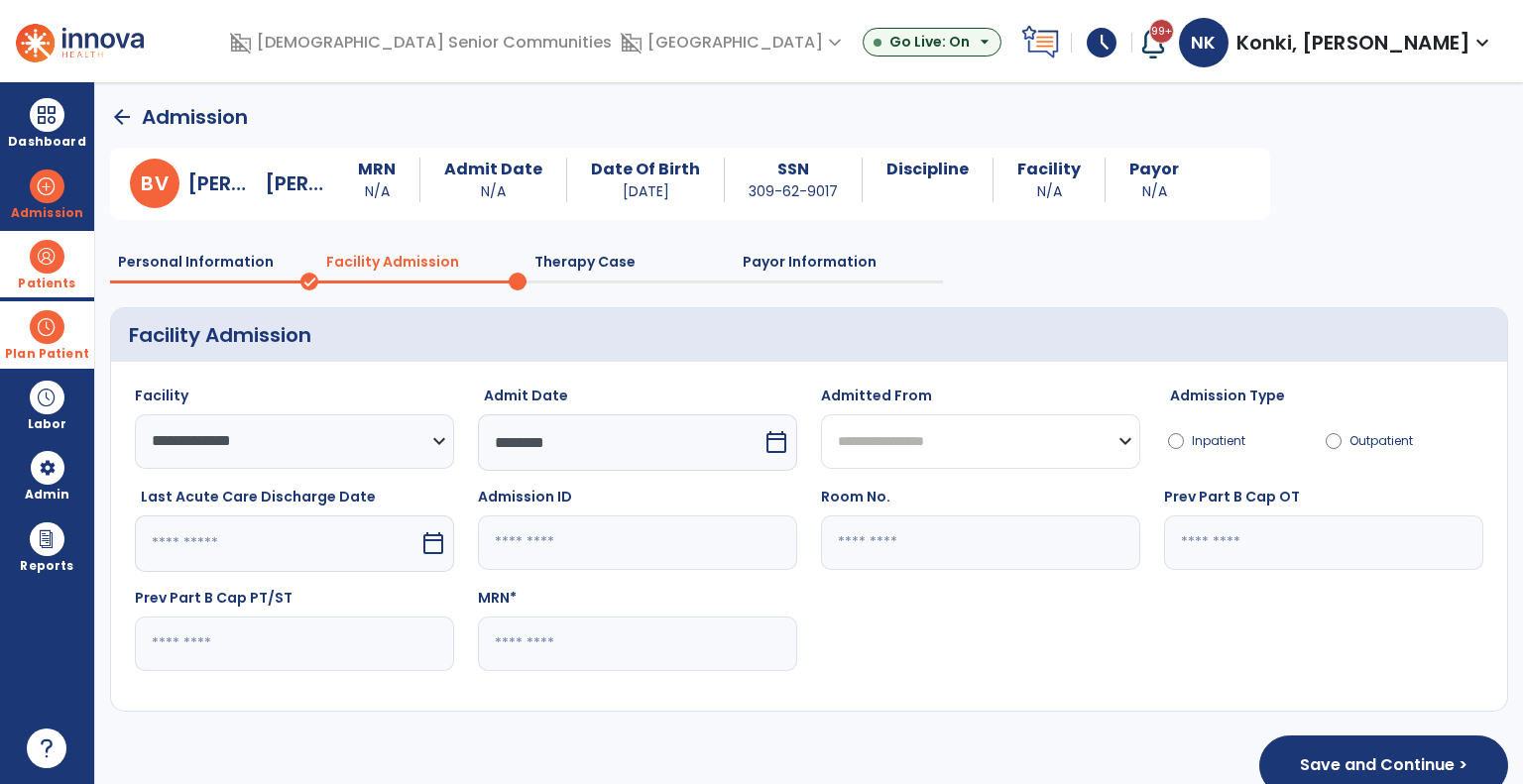 select on "********" 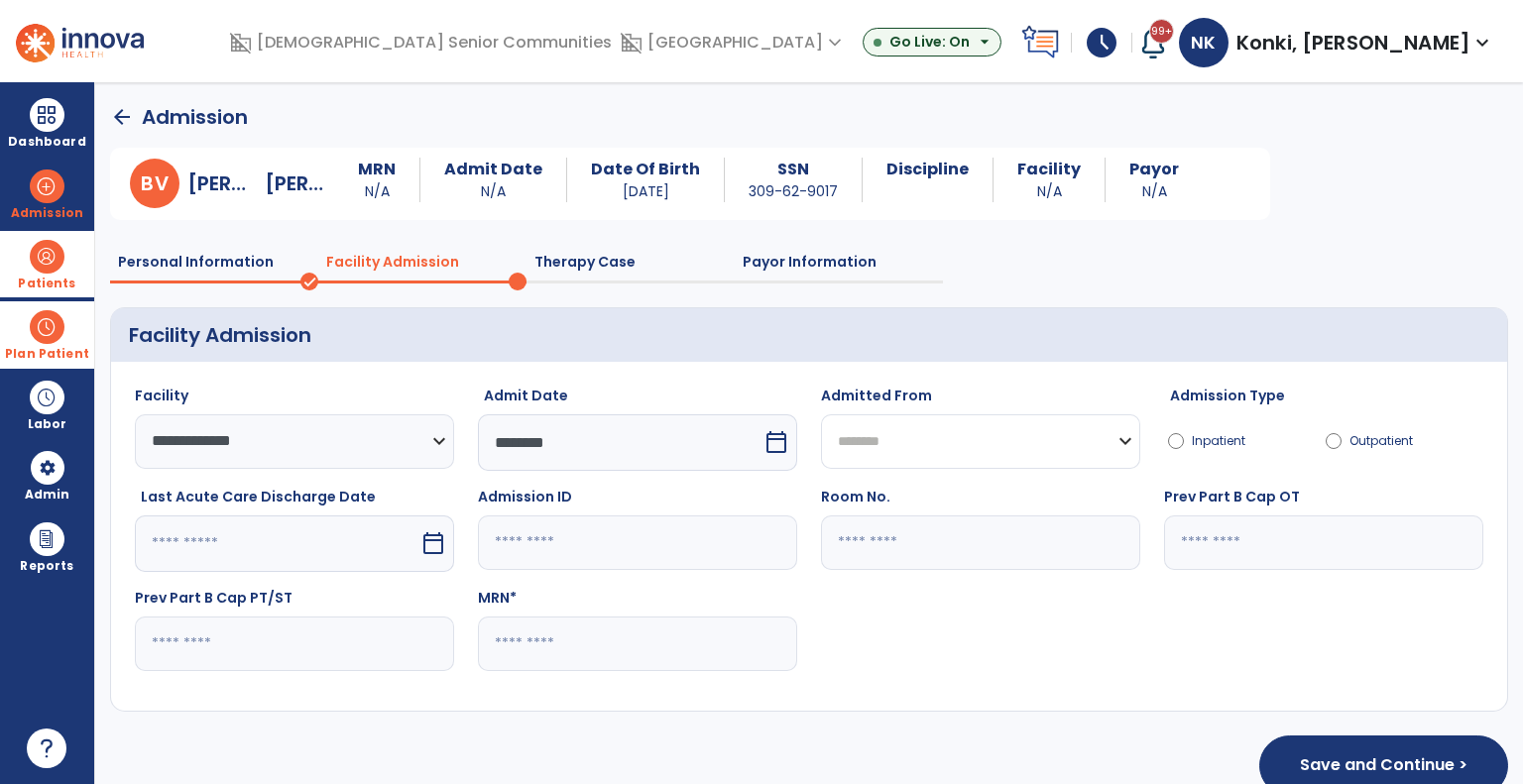 click on "**********" 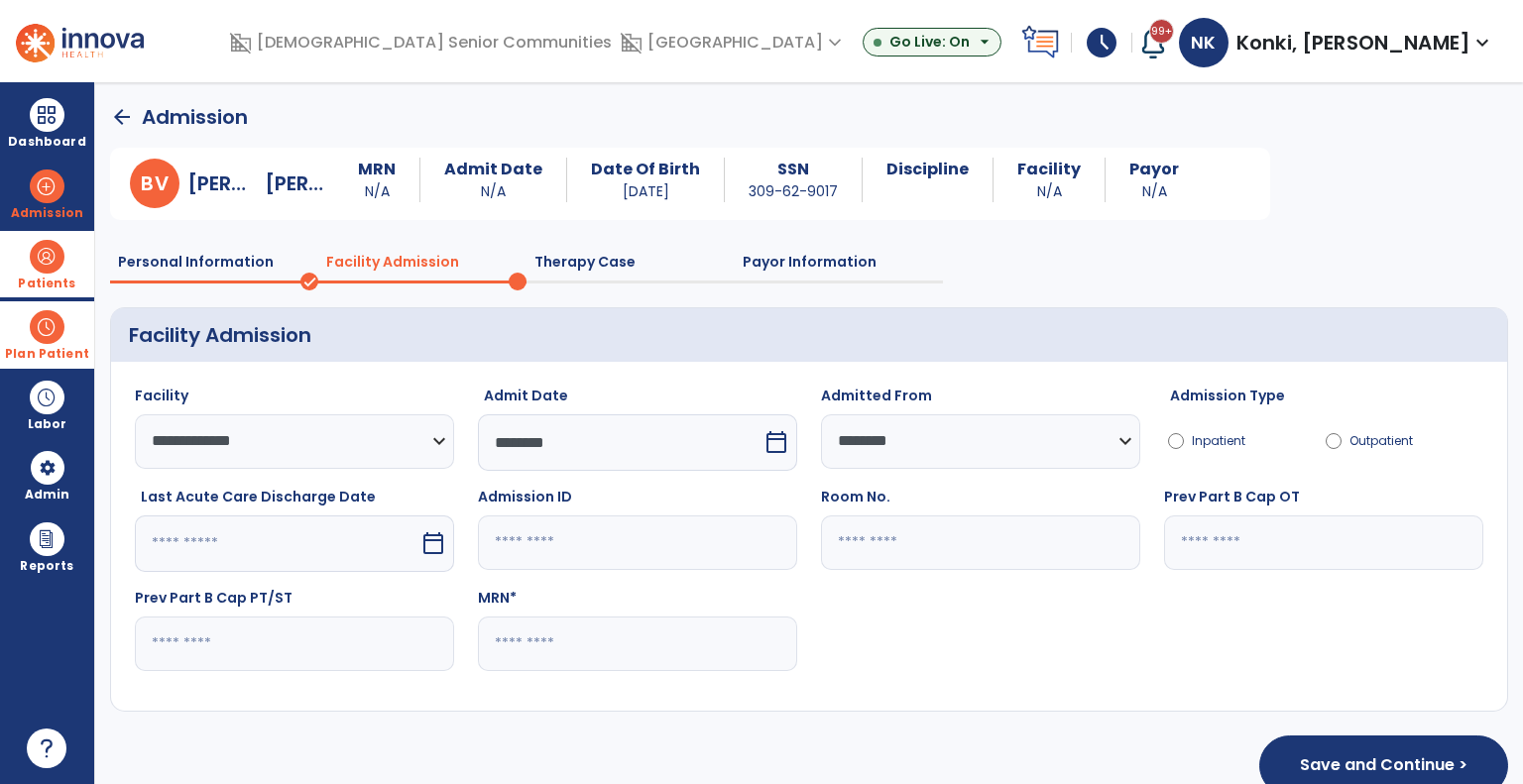 click 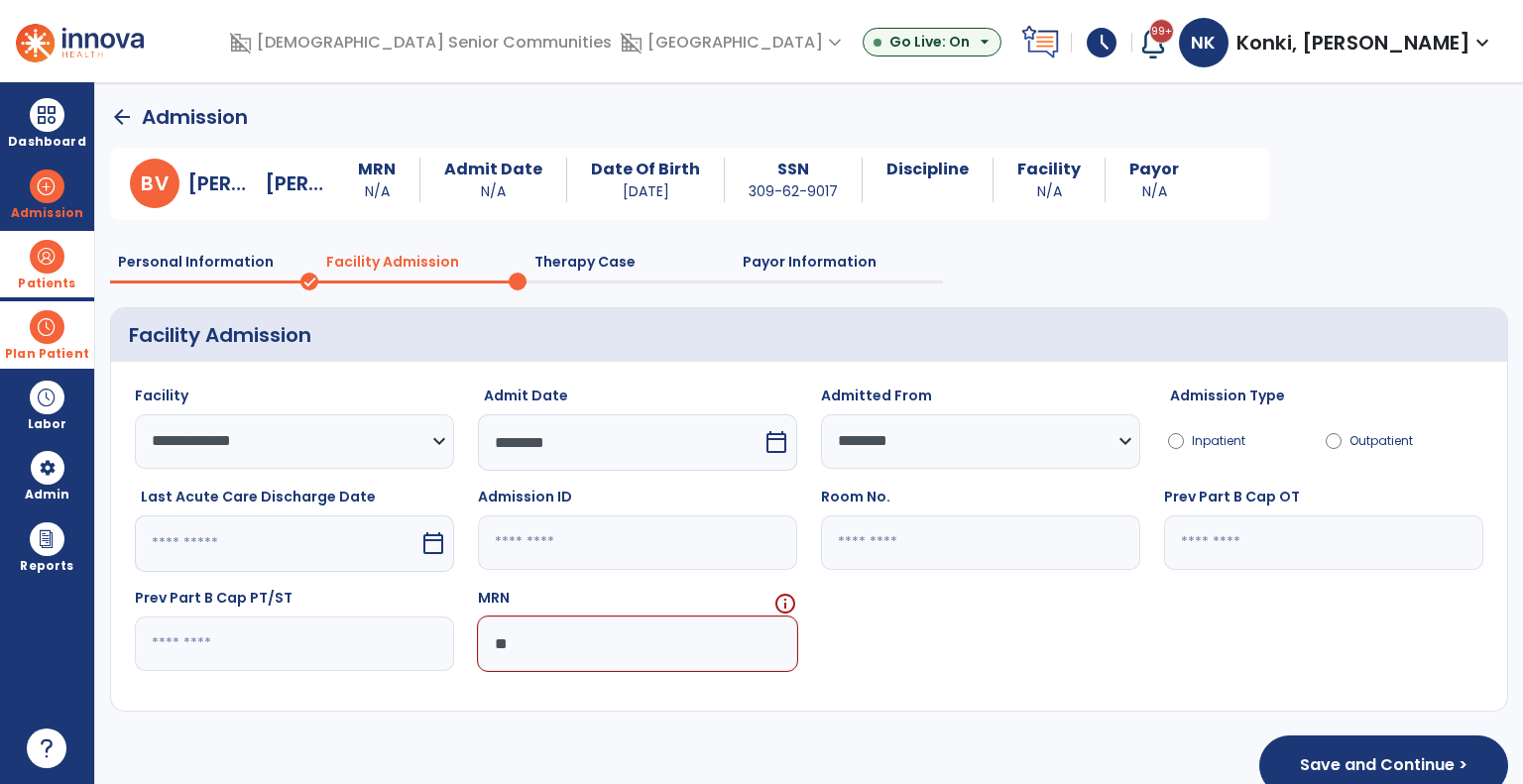 type on "***" 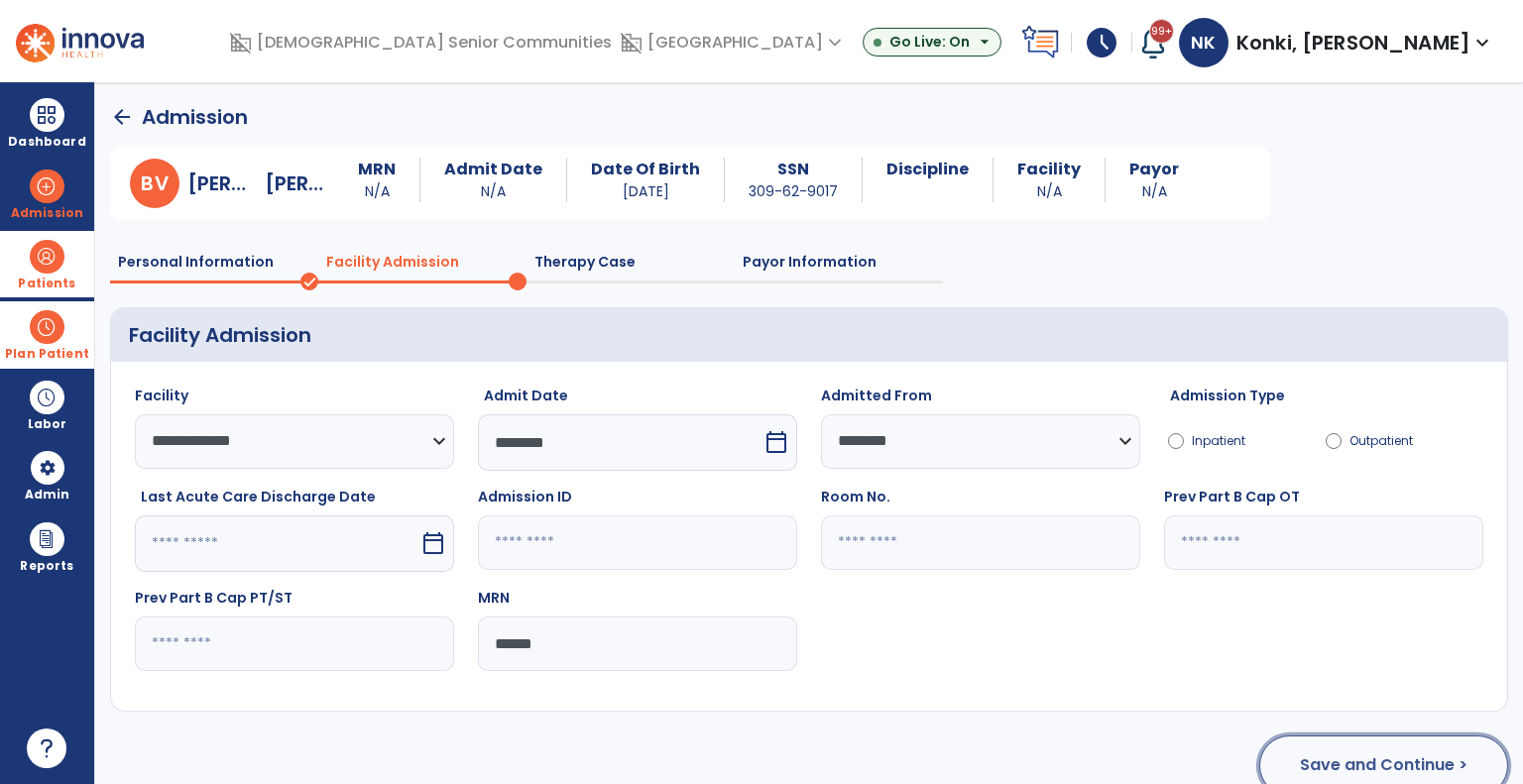 click on "Save and Continue >" 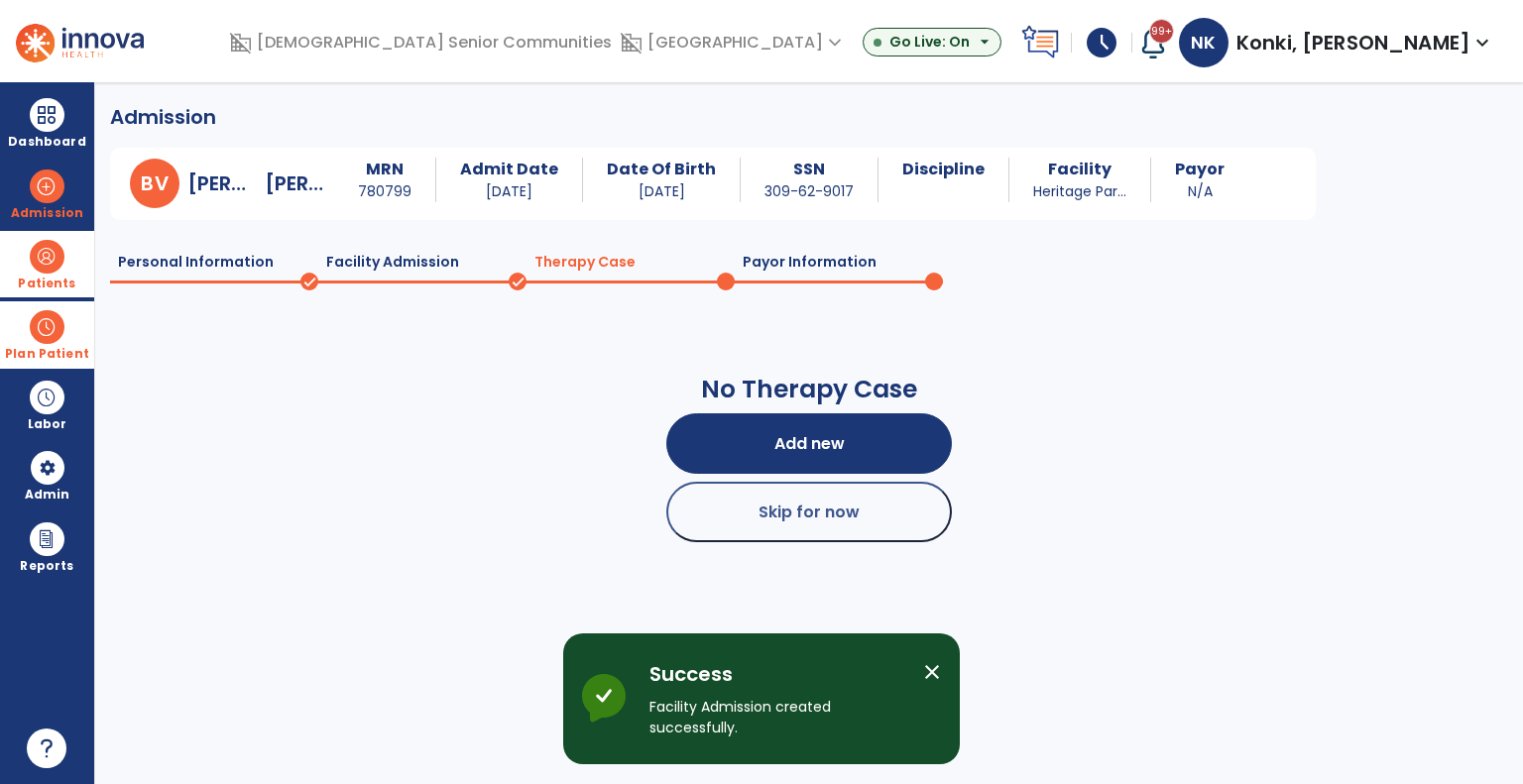 click on "Payor Information" 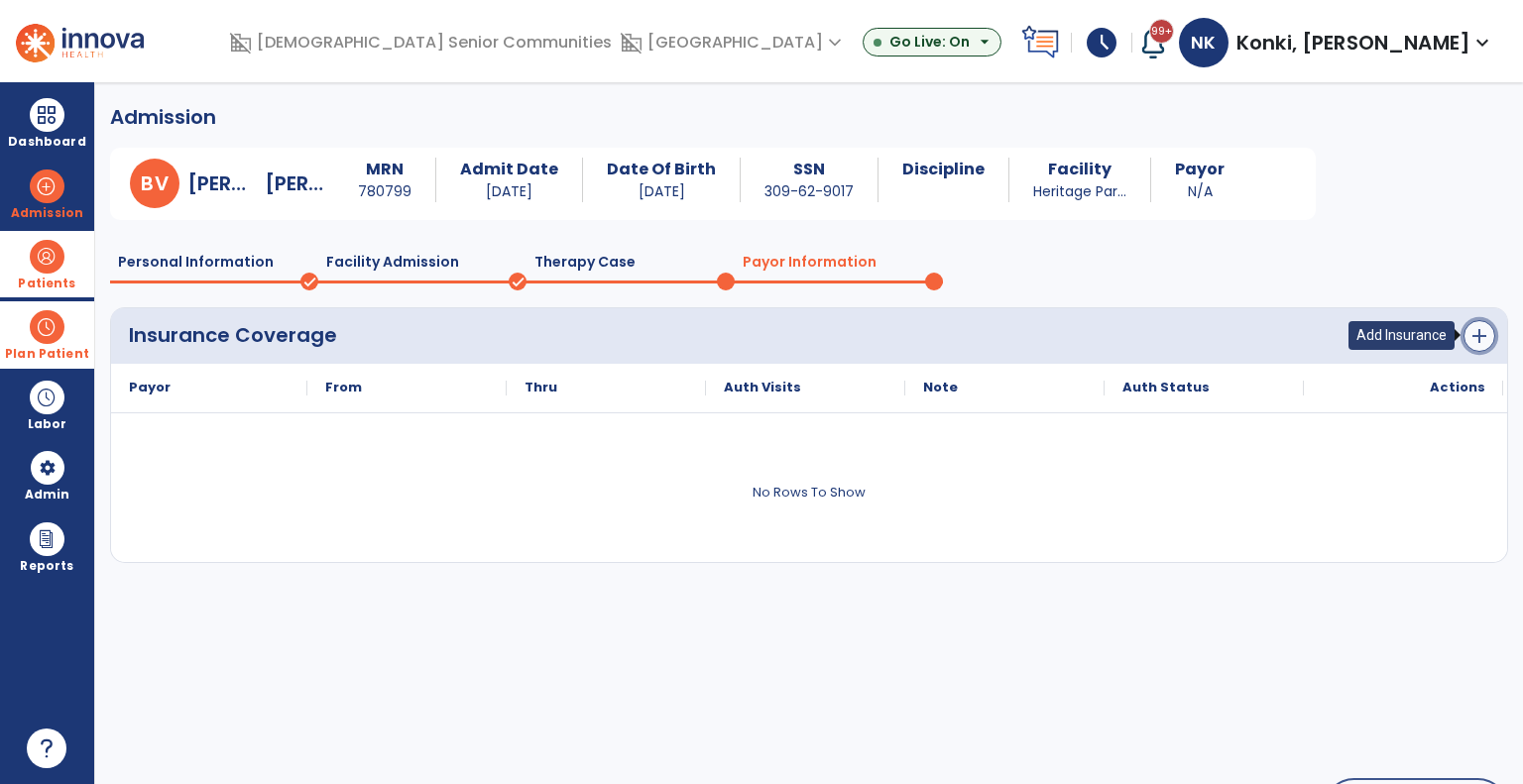 click on "add" 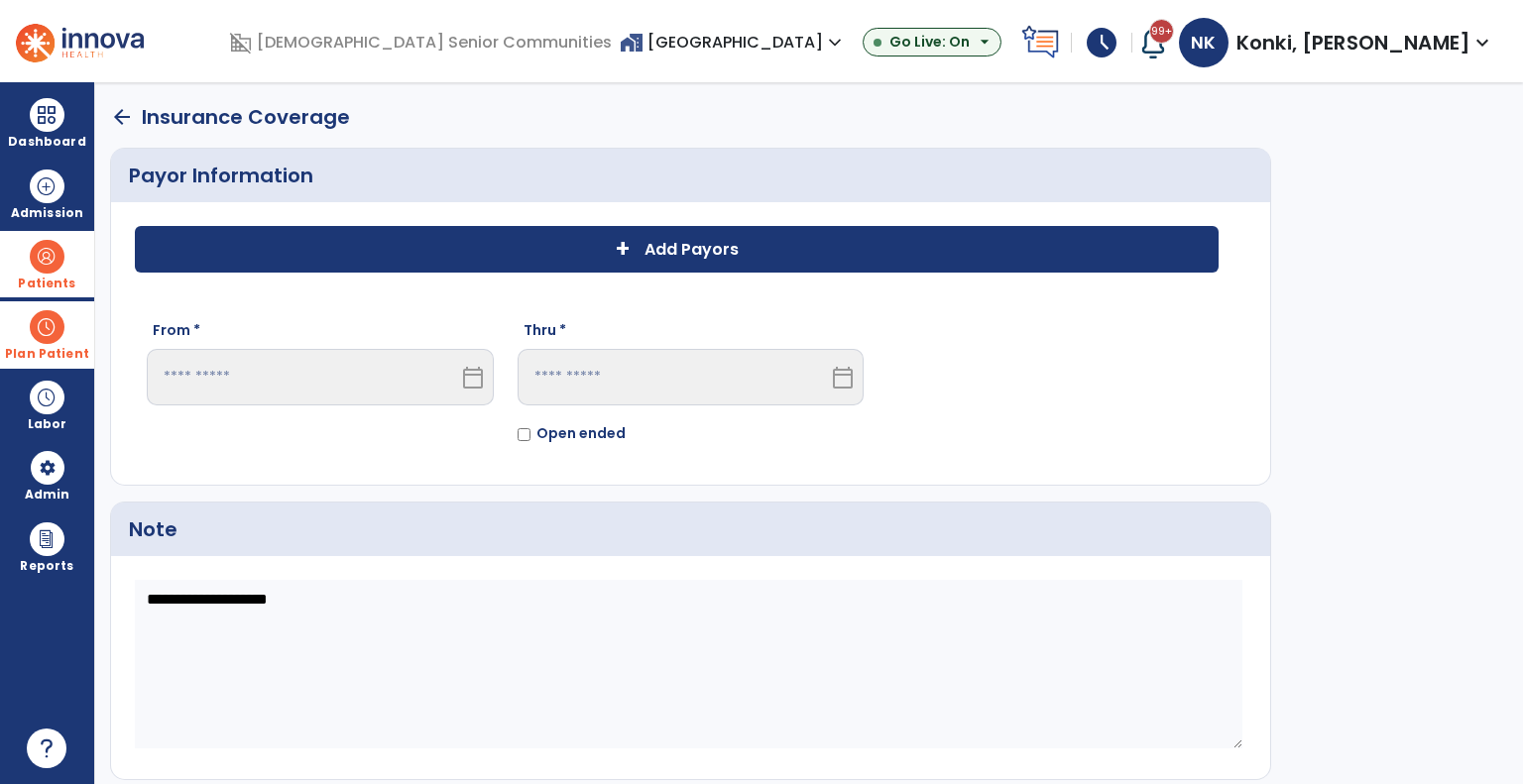click on "+ Add Payors" 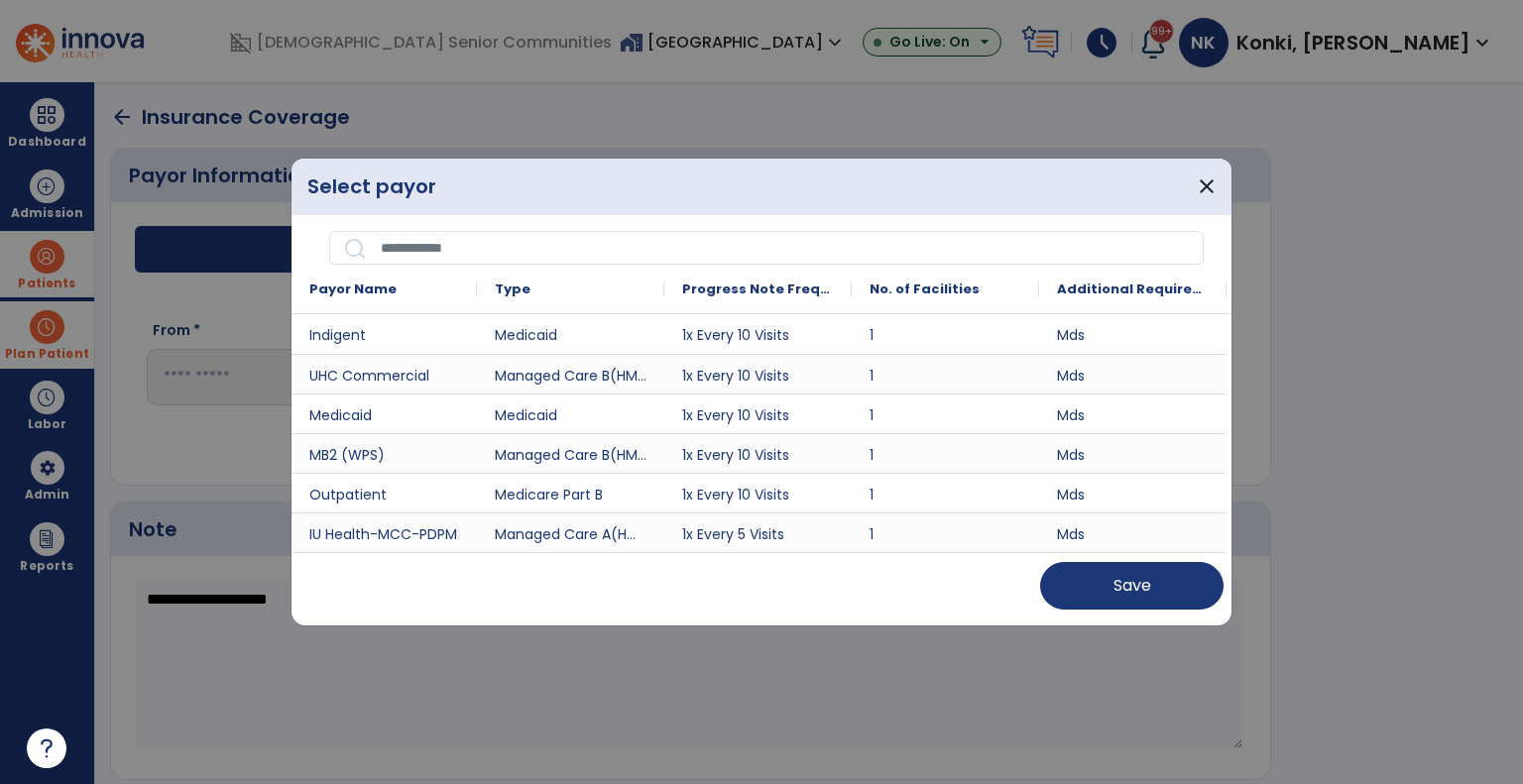 click on "Managed Care A(HMO/MCO)" at bounding box center [570, 849] 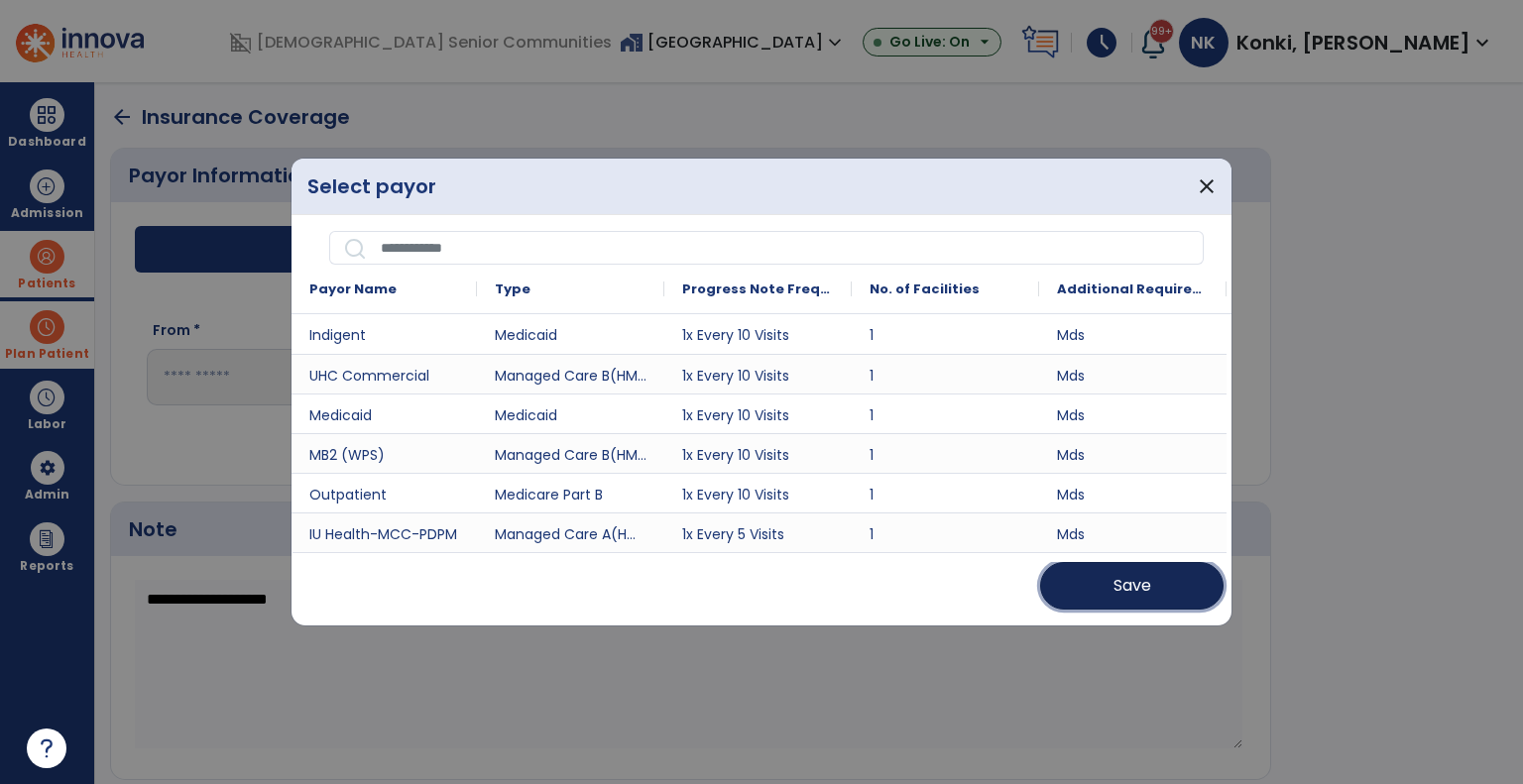 click on "Save" at bounding box center [1131, 586] 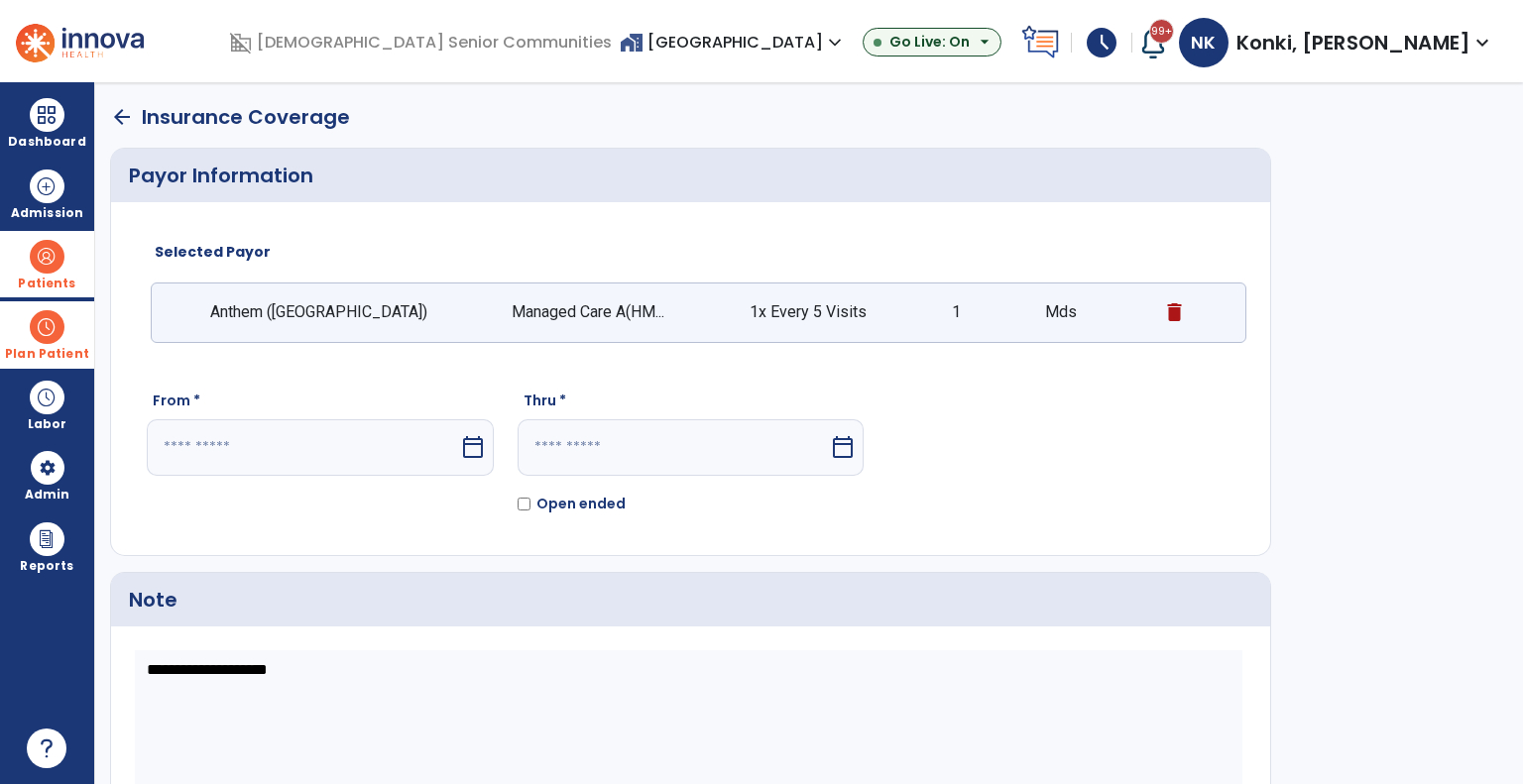 click at bounding box center (302, 447) 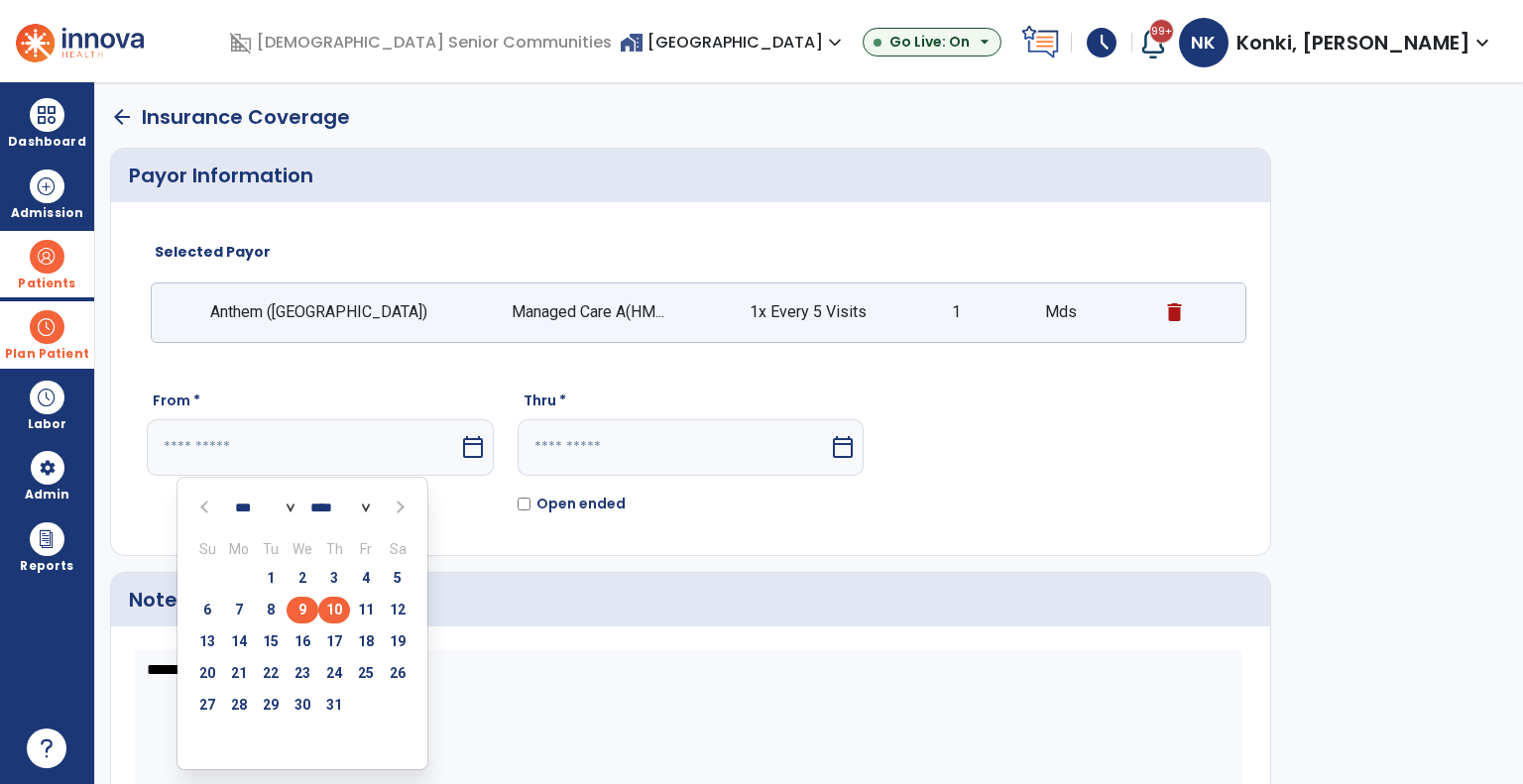 click on "9" at bounding box center (302, 610) 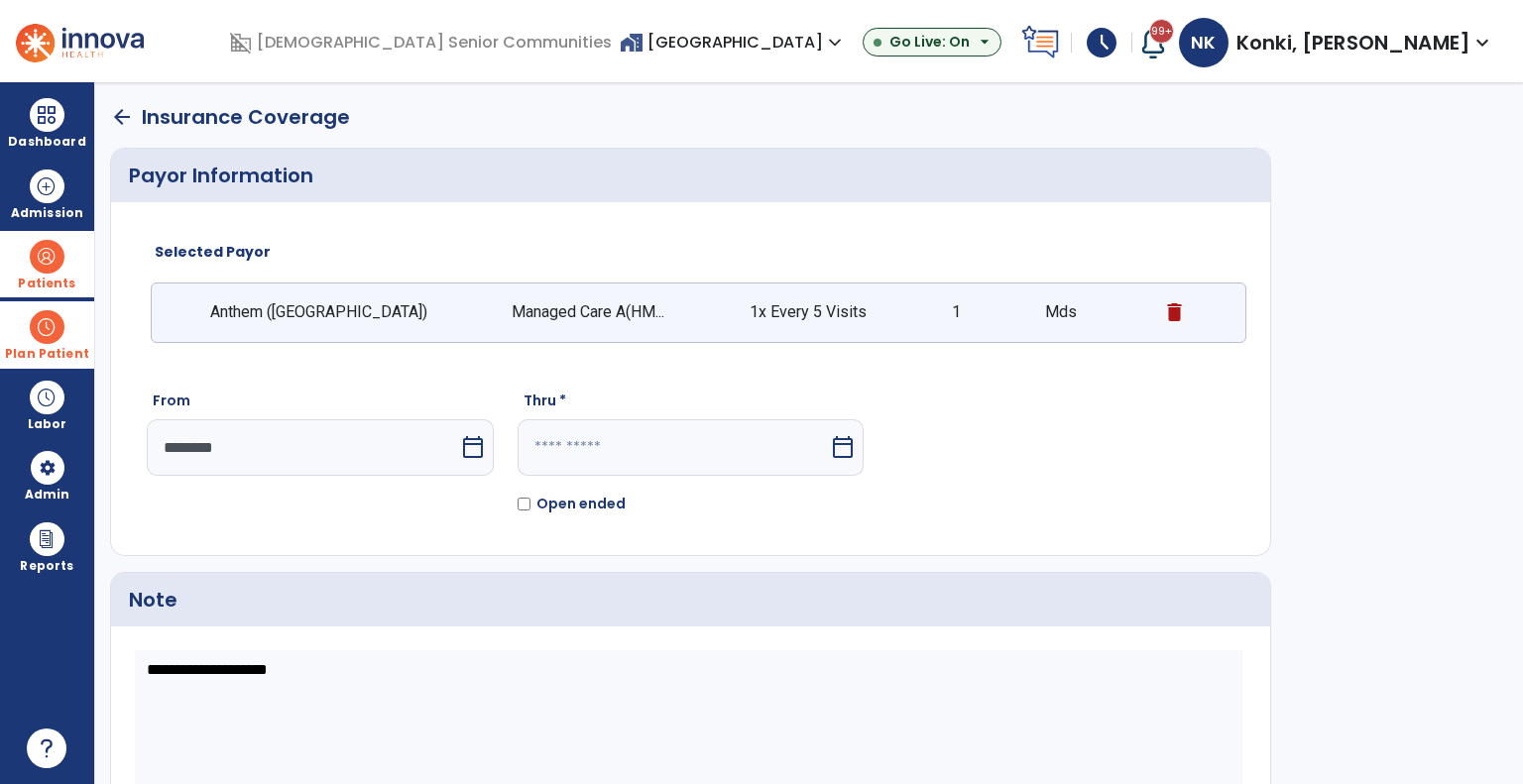 click on "Open ended" 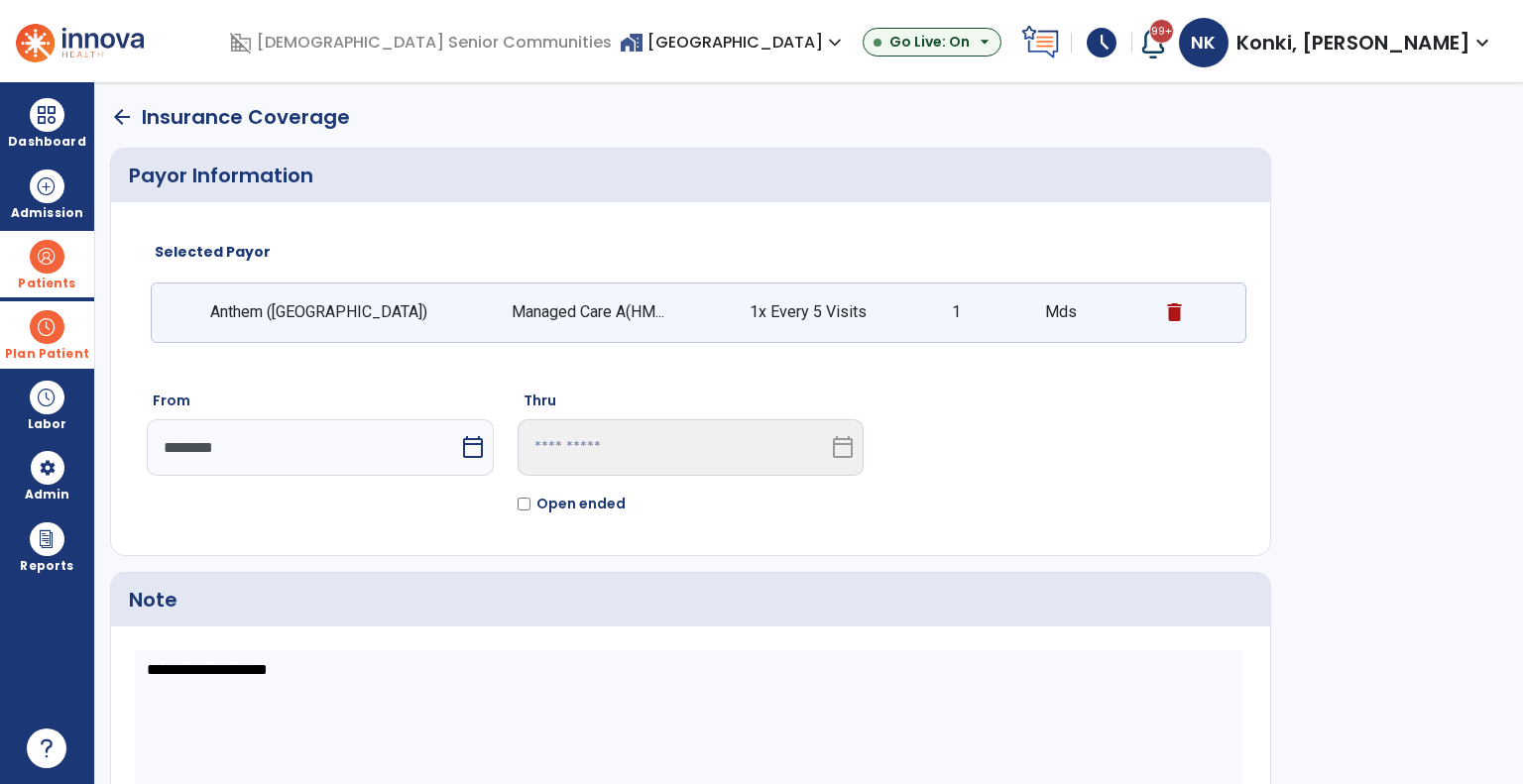 click on "Save" 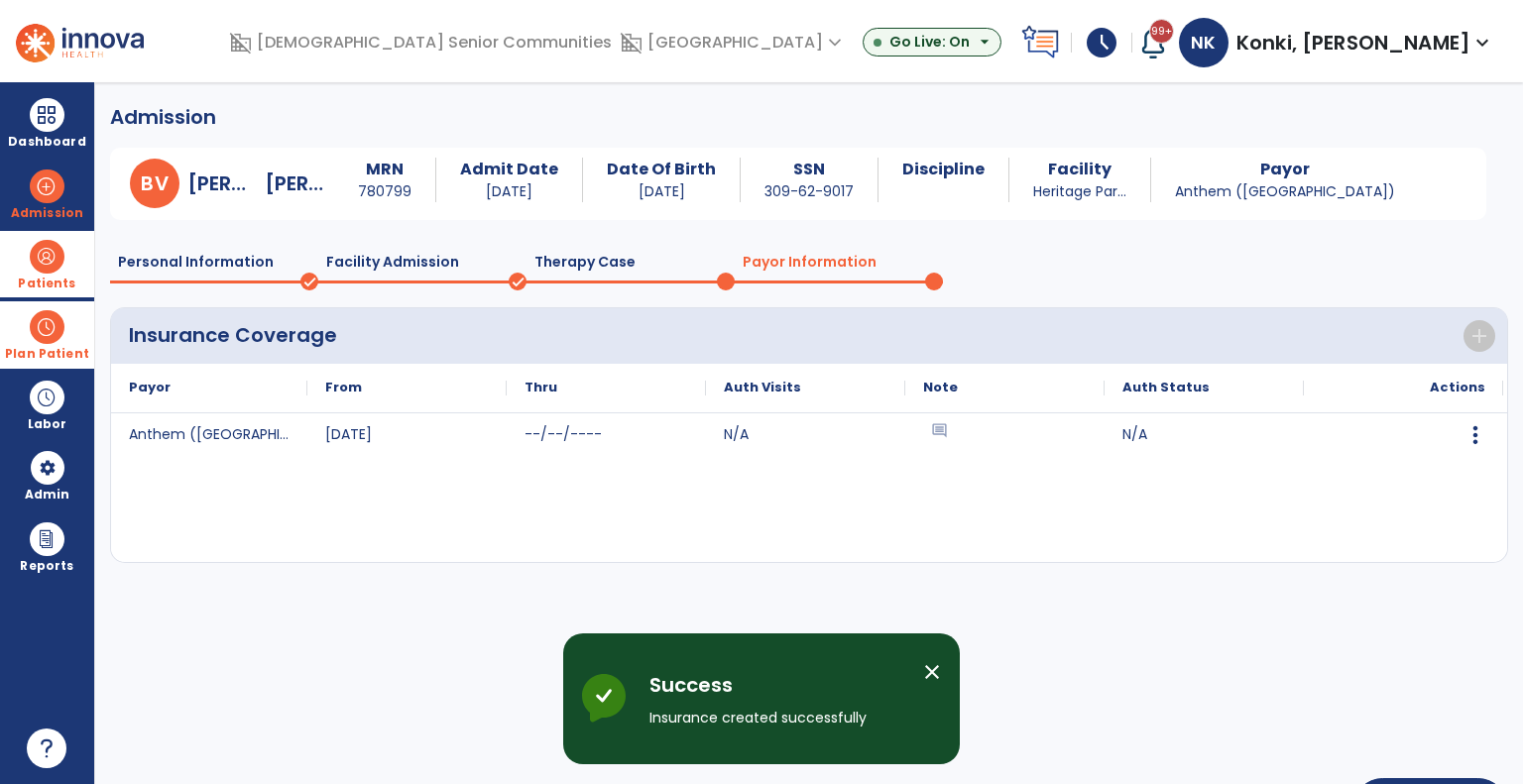 click on "Therapy Case" 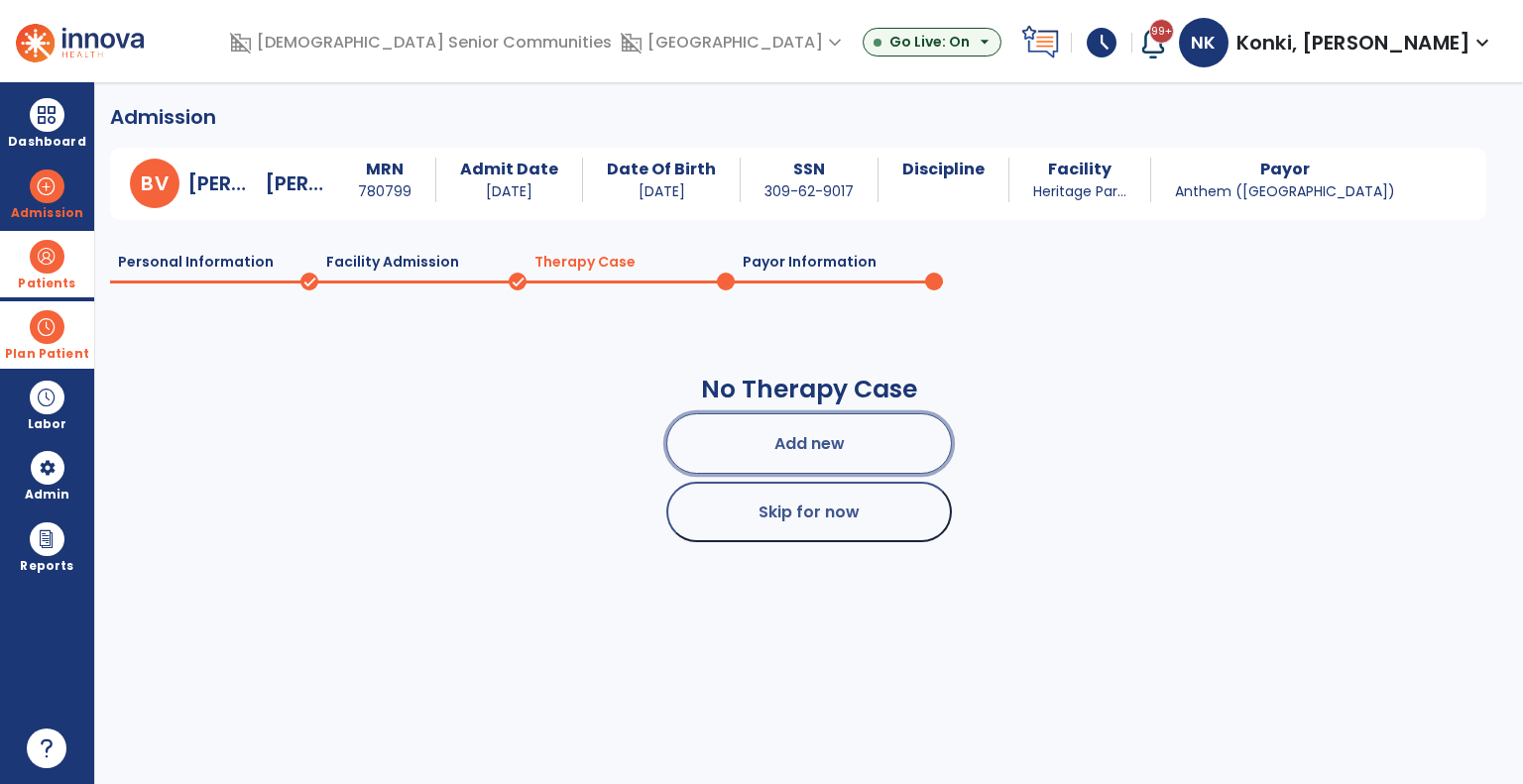 click on "Add new" at bounding box center [809, 443] 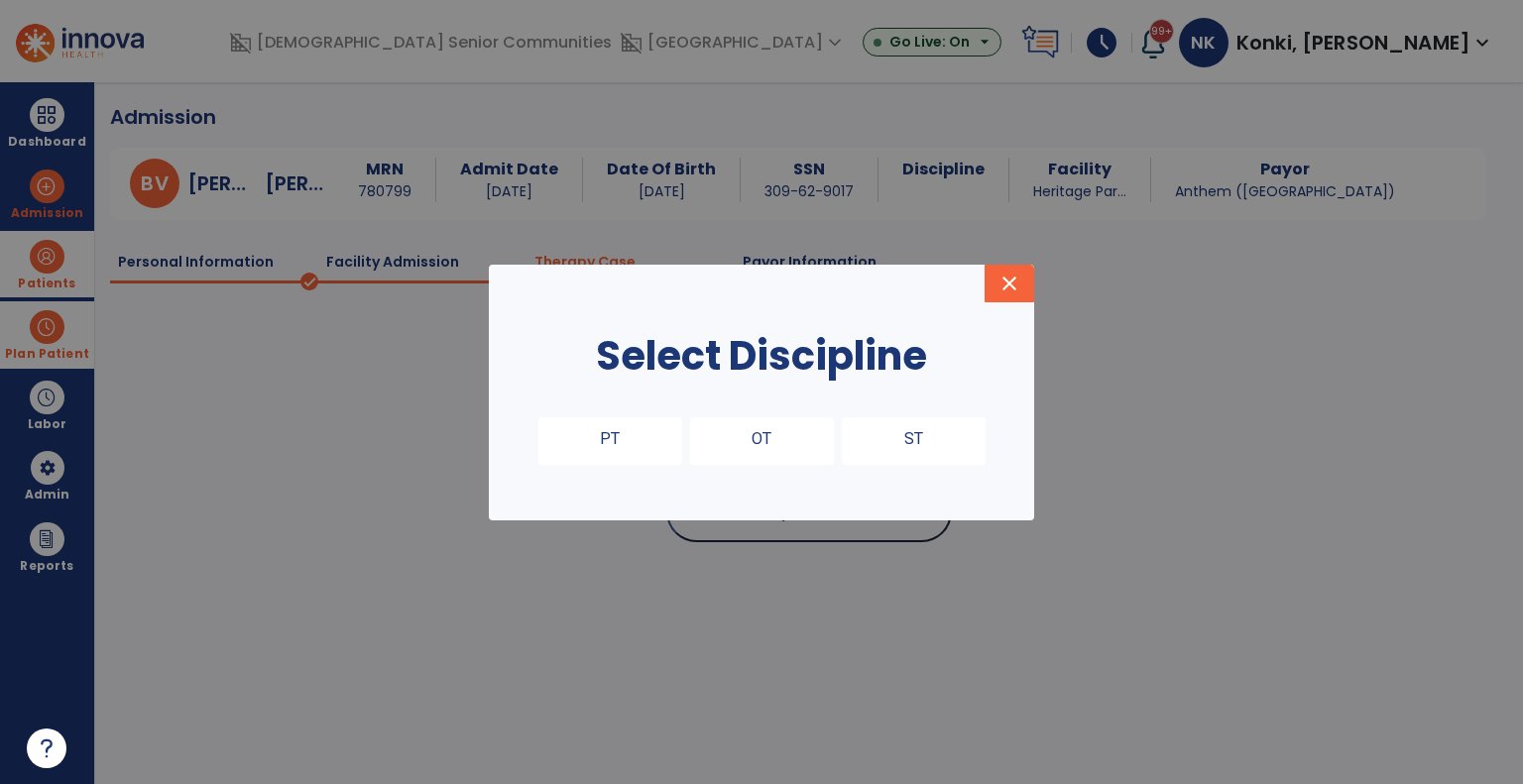 click on "PT" at bounding box center (610, 441) 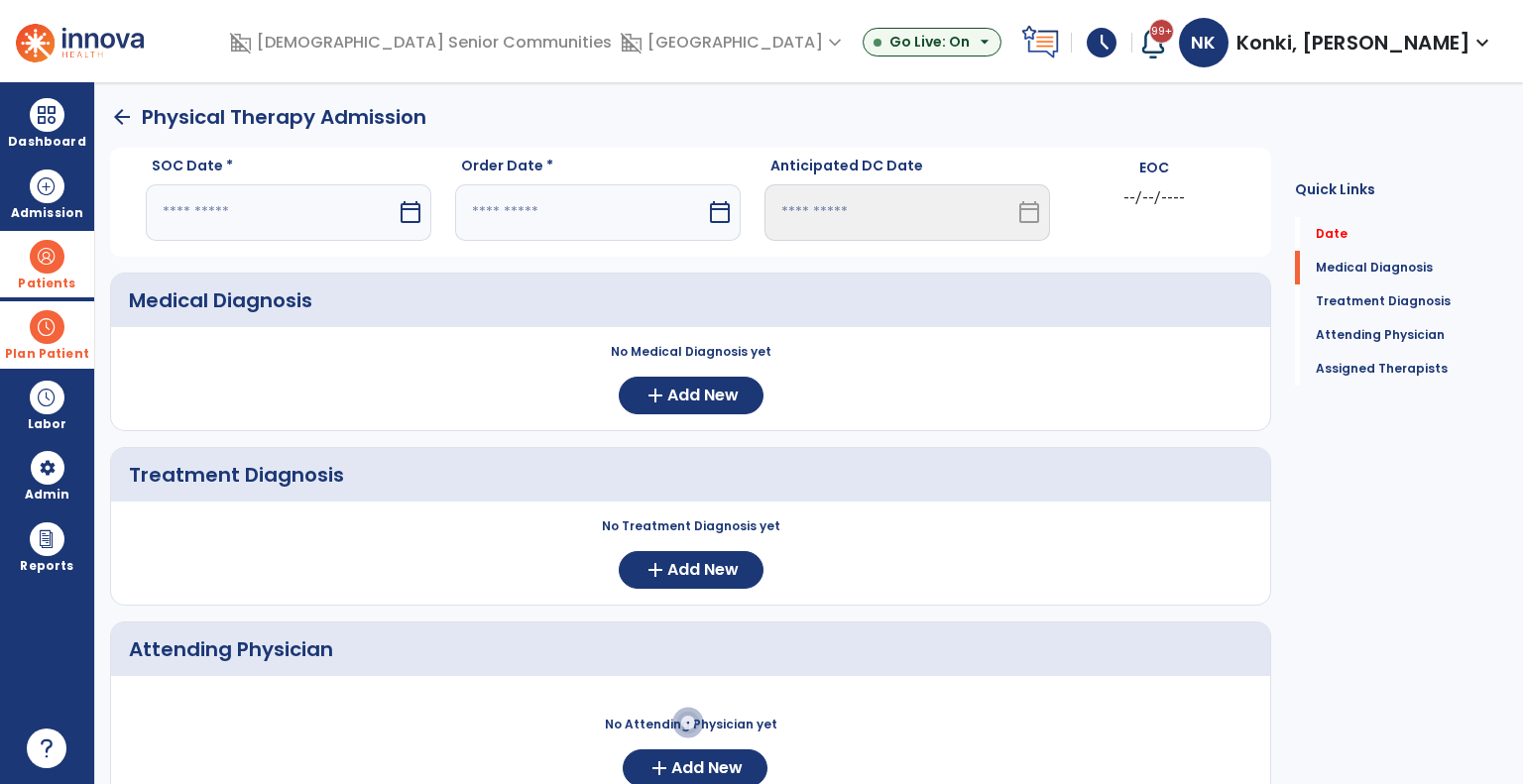 click on "calendar_today" at bounding box center (412, 212) 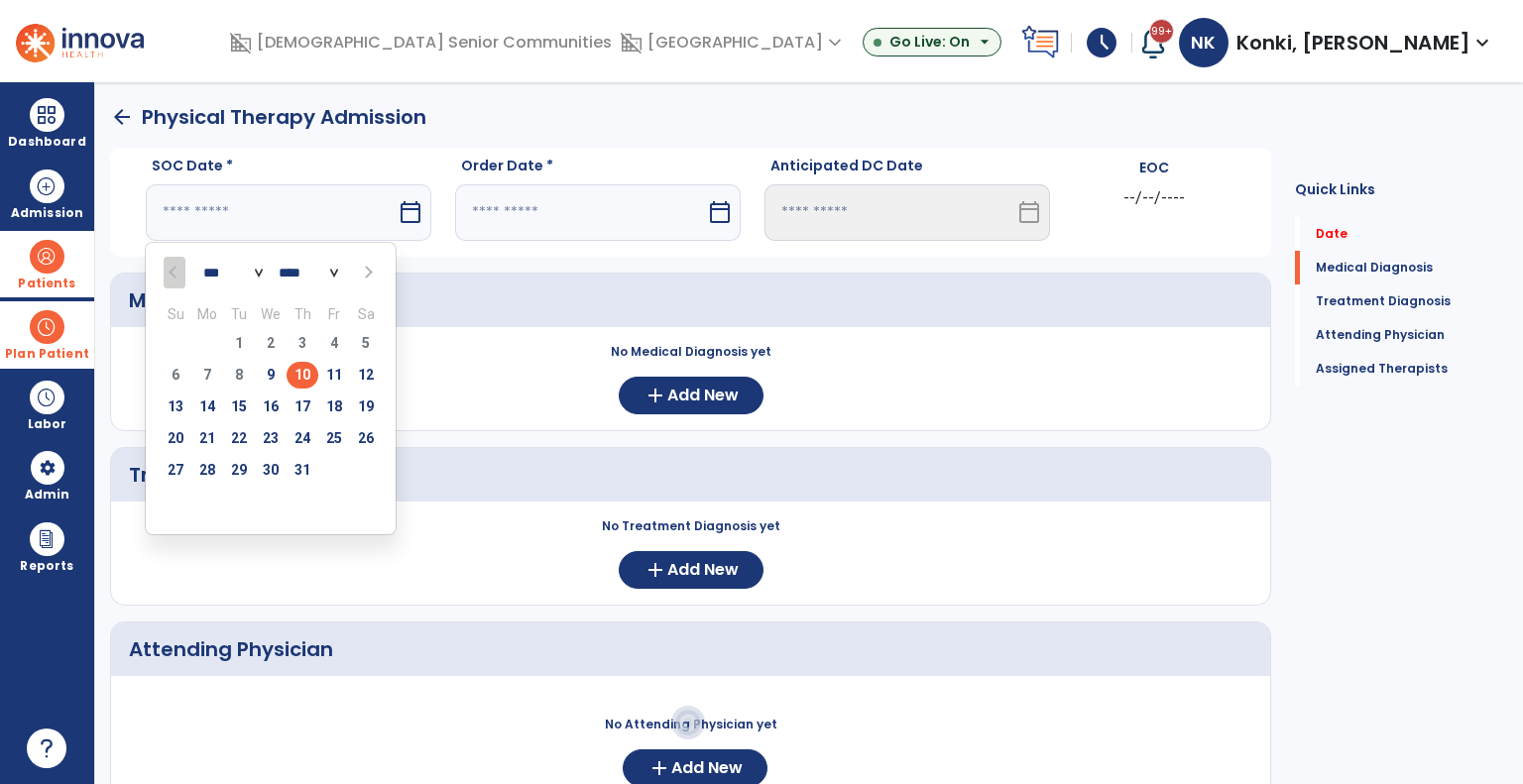 click on "10" at bounding box center [302, 375] 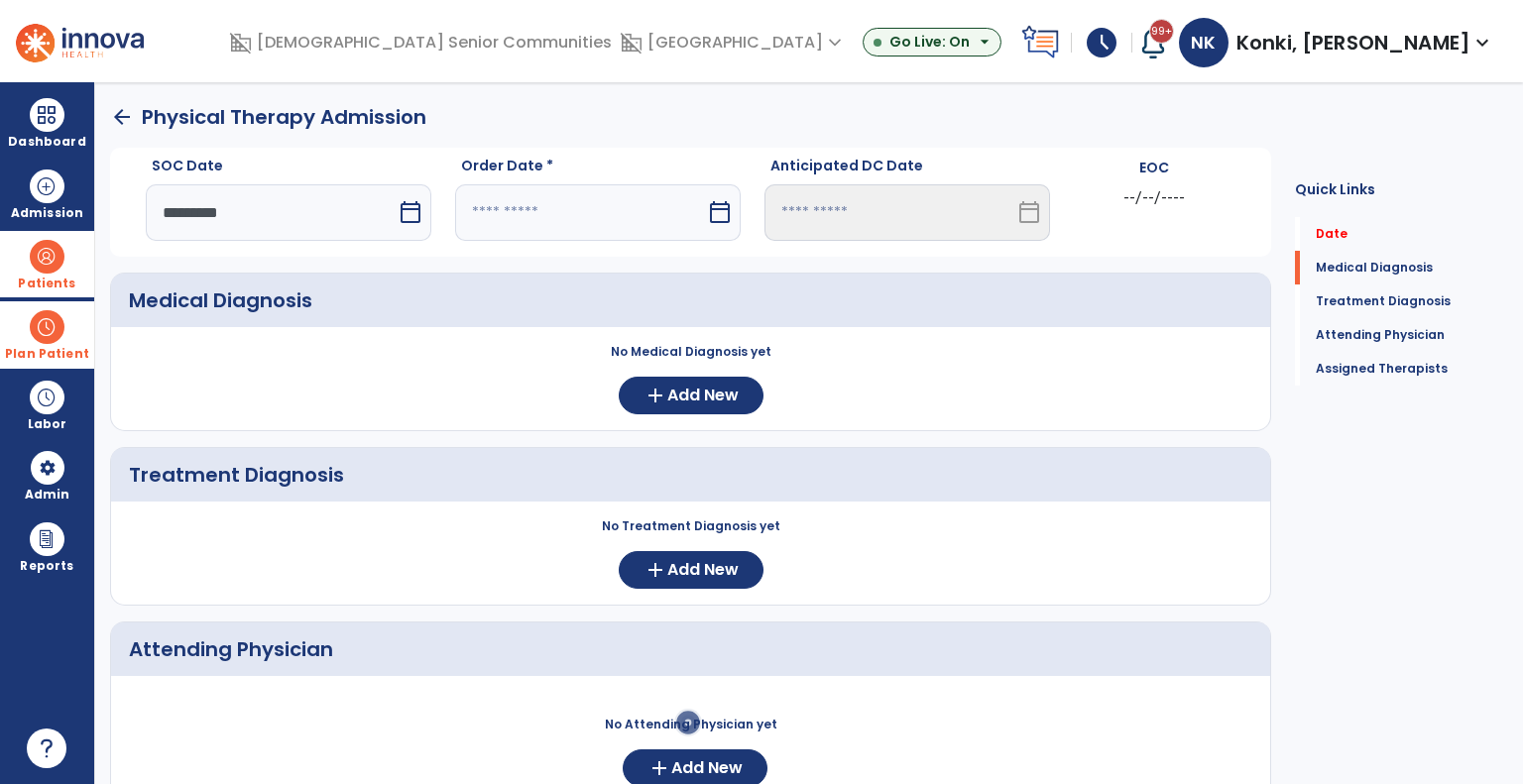 click on "calendar_today" at bounding box center (722, 212) 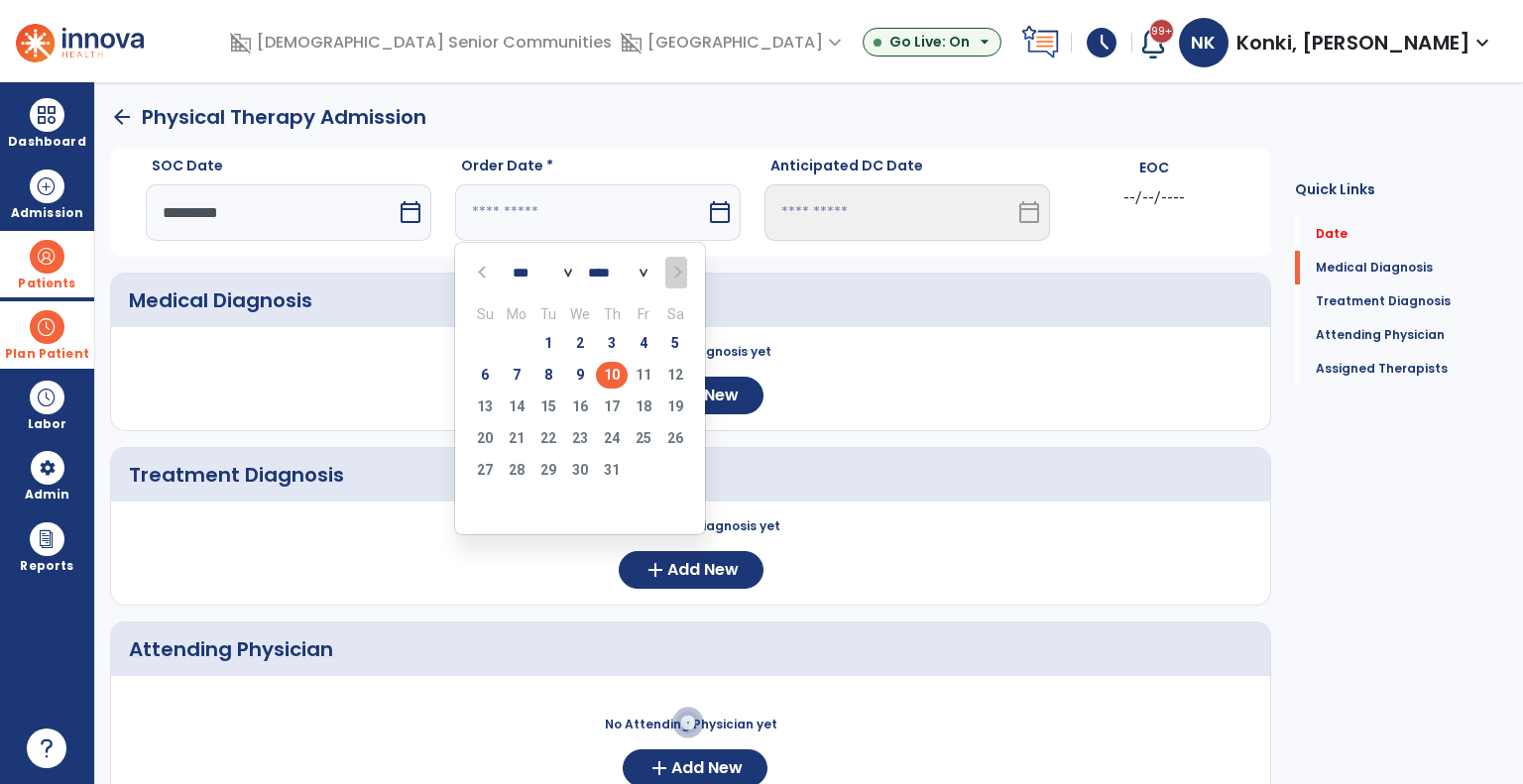 click on "10" at bounding box center (612, 375) 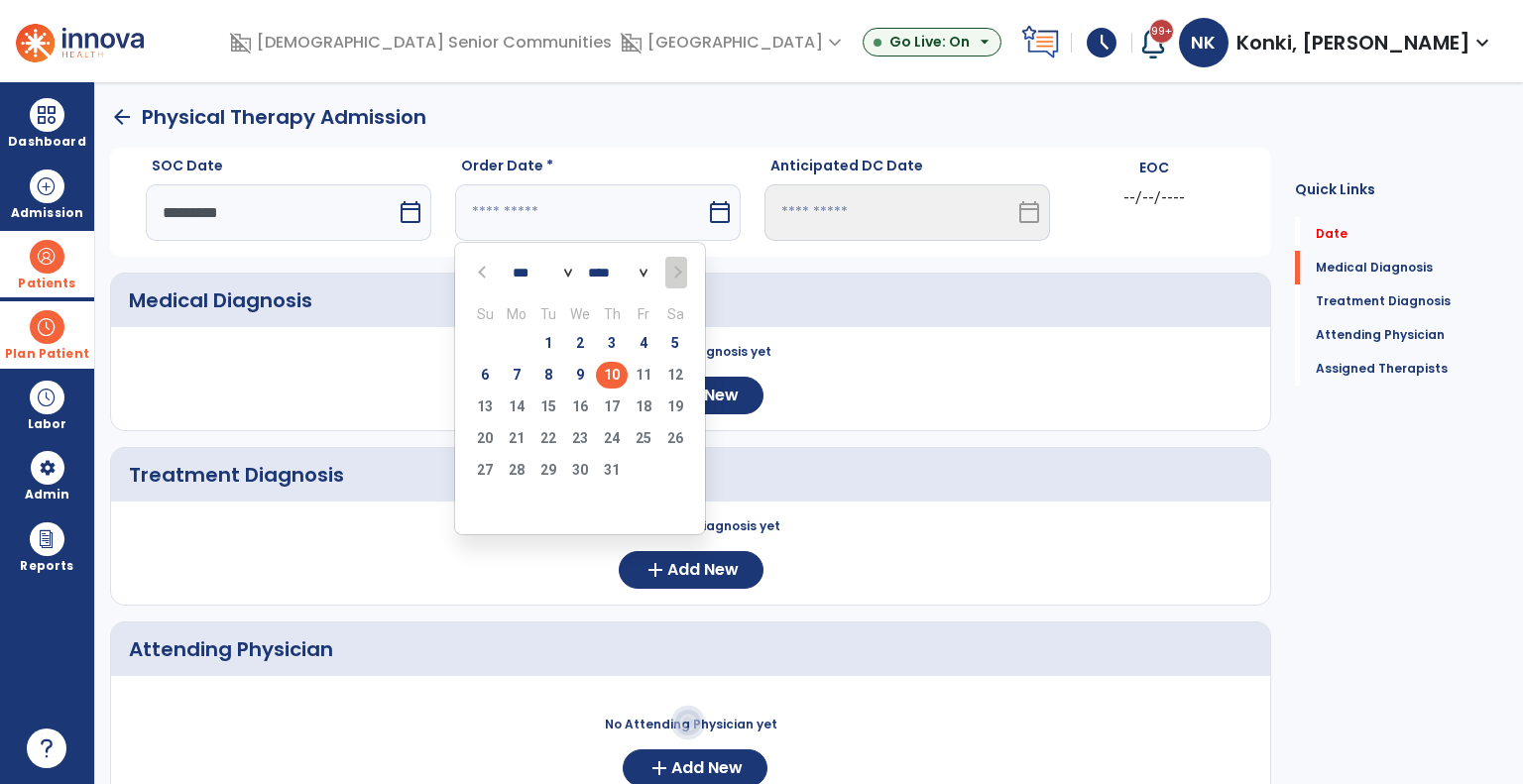 type on "*********" 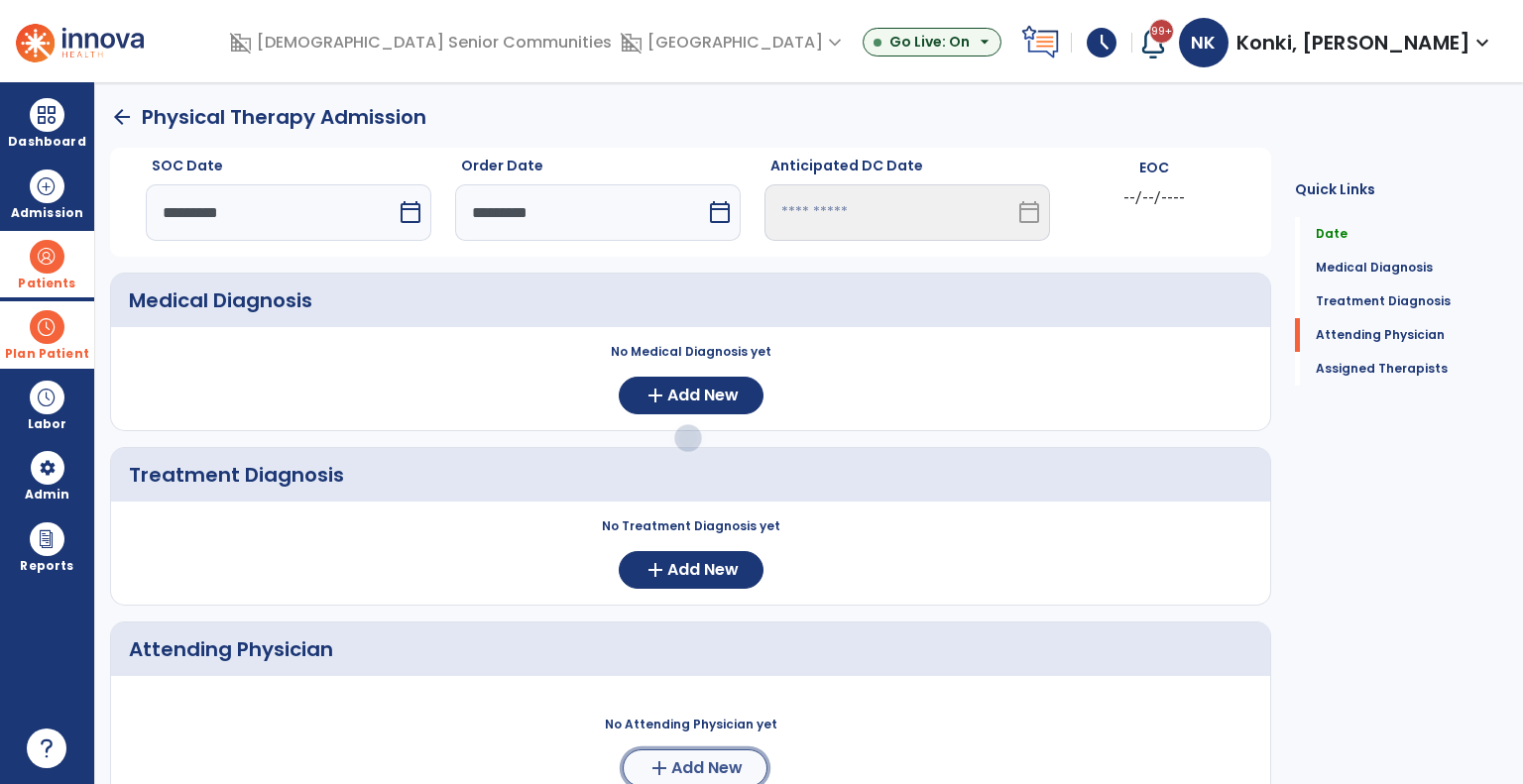 click on "Add New" 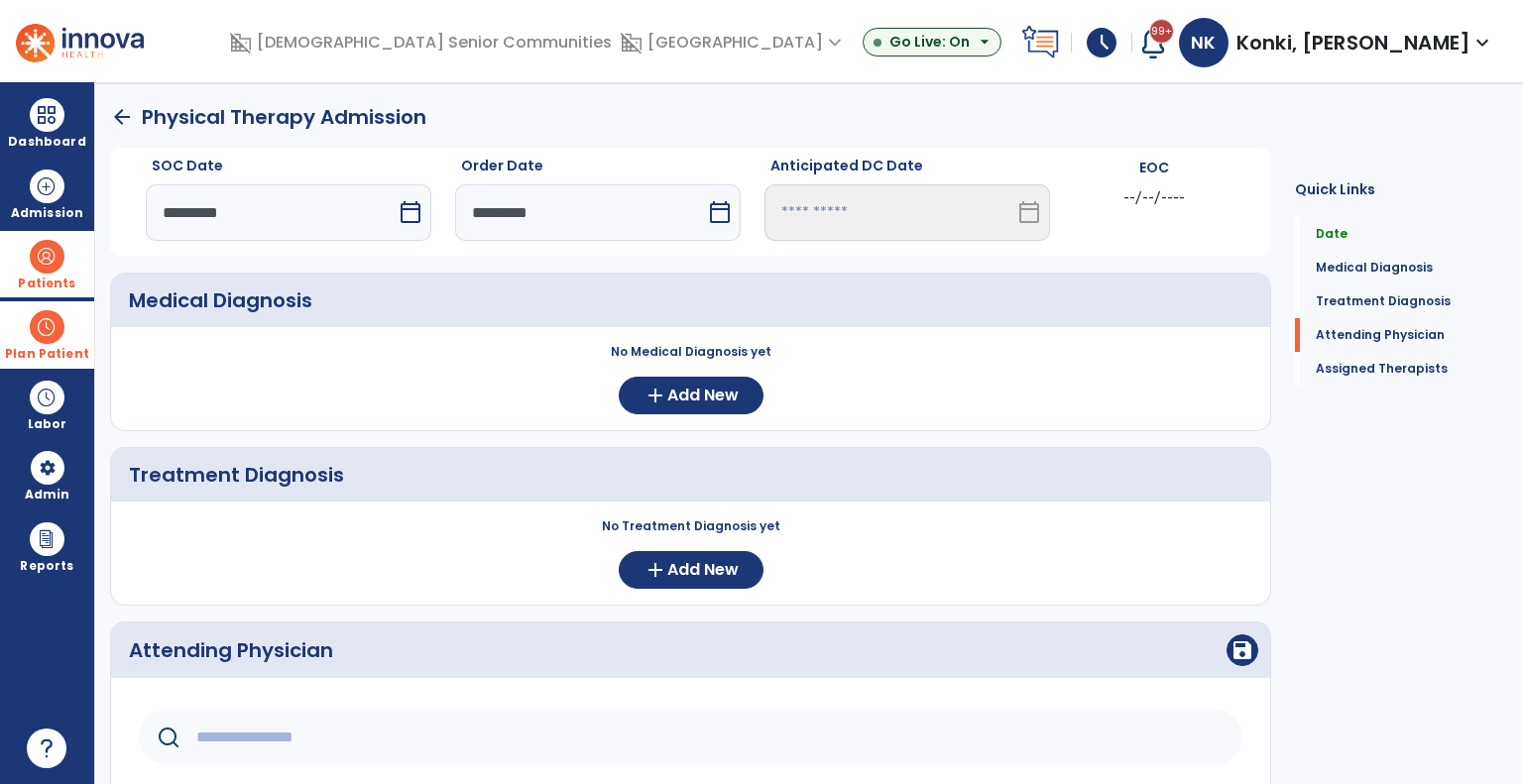 click on "[PERSON_NAME]" 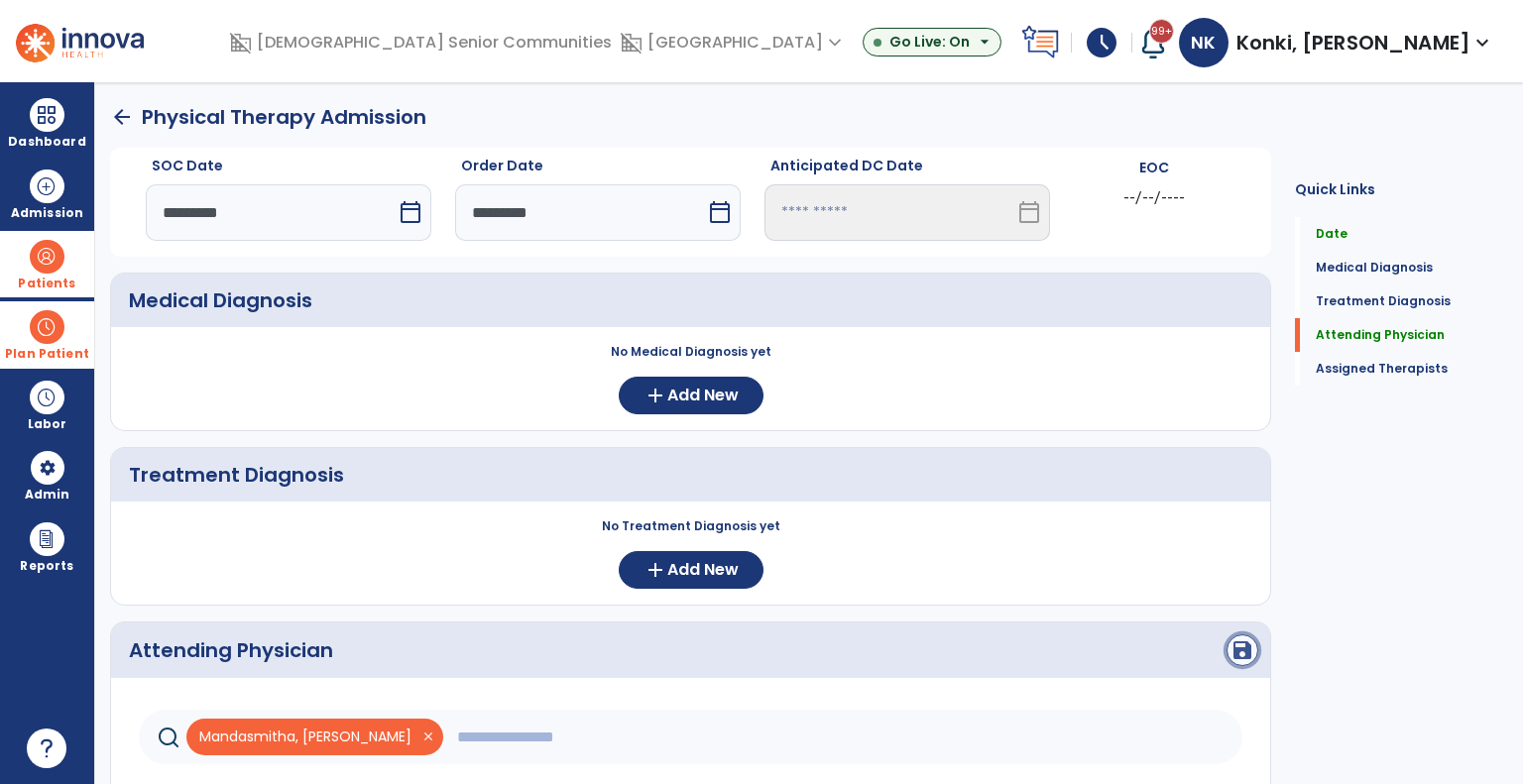 click on "save" 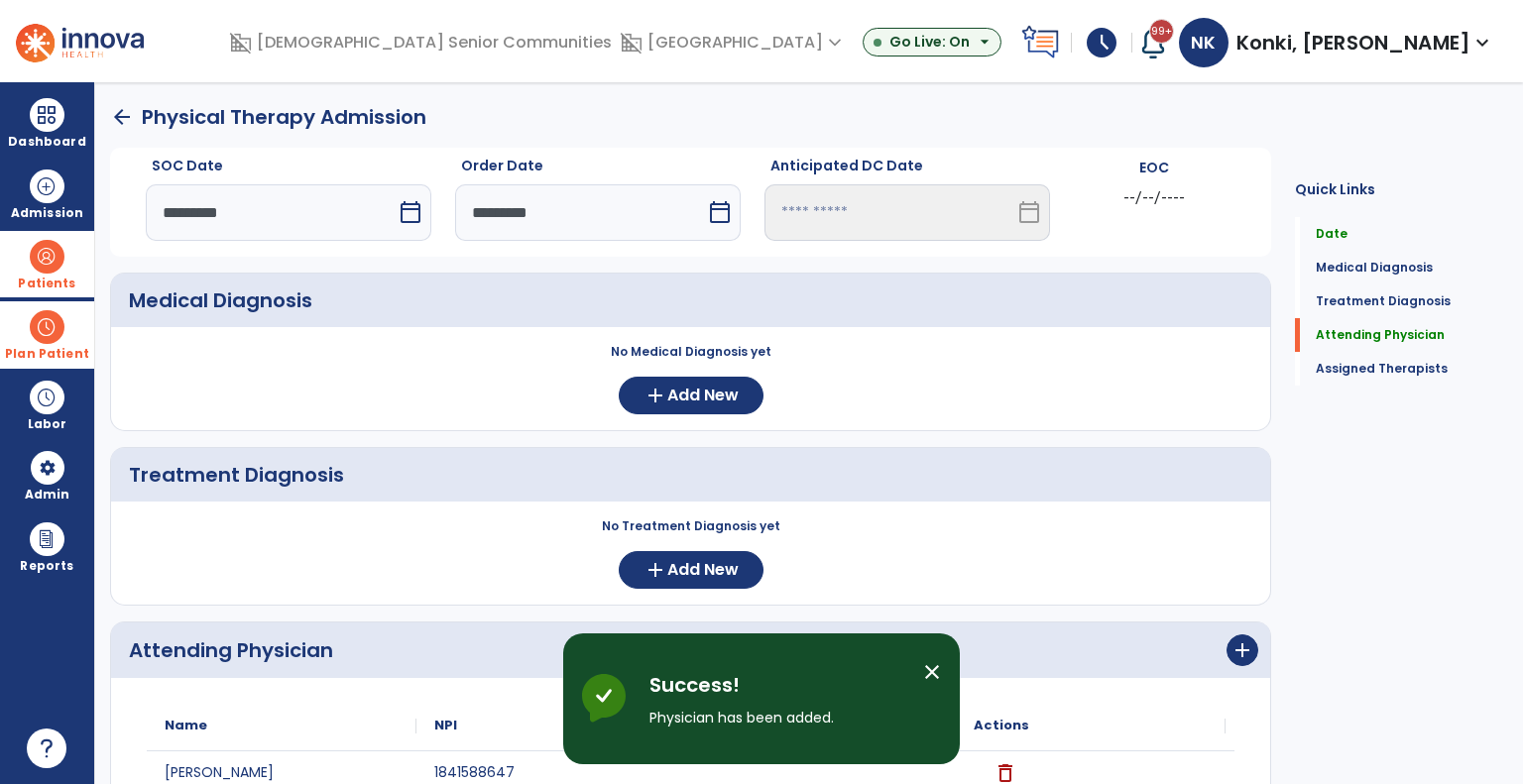 click on "close" at bounding box center [932, 672] 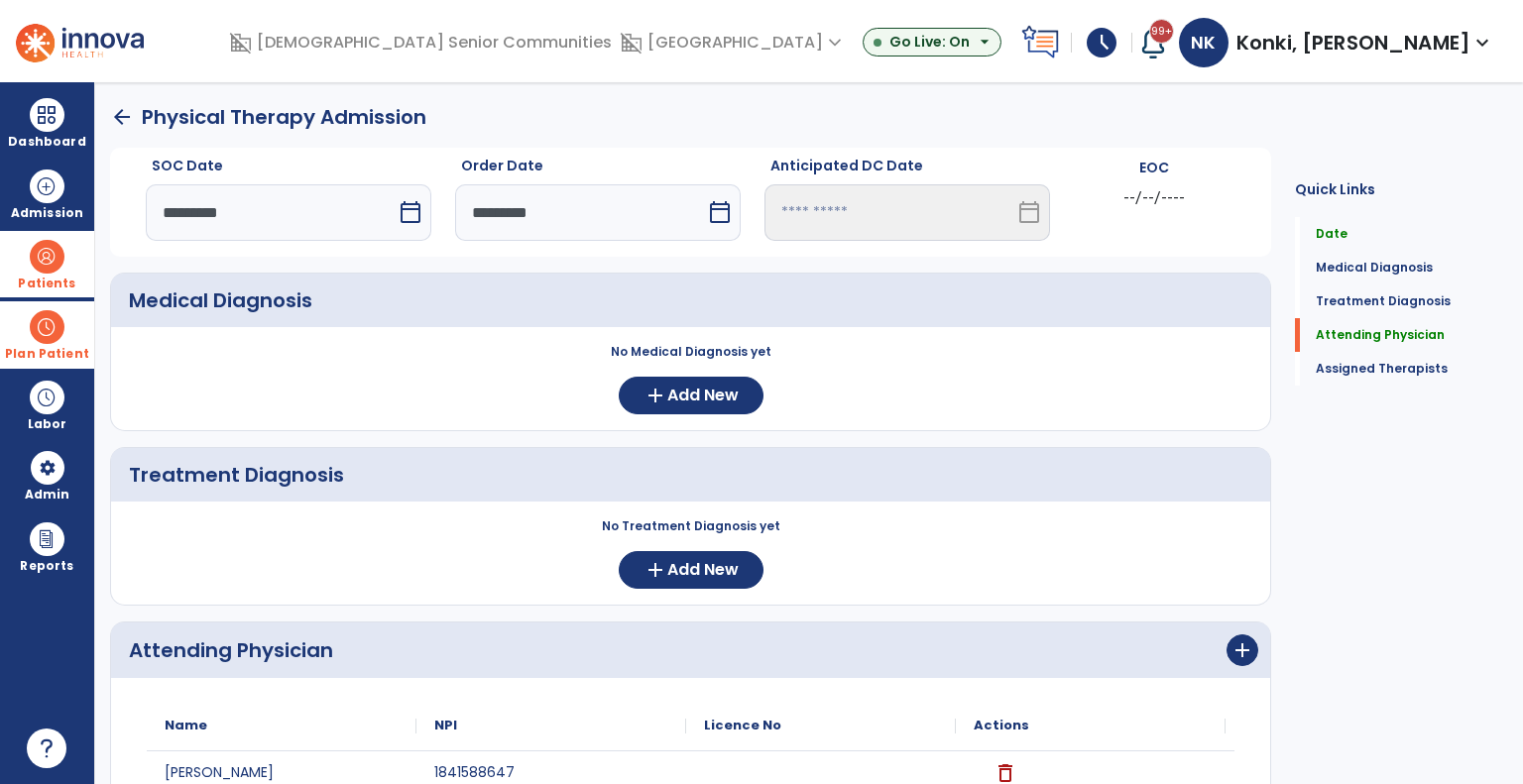 click on "Assign Therapists" 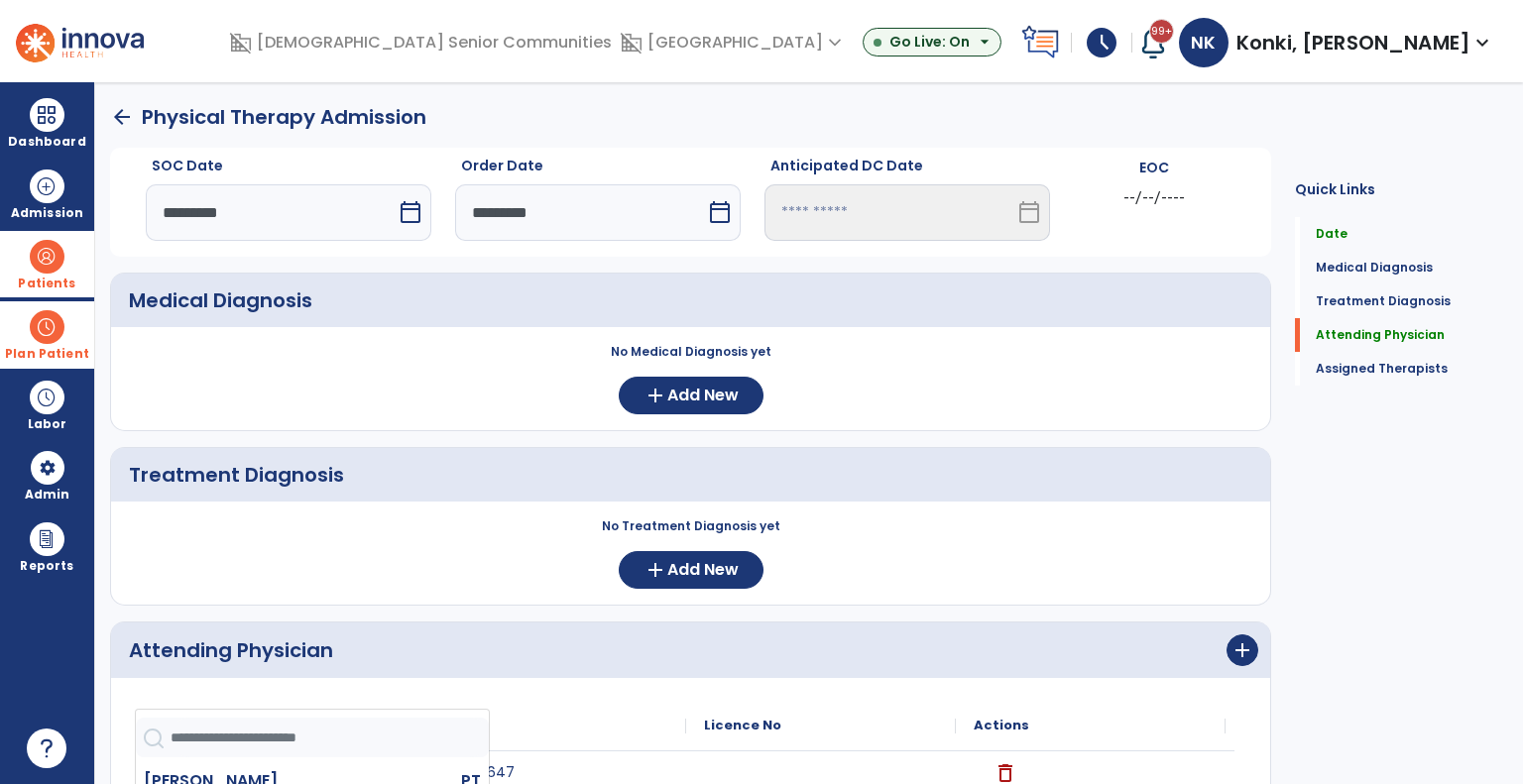 click on "PT" 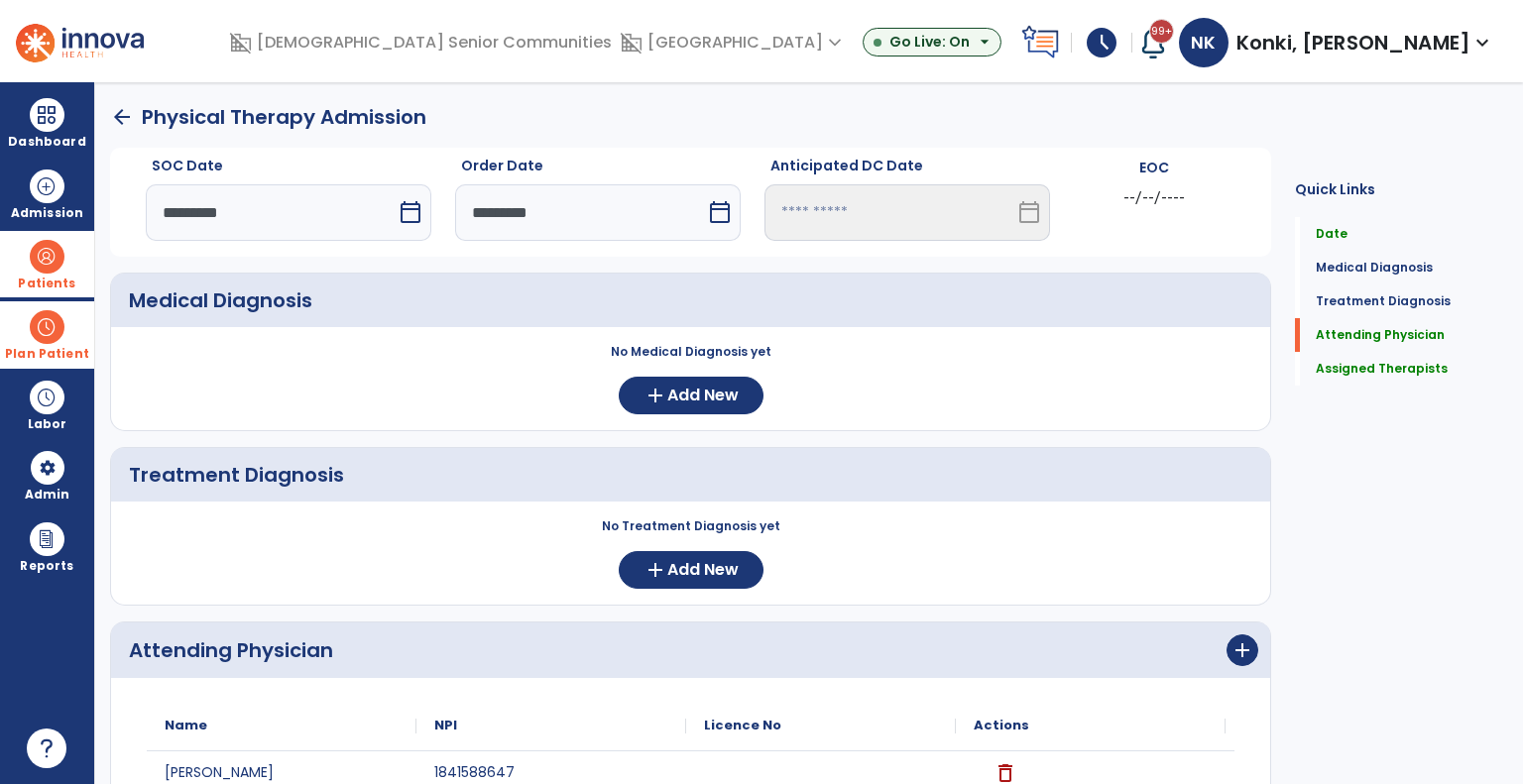 click on "Choose one Option" at bounding box center (691, 1022) 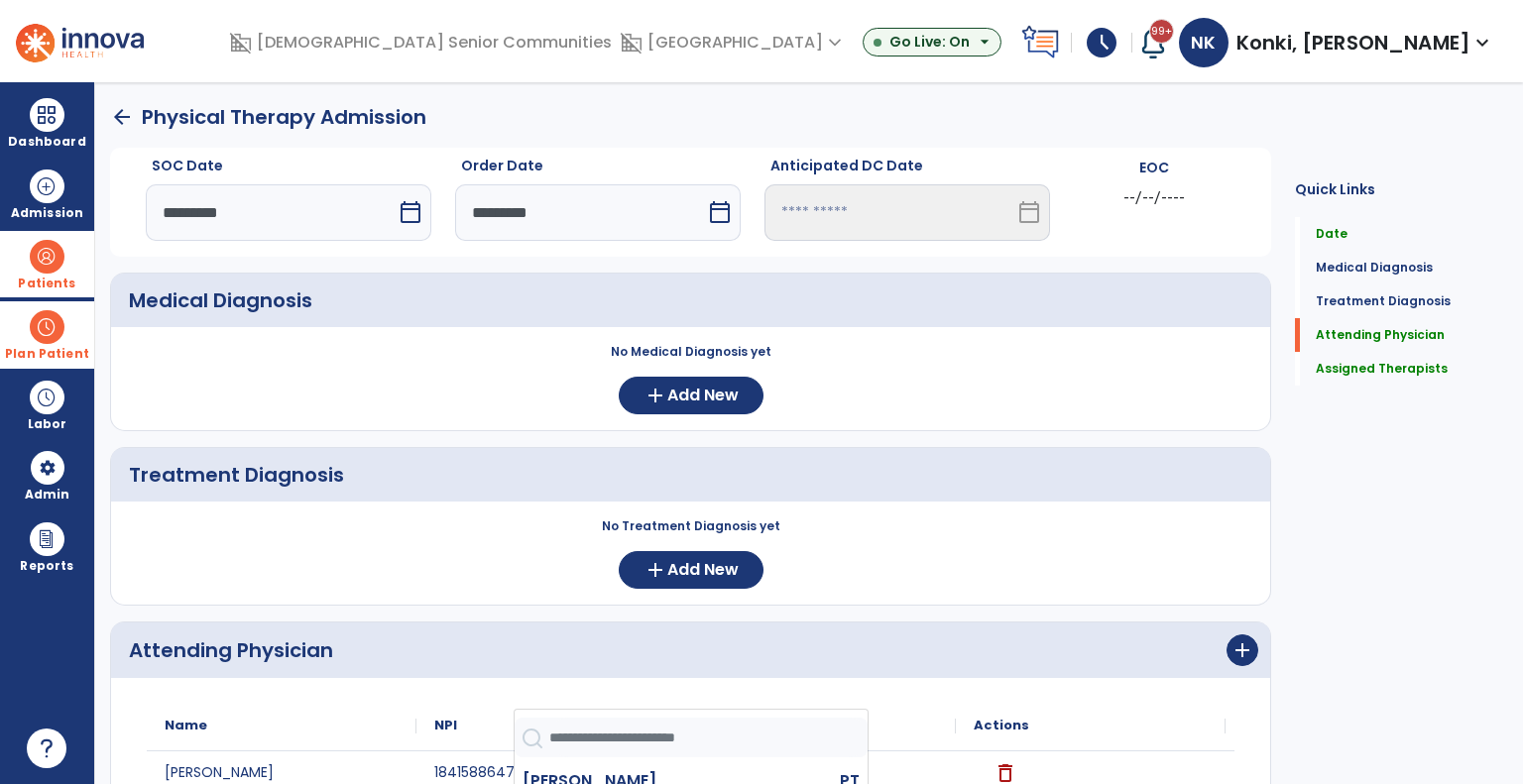 click on "05011741A" 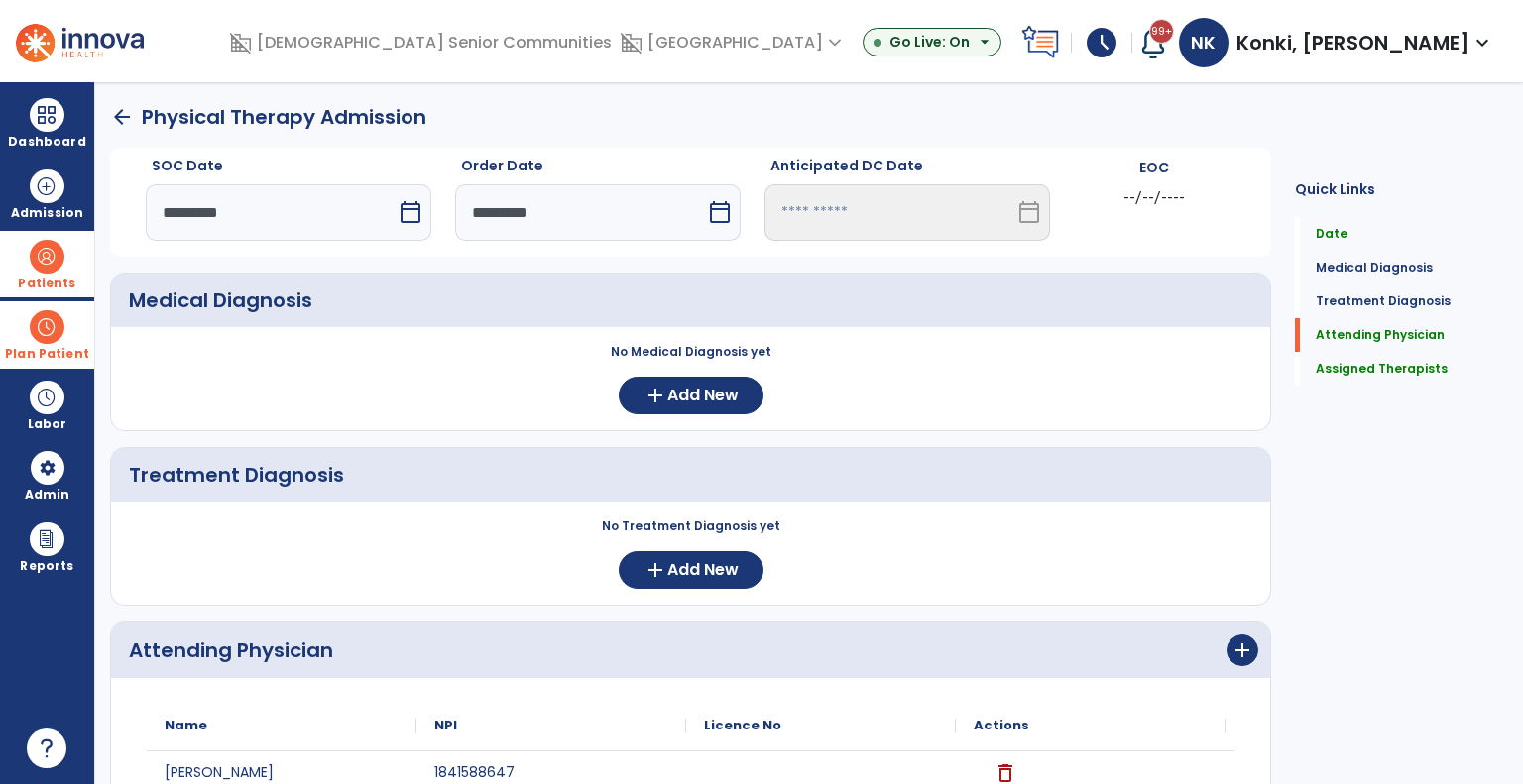 click on "Choose one Option" at bounding box center (1069, 1022) 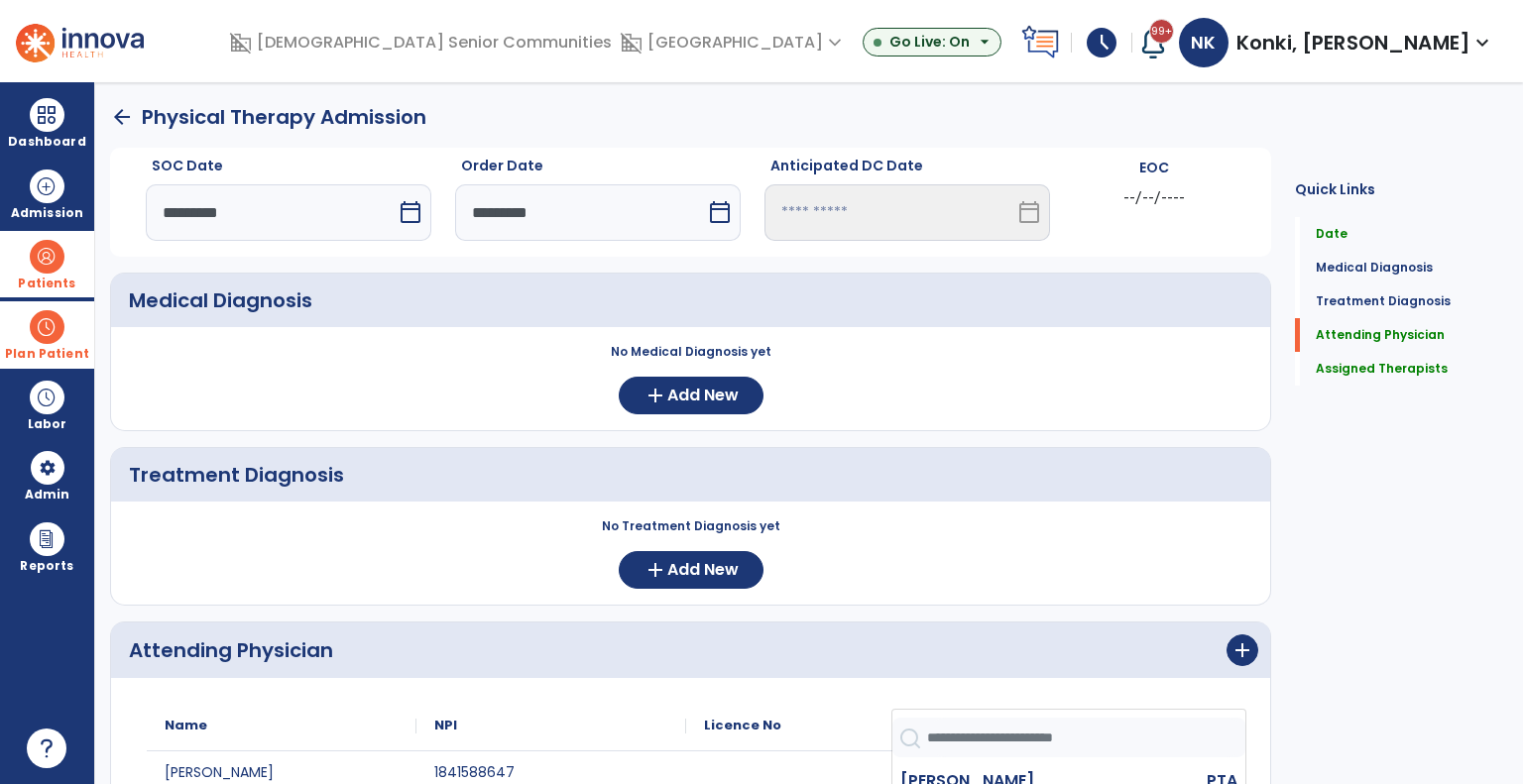 drag, startPoint x: 1026, startPoint y: 537, endPoint x: 994, endPoint y: 565, distance: 42.52058 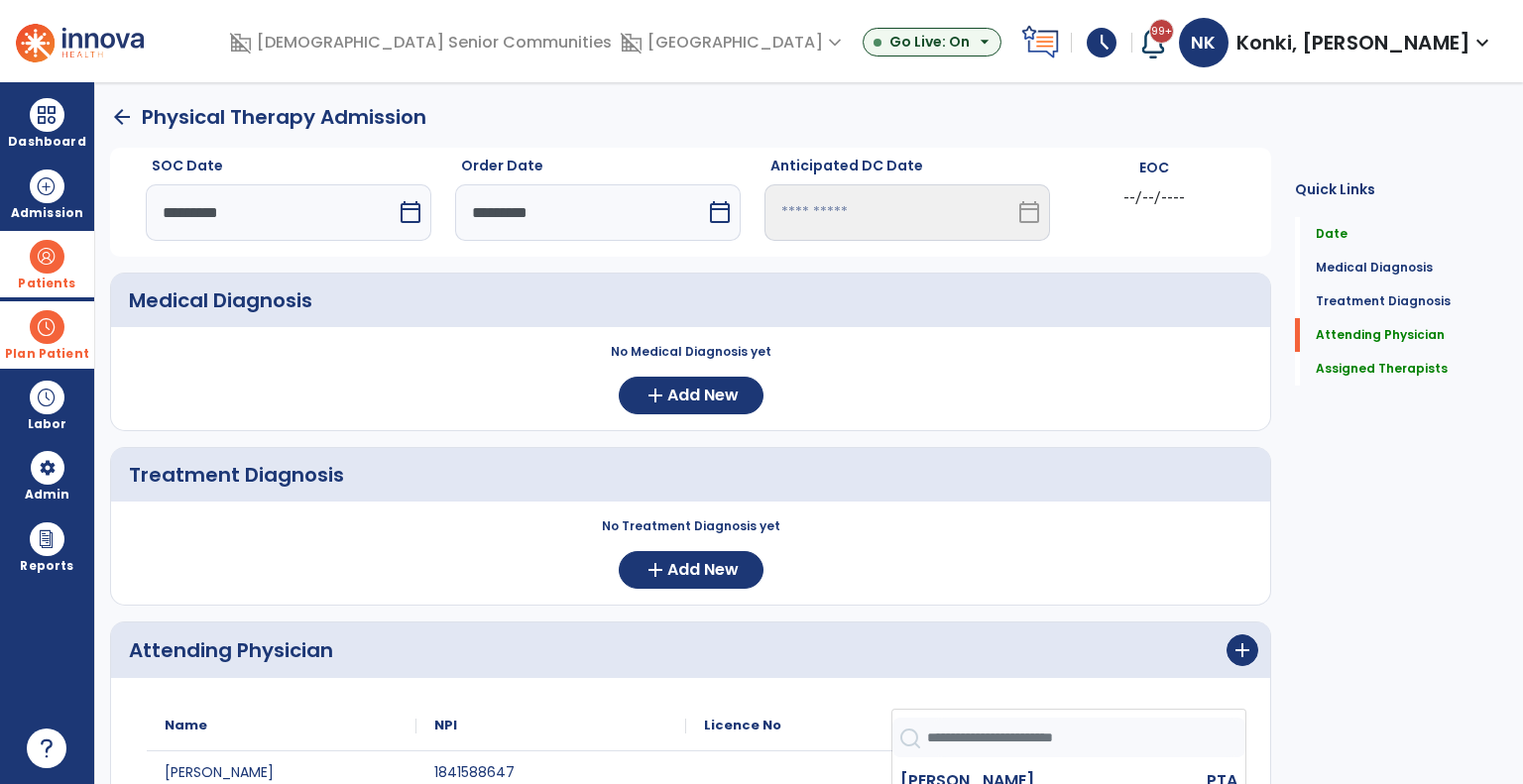 click on "[PERSON_NAME]  PT   NPI #  N/A   License #  05011741A" 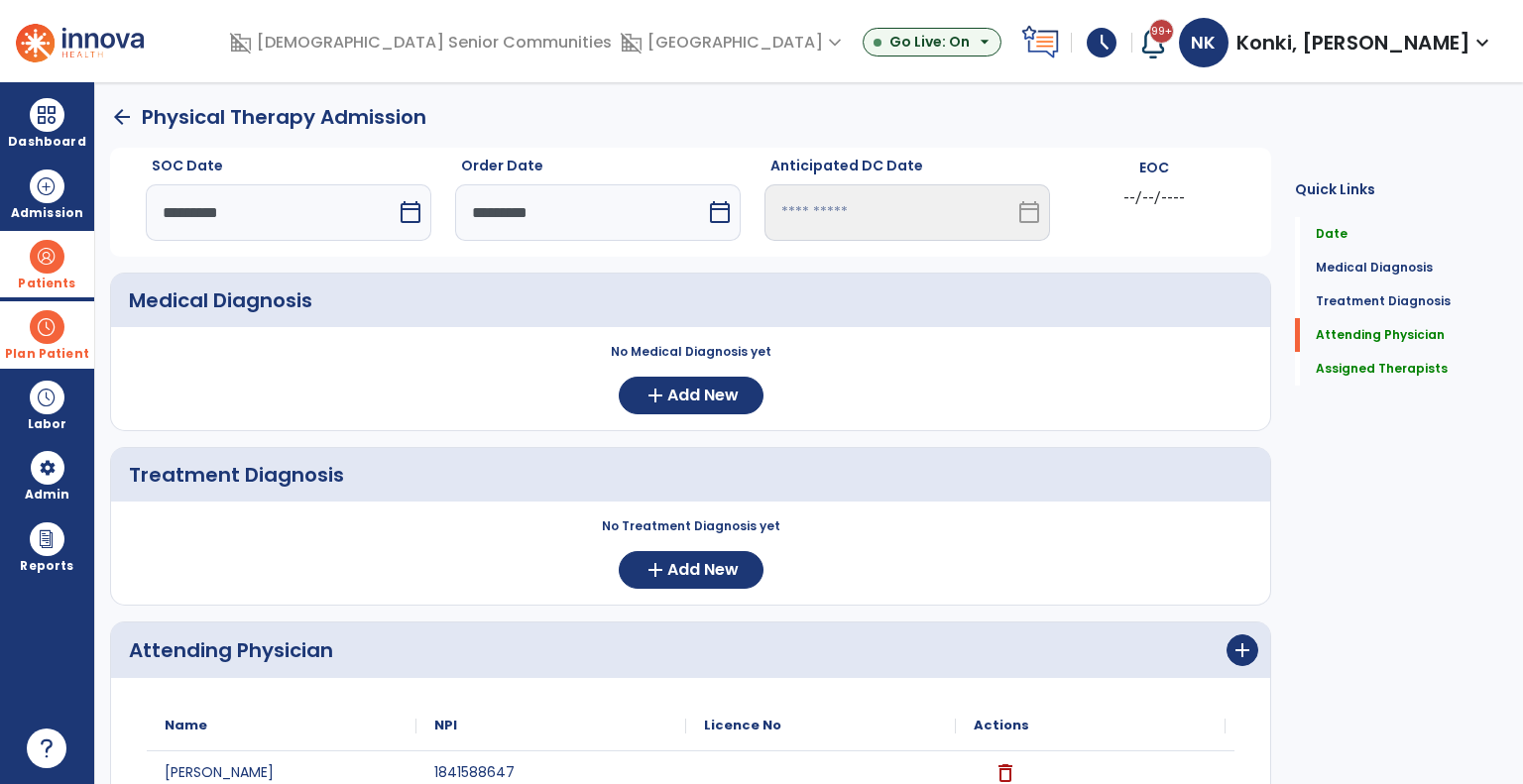 click on "Save  >" 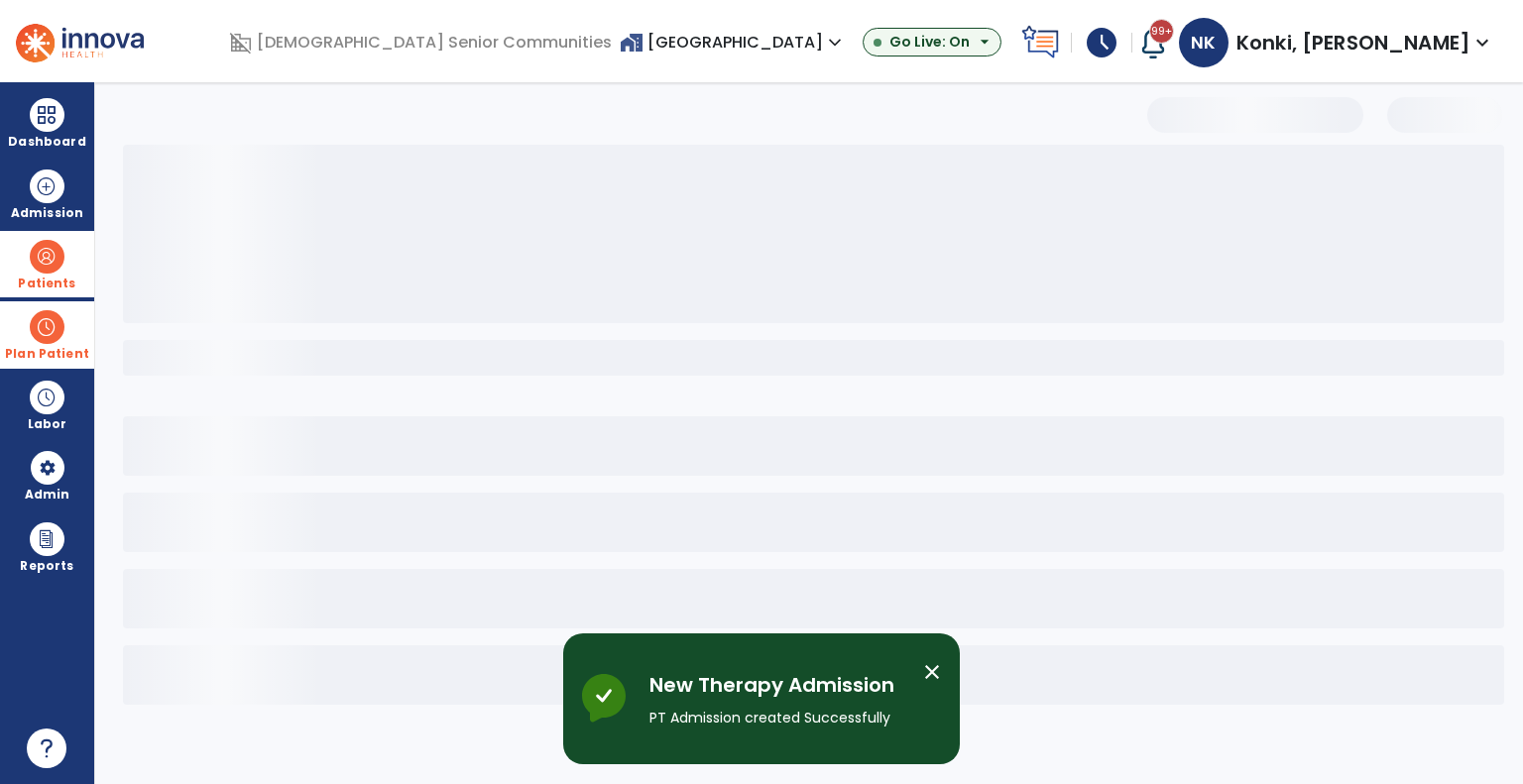 select on "***" 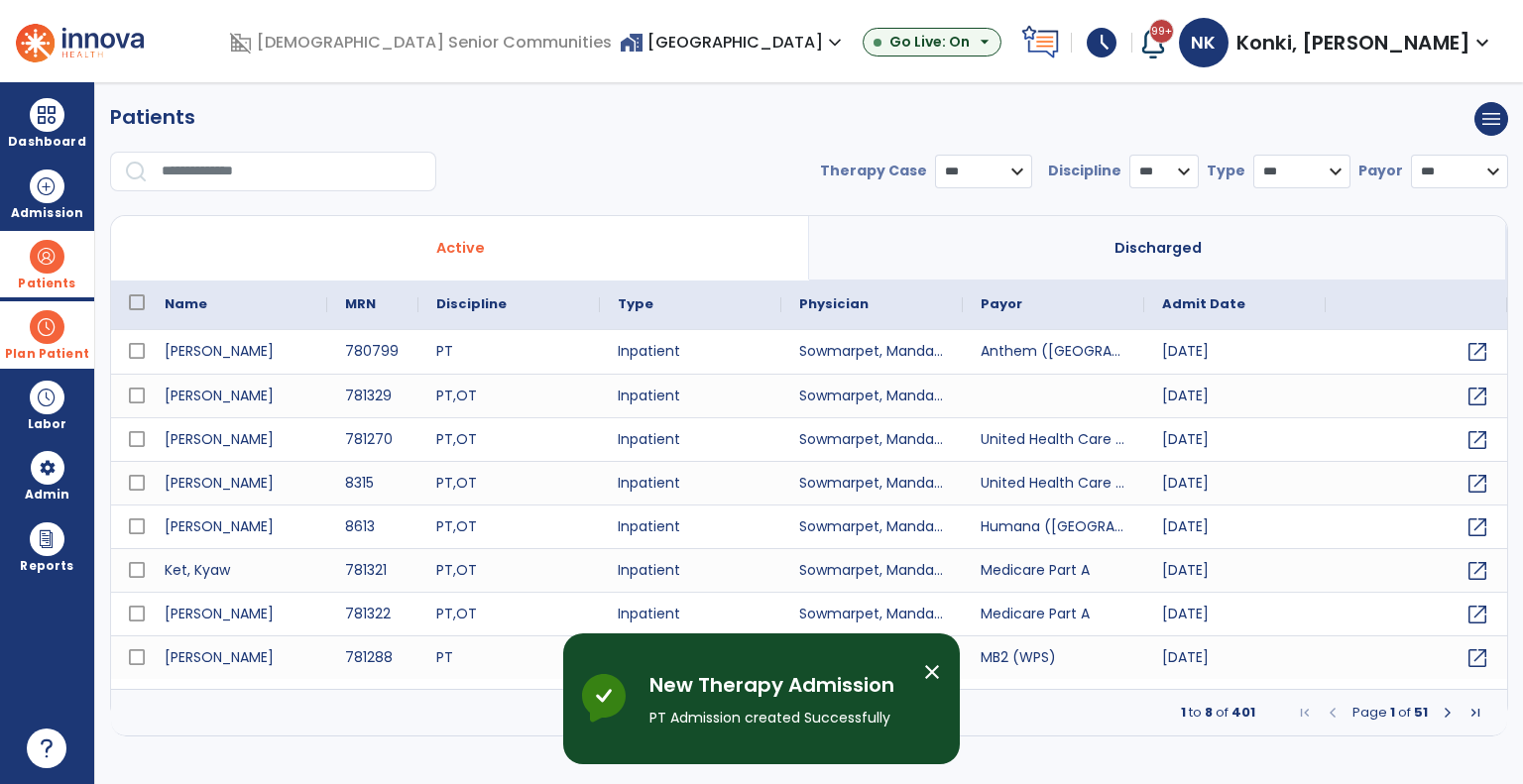click on "New Therapy Admission PT Admission created Successfully  close   Innova Health  New Therapy Admission" at bounding box center (762, 699) 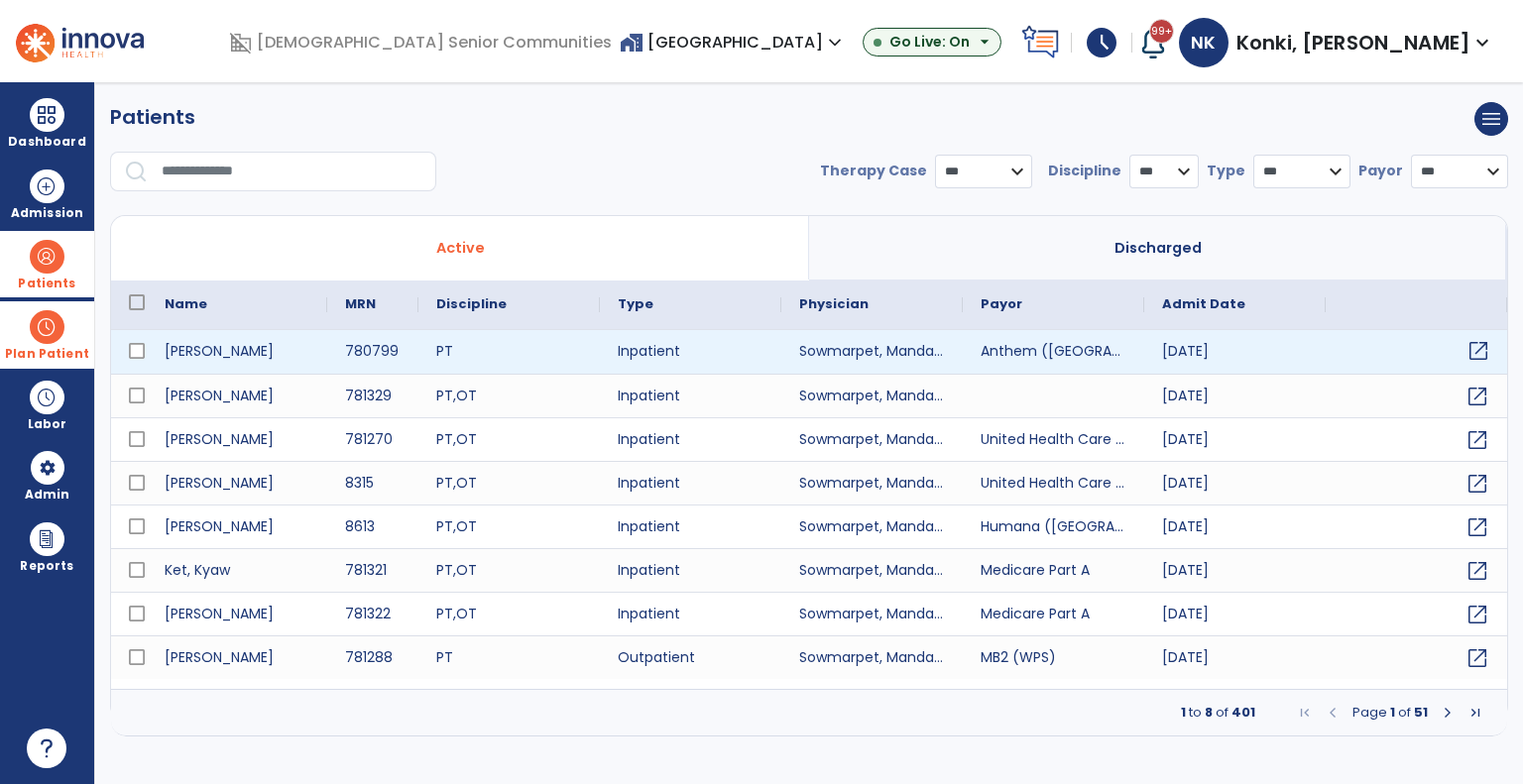 click on "open_in_new" at bounding box center (1478, 351) 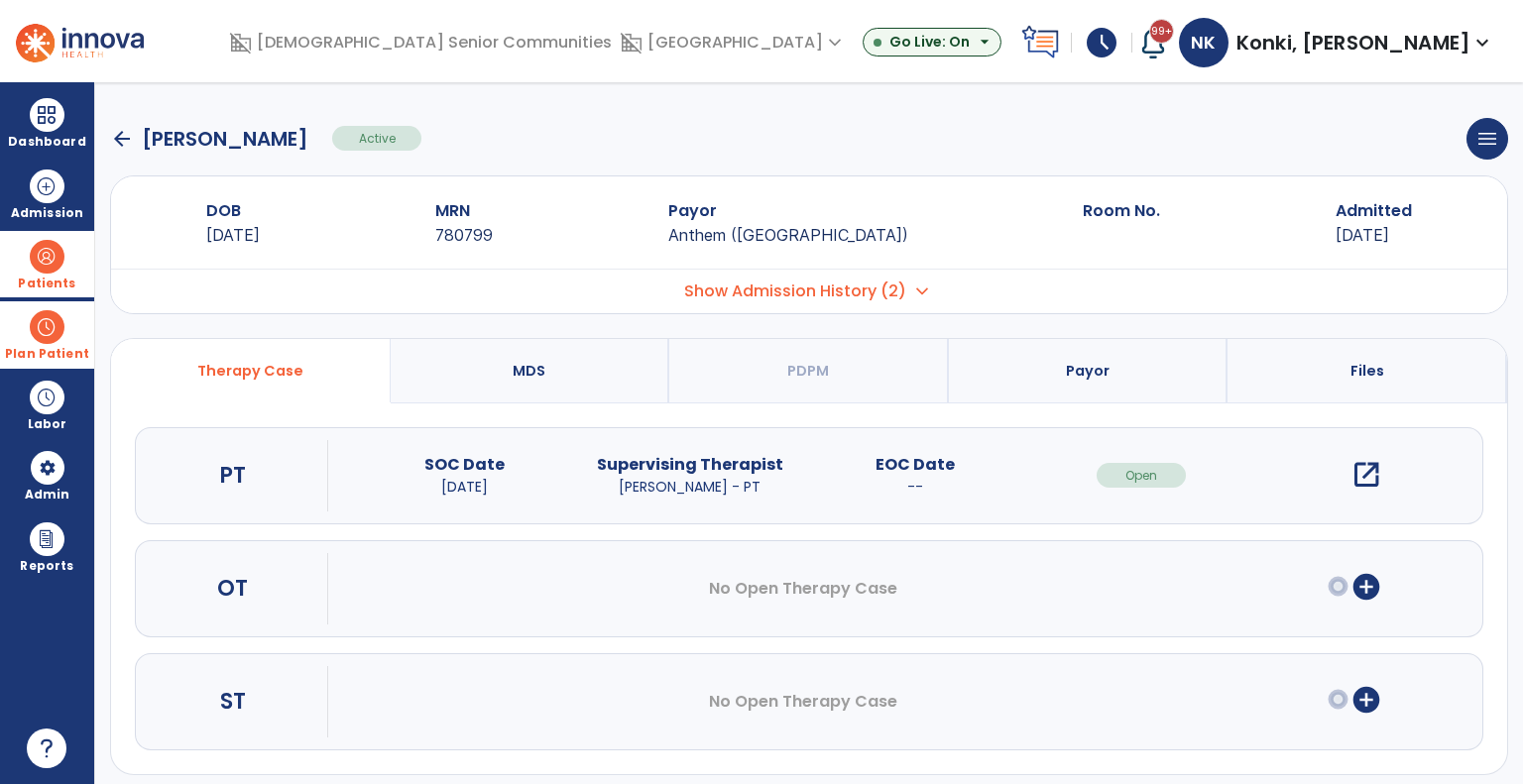 click 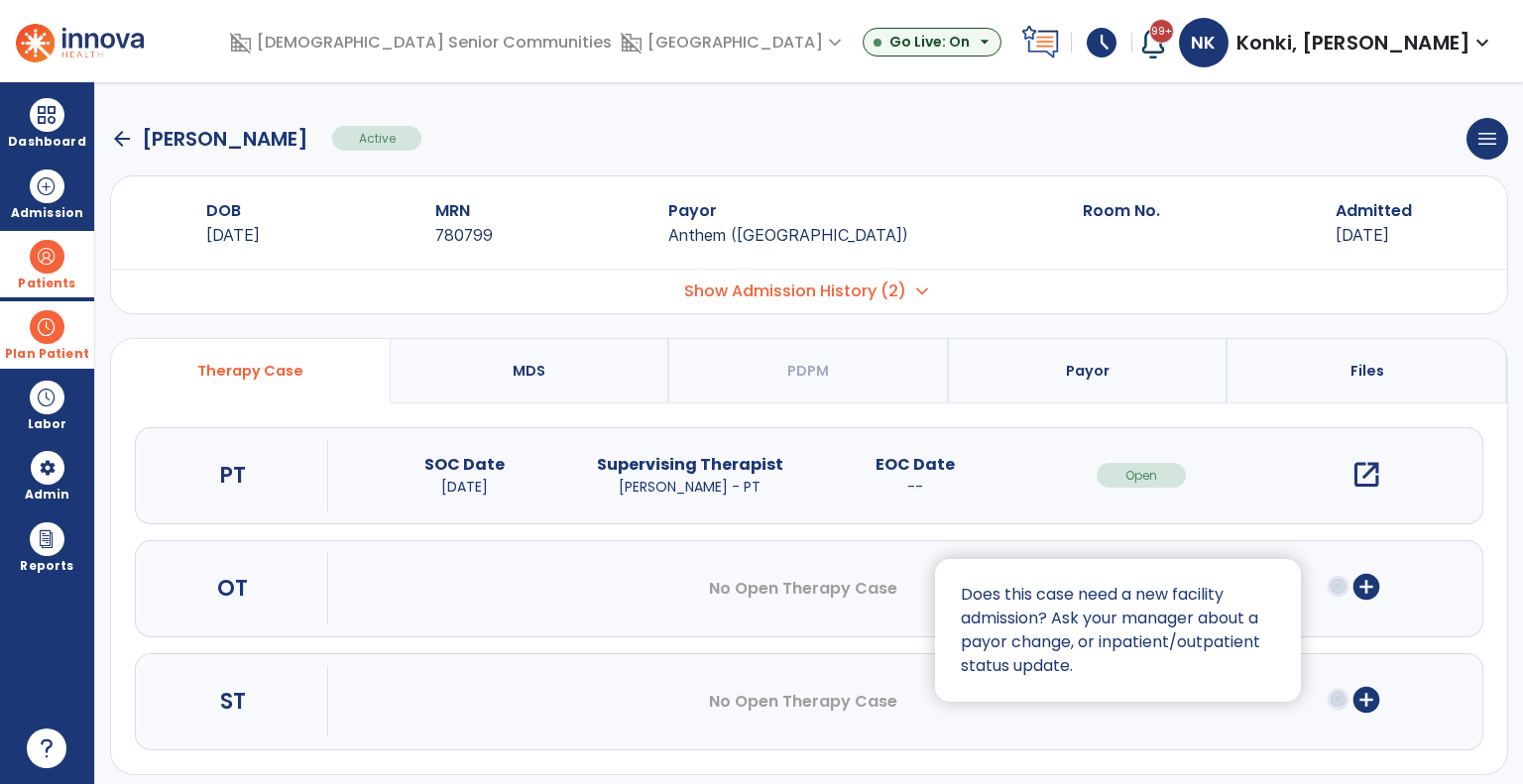 click at bounding box center (762, 392) 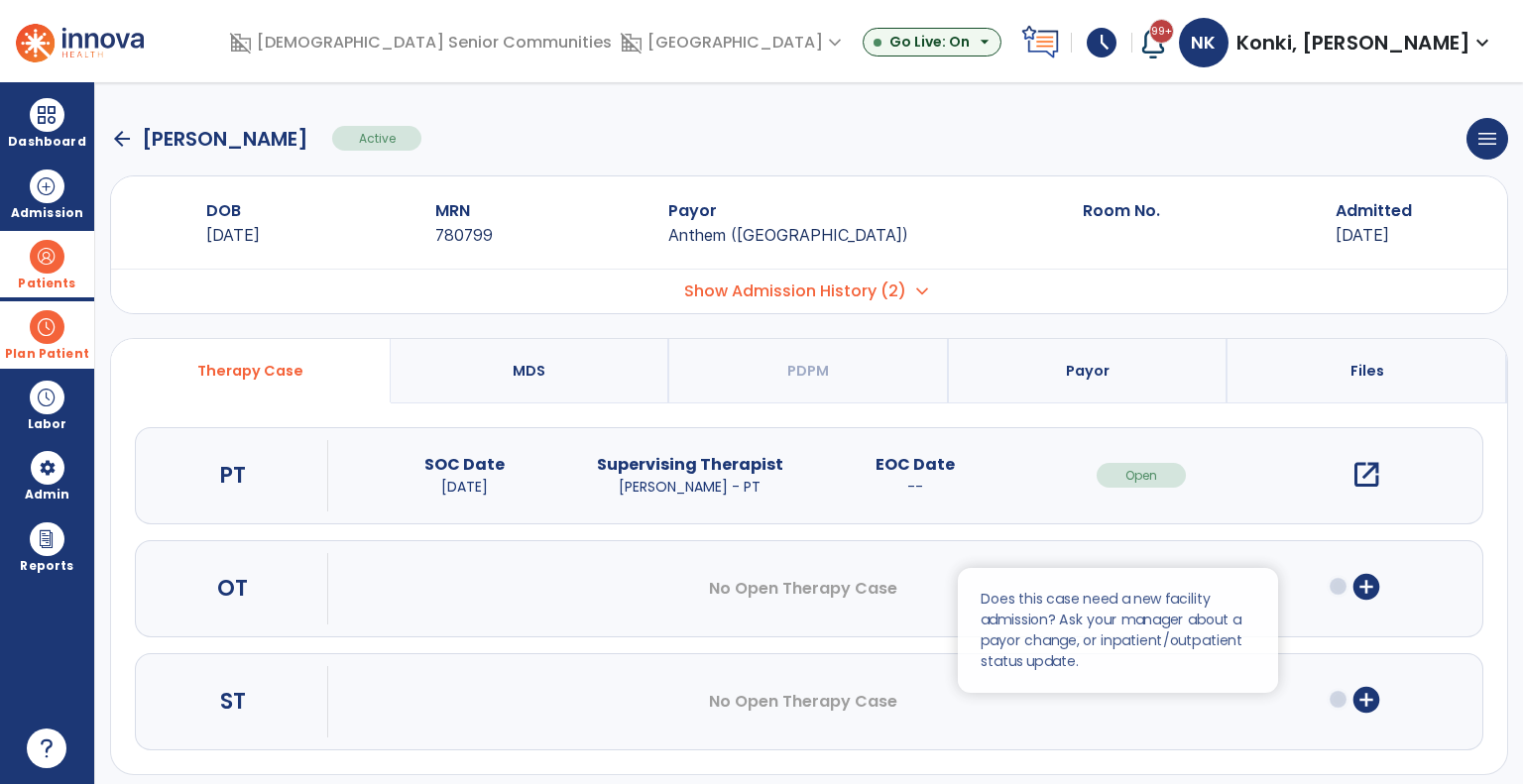 click at bounding box center [762, 392] 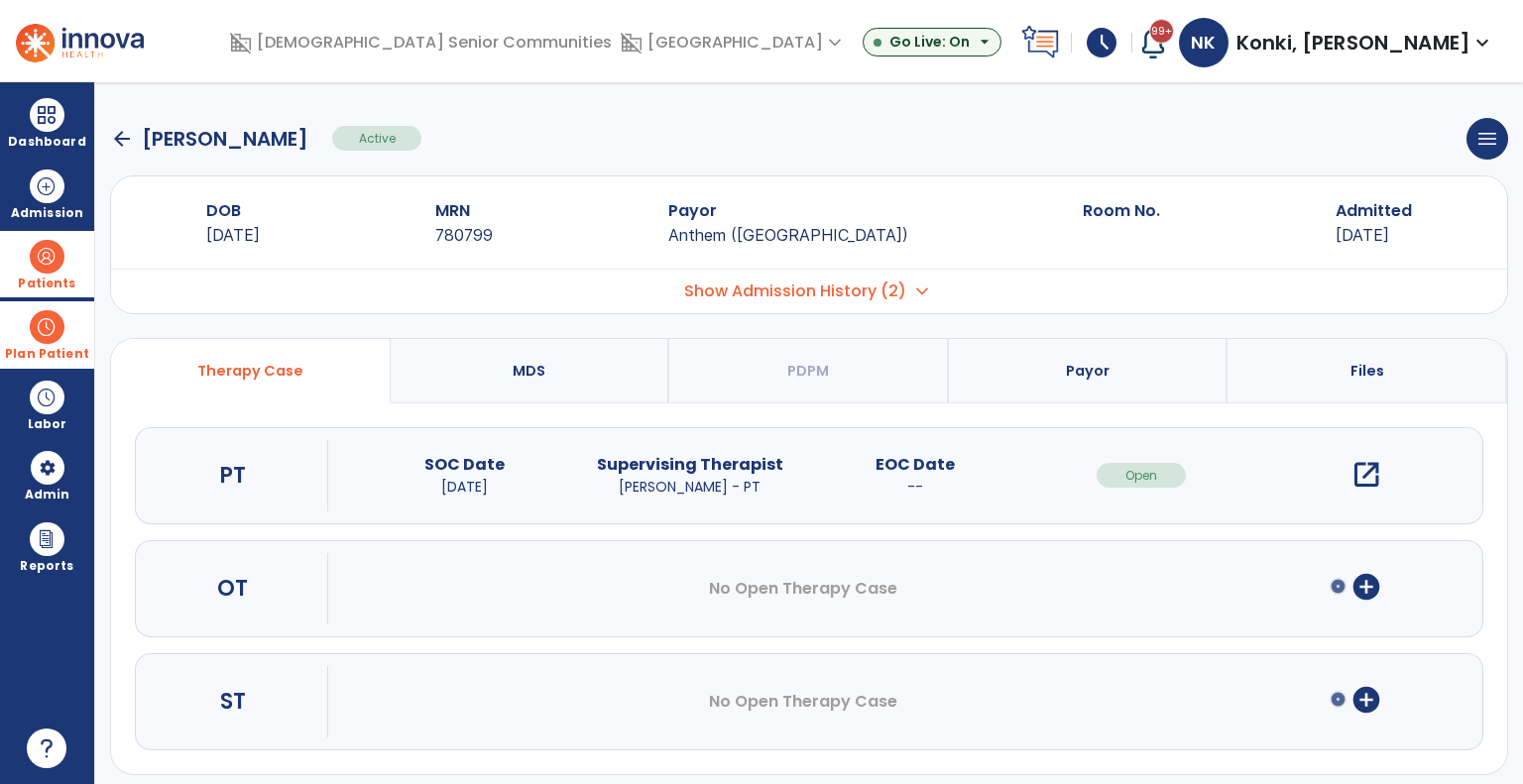 click on "add_circle" at bounding box center [1366, 587] 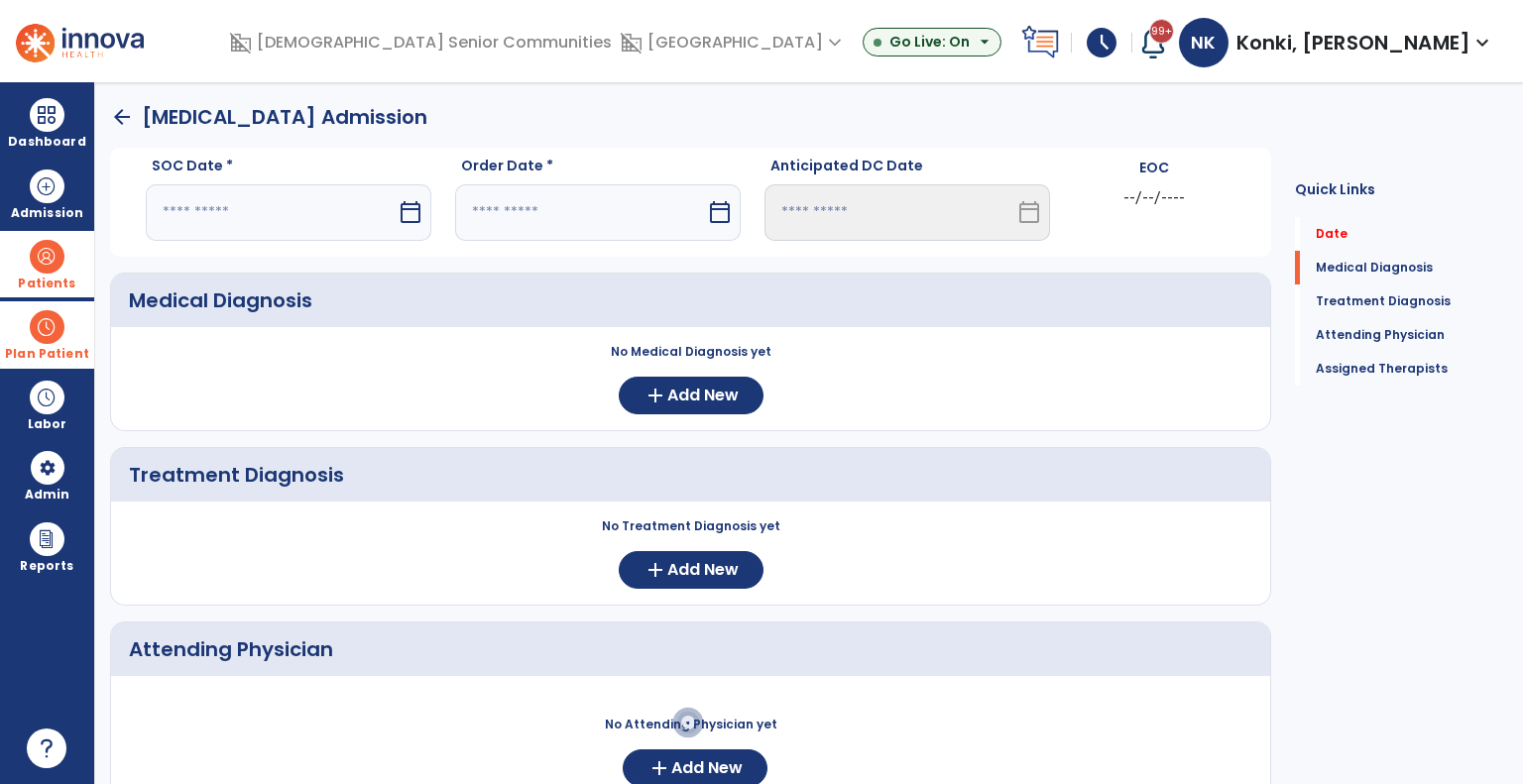 click on "calendar_today" at bounding box center (412, 212) 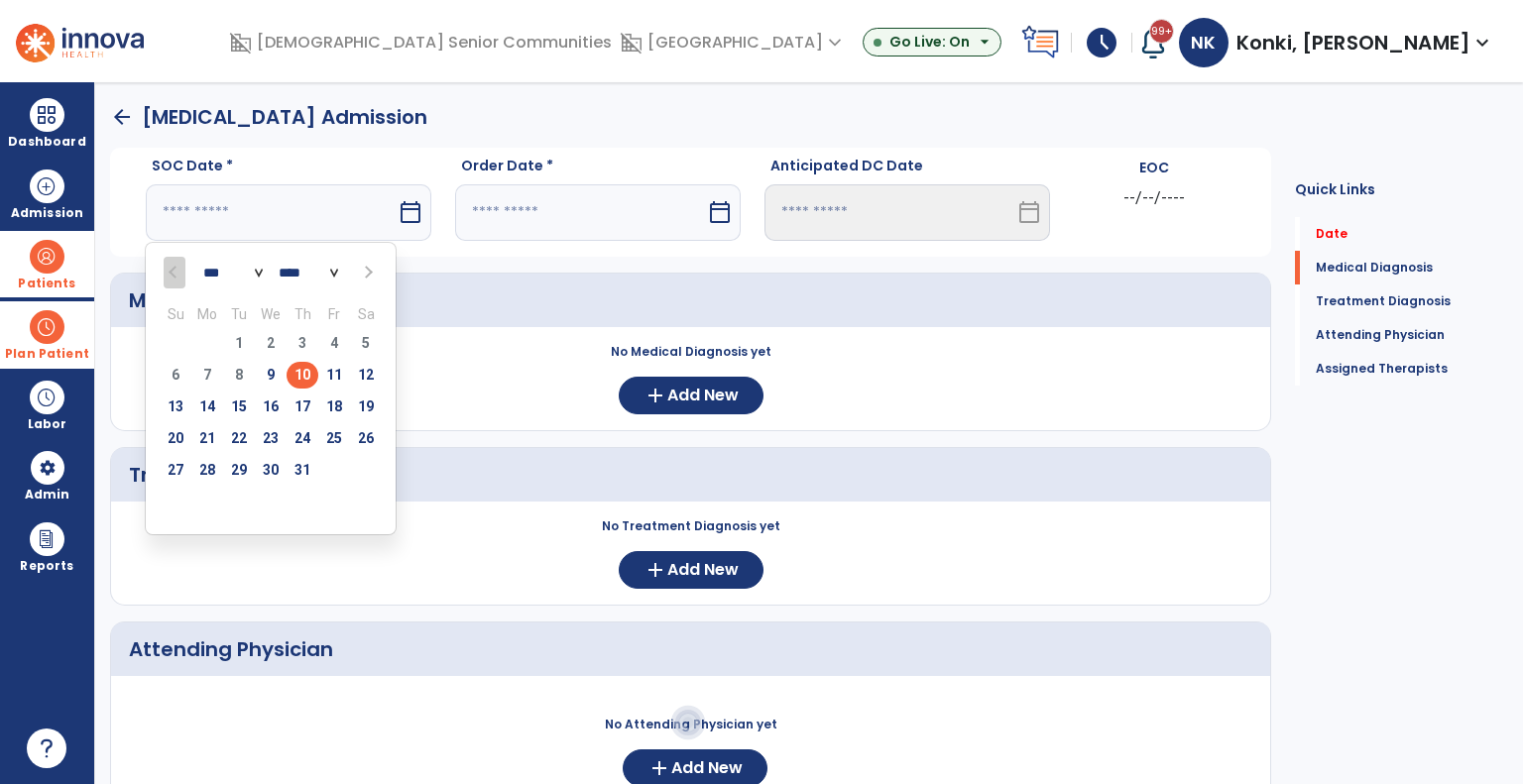click on "10" at bounding box center [302, 375] 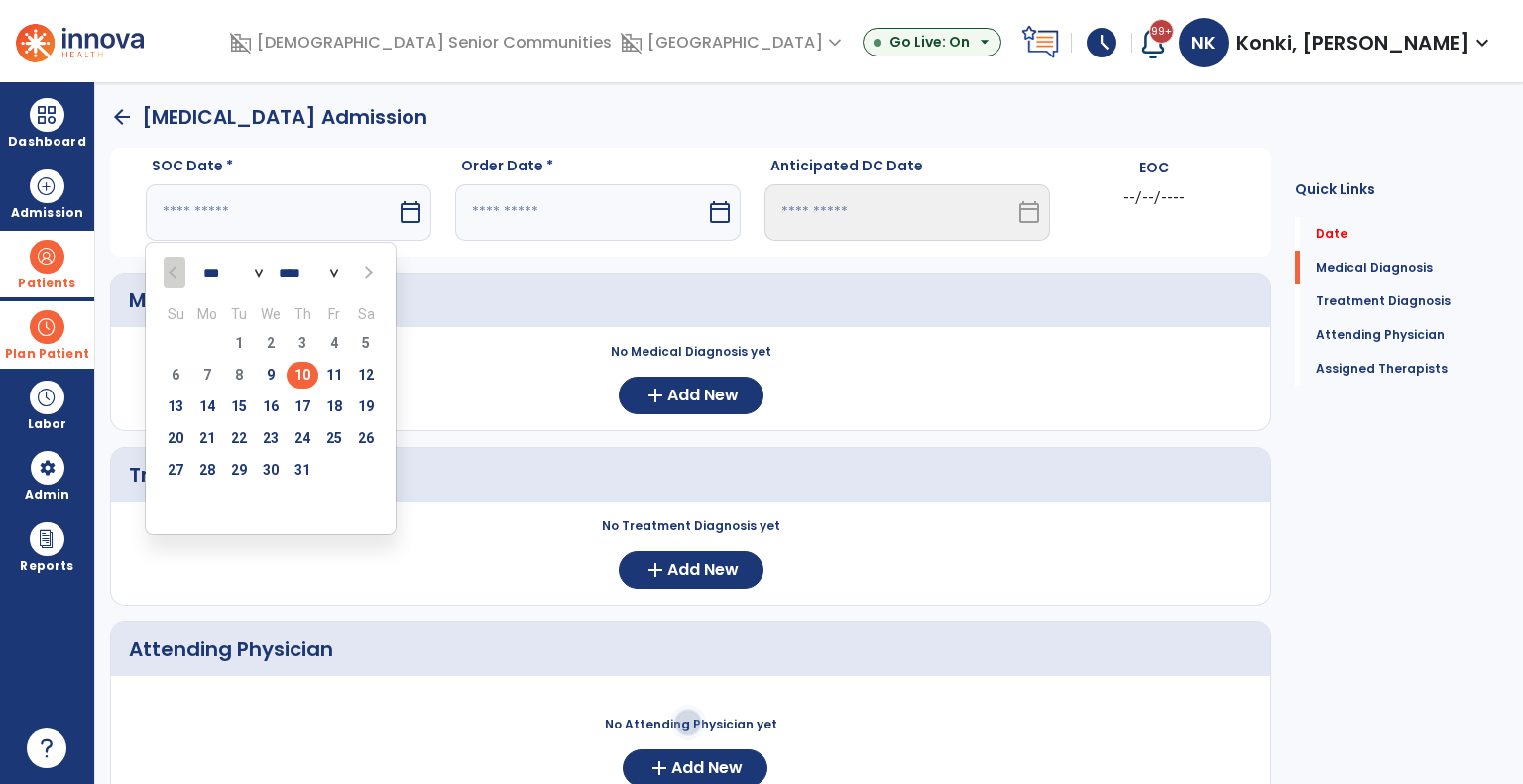 type on "*********" 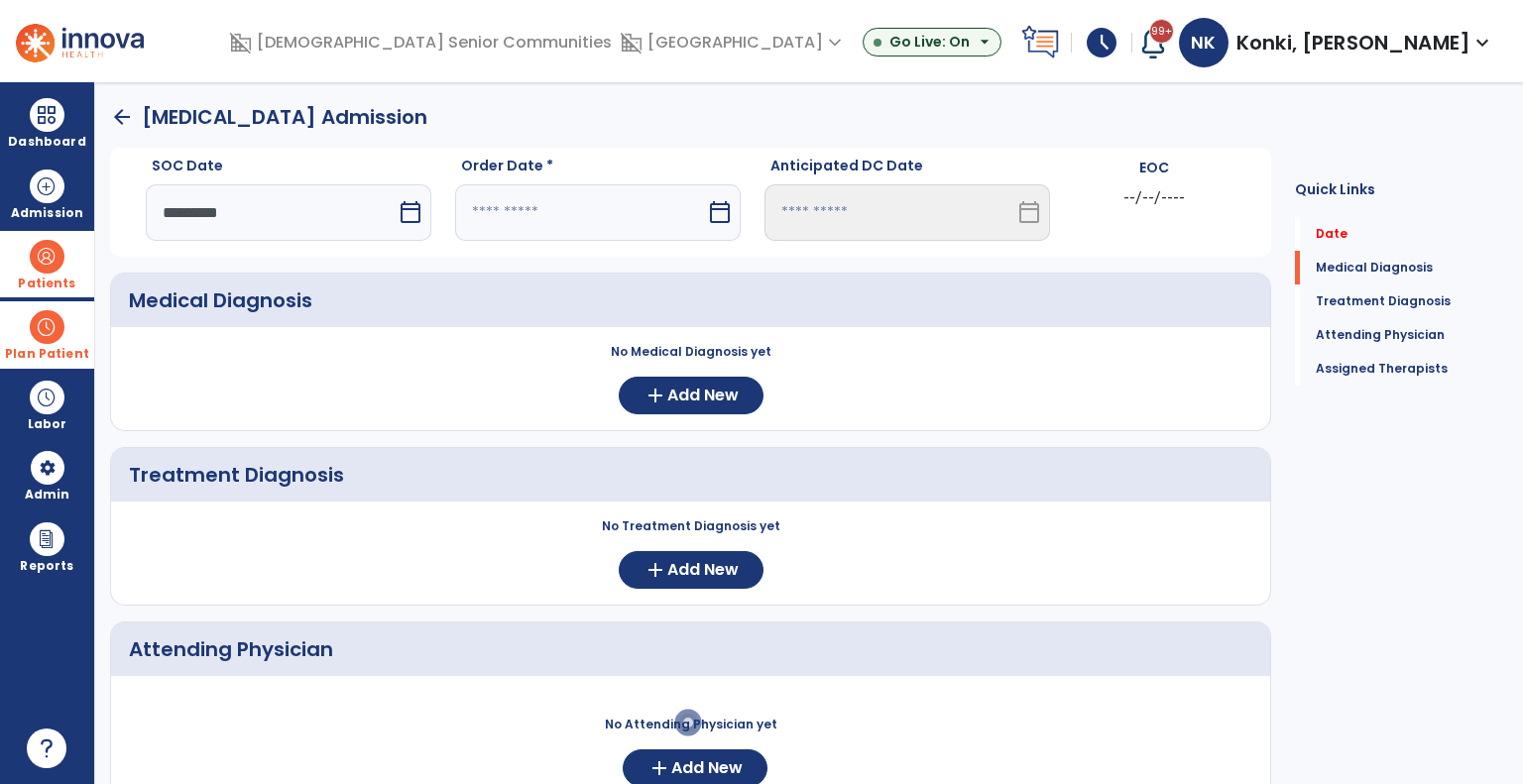 click at bounding box center [580, 212] 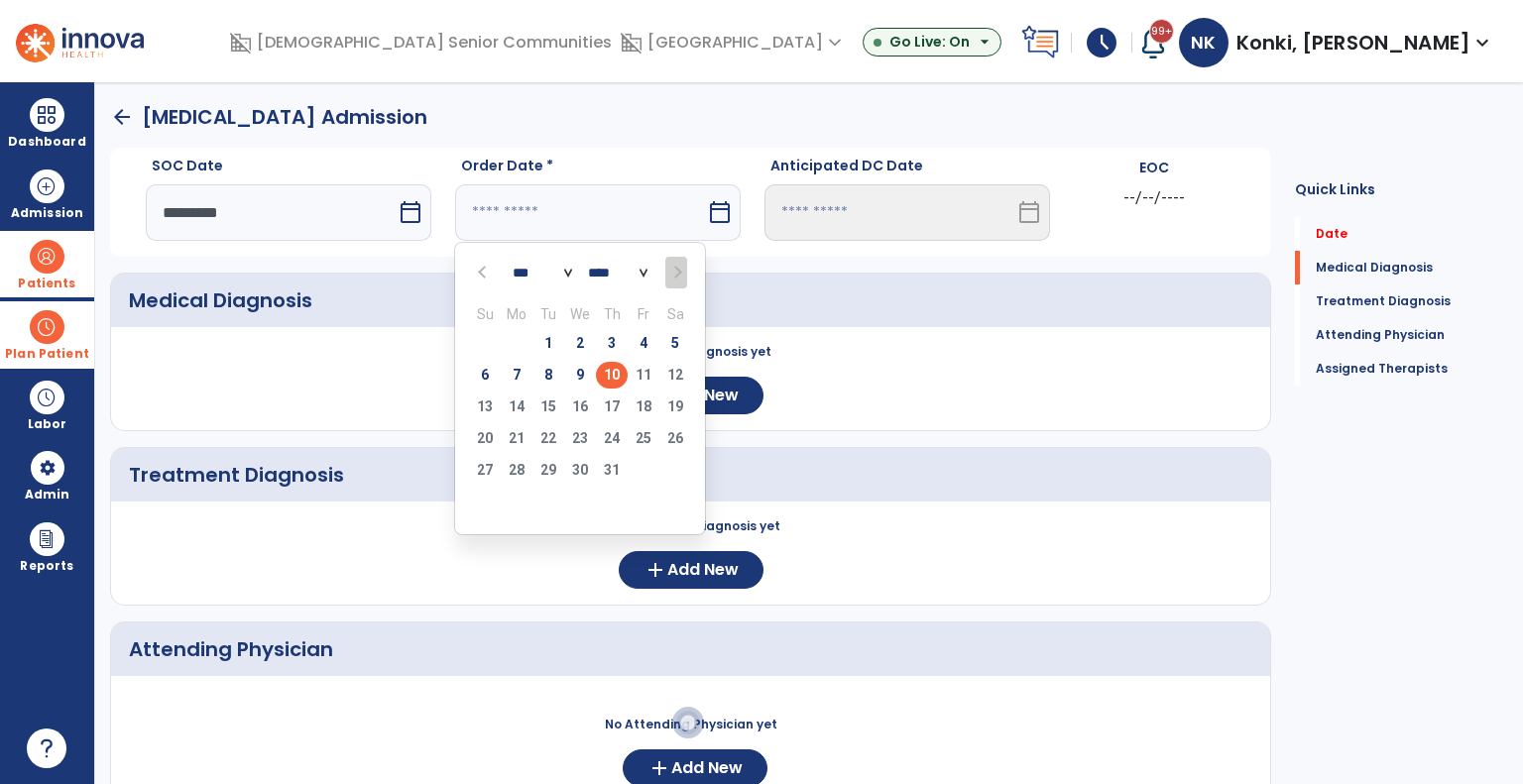 click on "10" at bounding box center (612, 375) 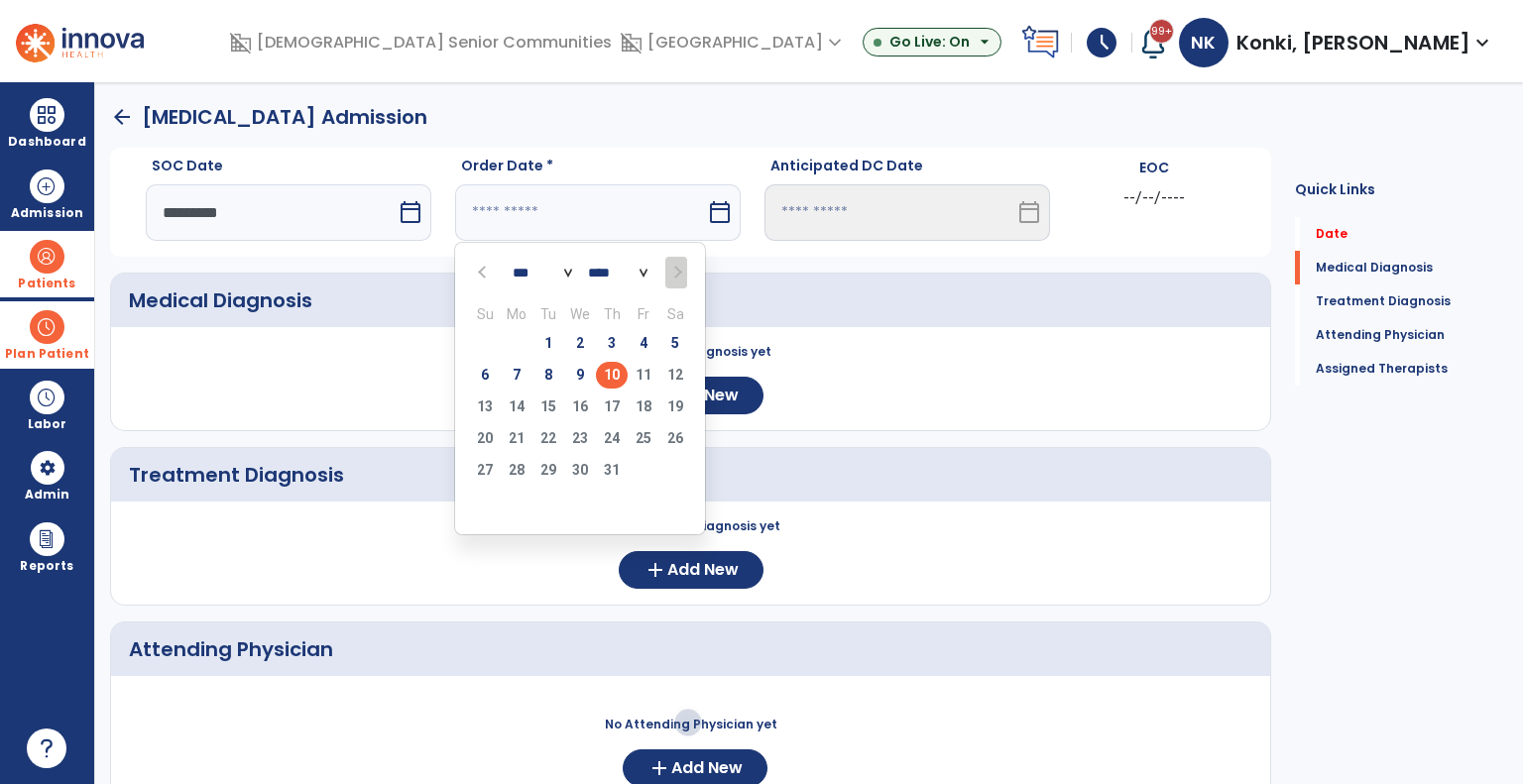 type on "*********" 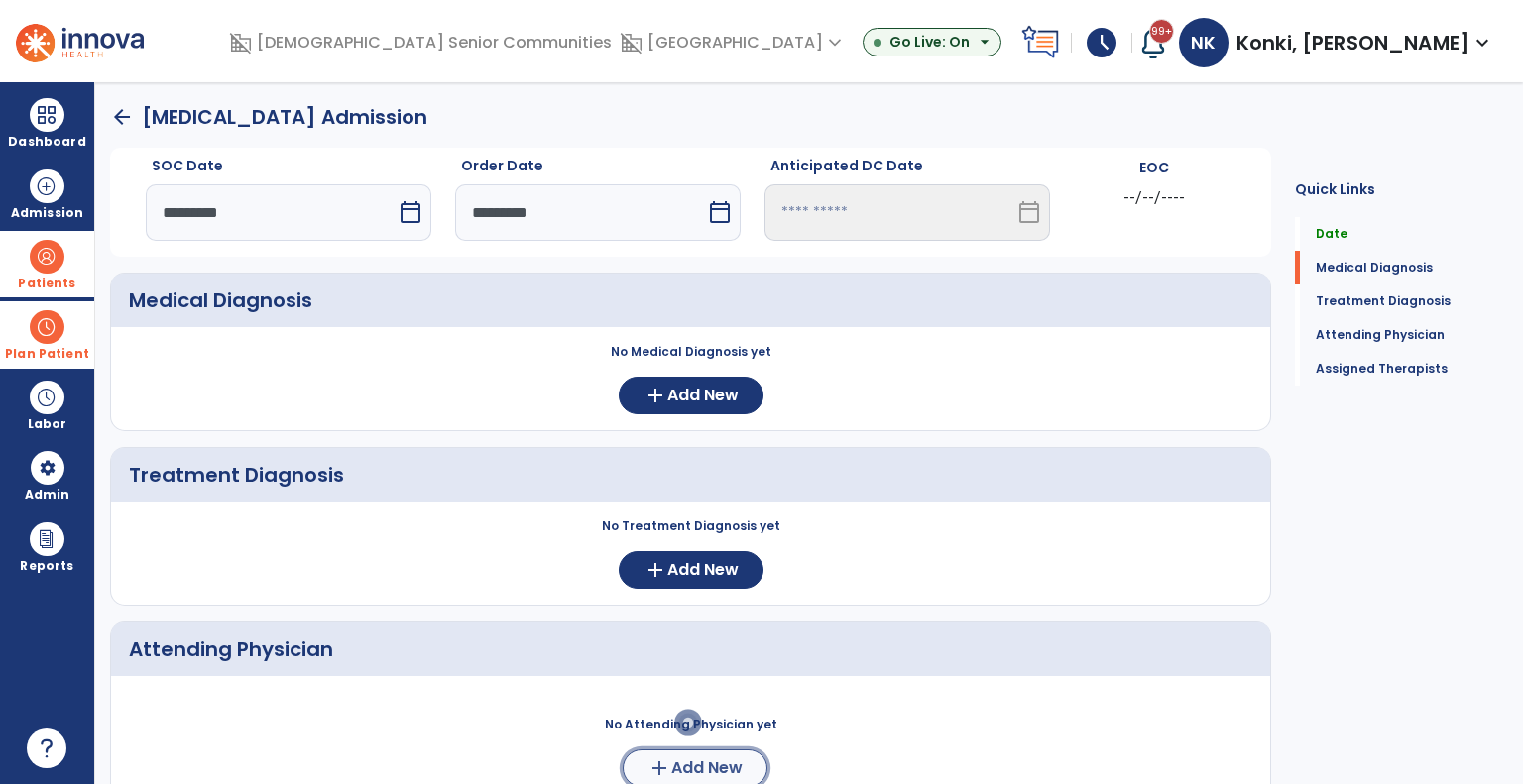 click on "Add New" 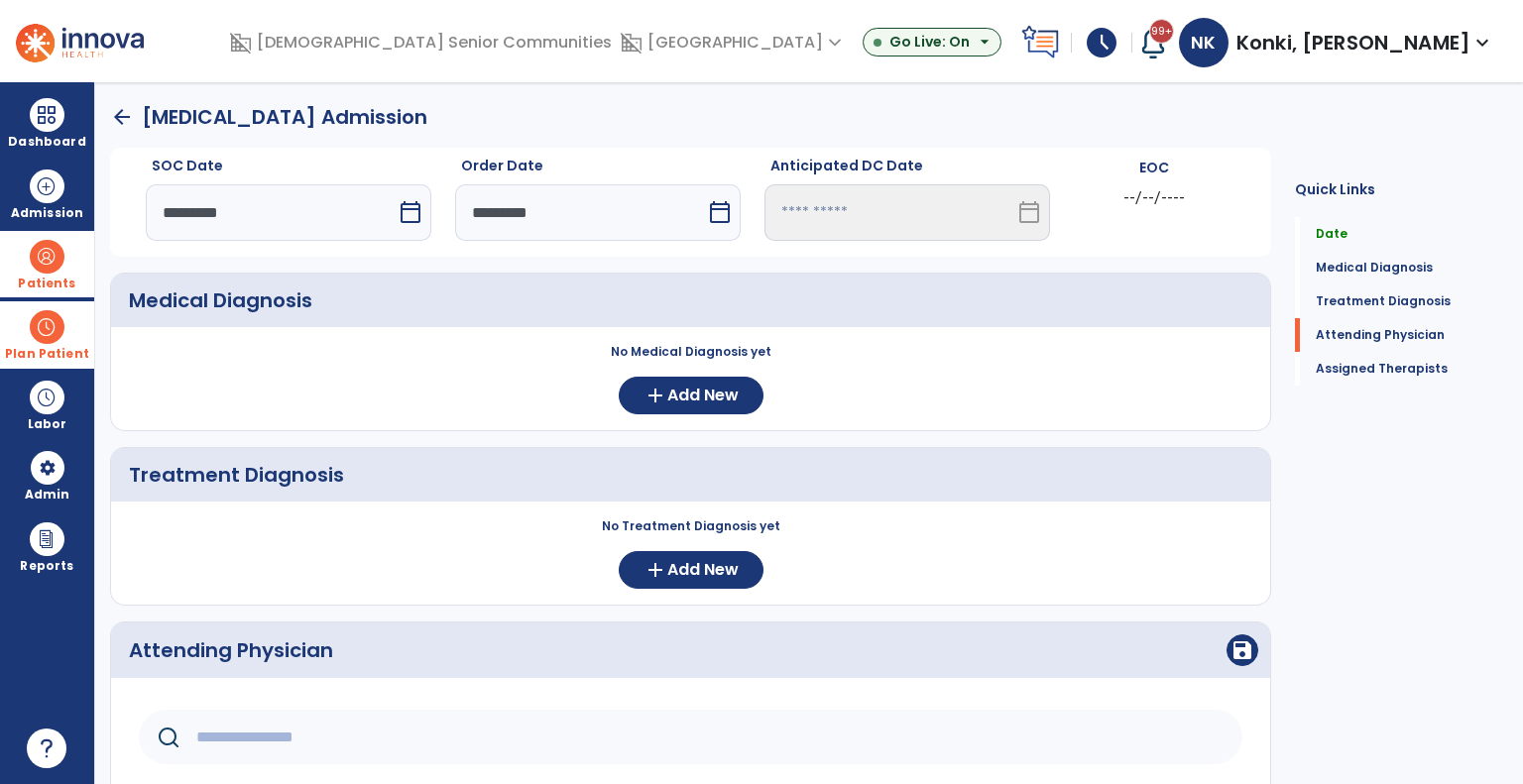 click on "[PERSON_NAME]" 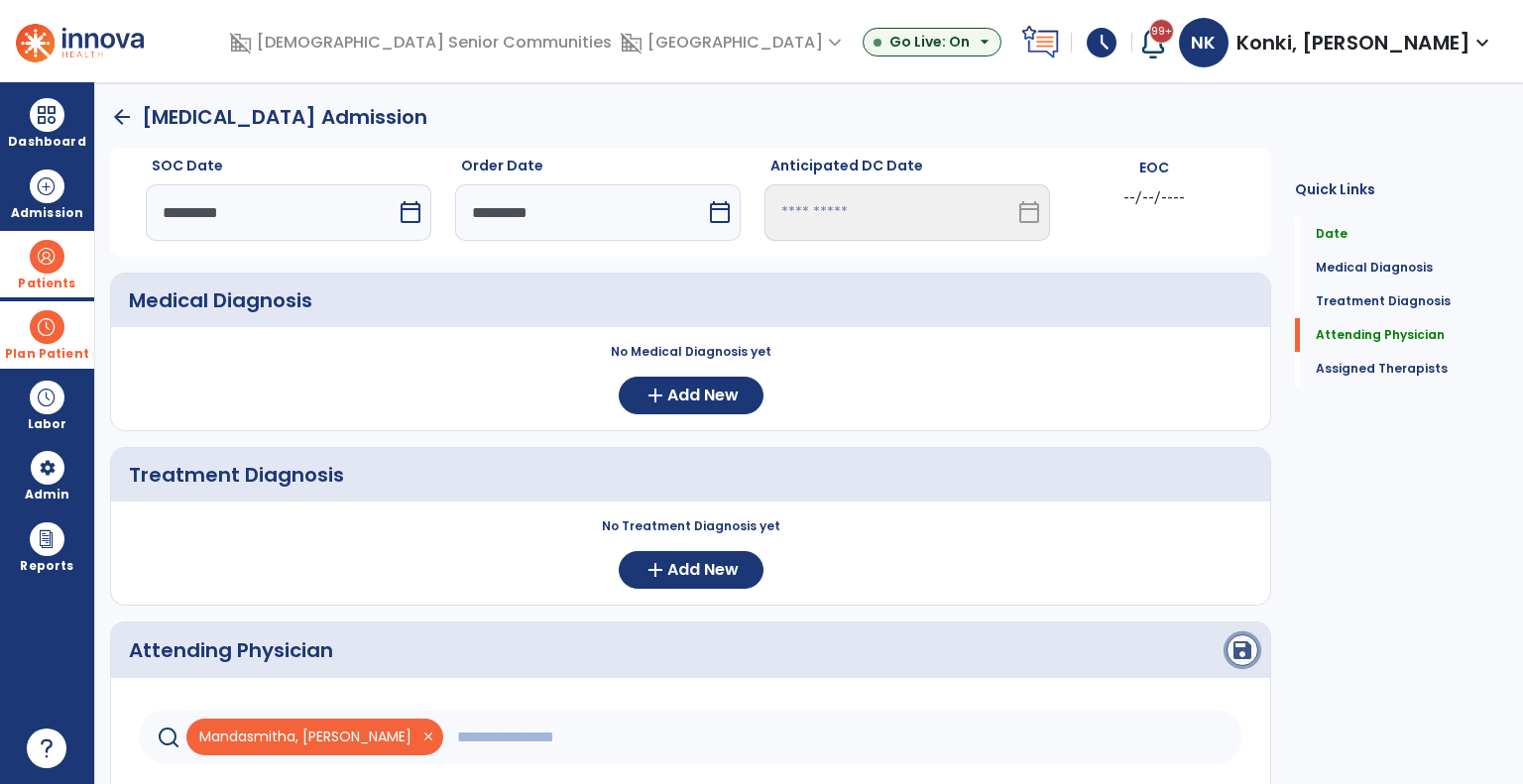 click on "save" 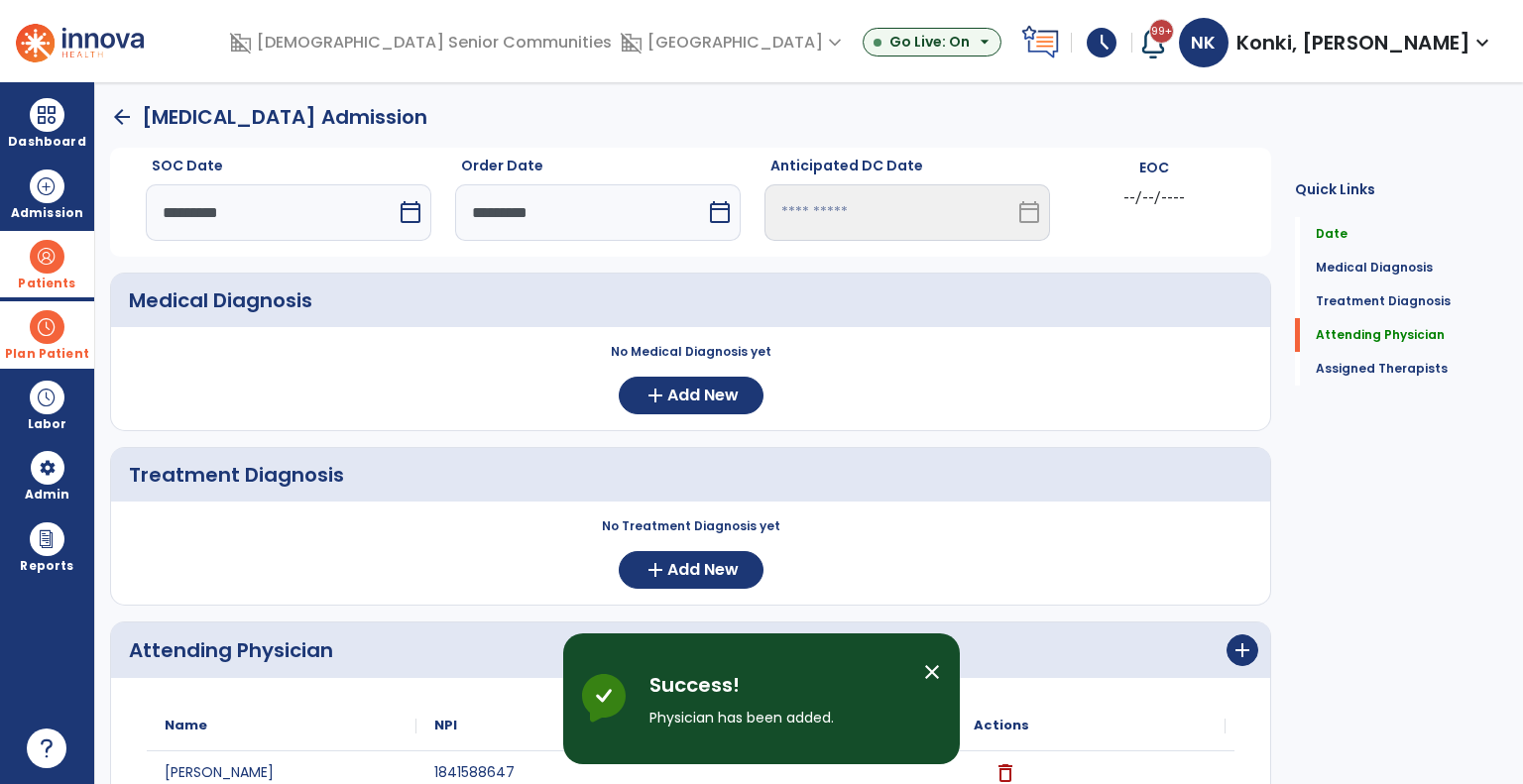 click on "close" at bounding box center (932, 672) 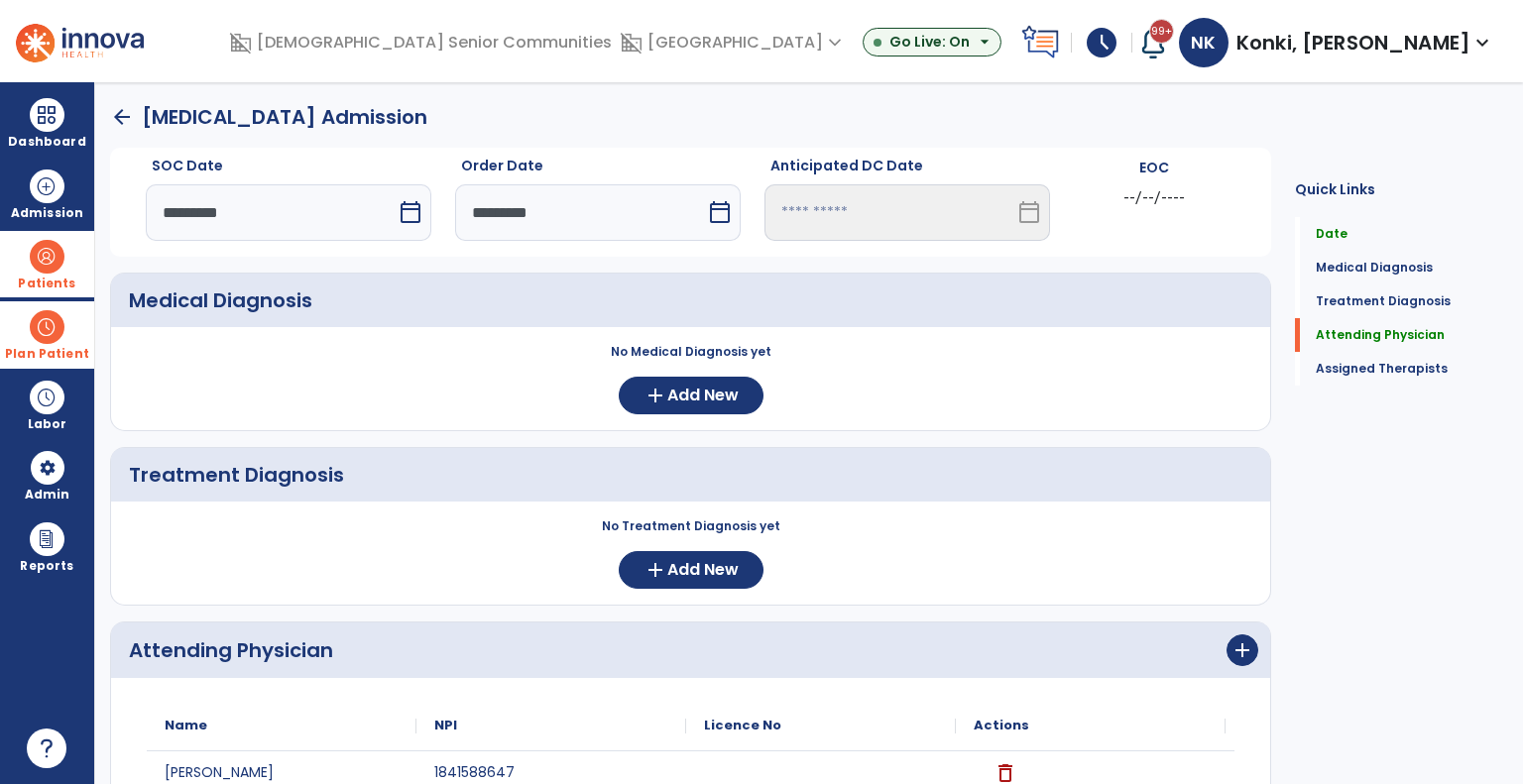 drag, startPoint x: 683, startPoint y: 614, endPoint x: 687, endPoint y: 635, distance: 21.37756 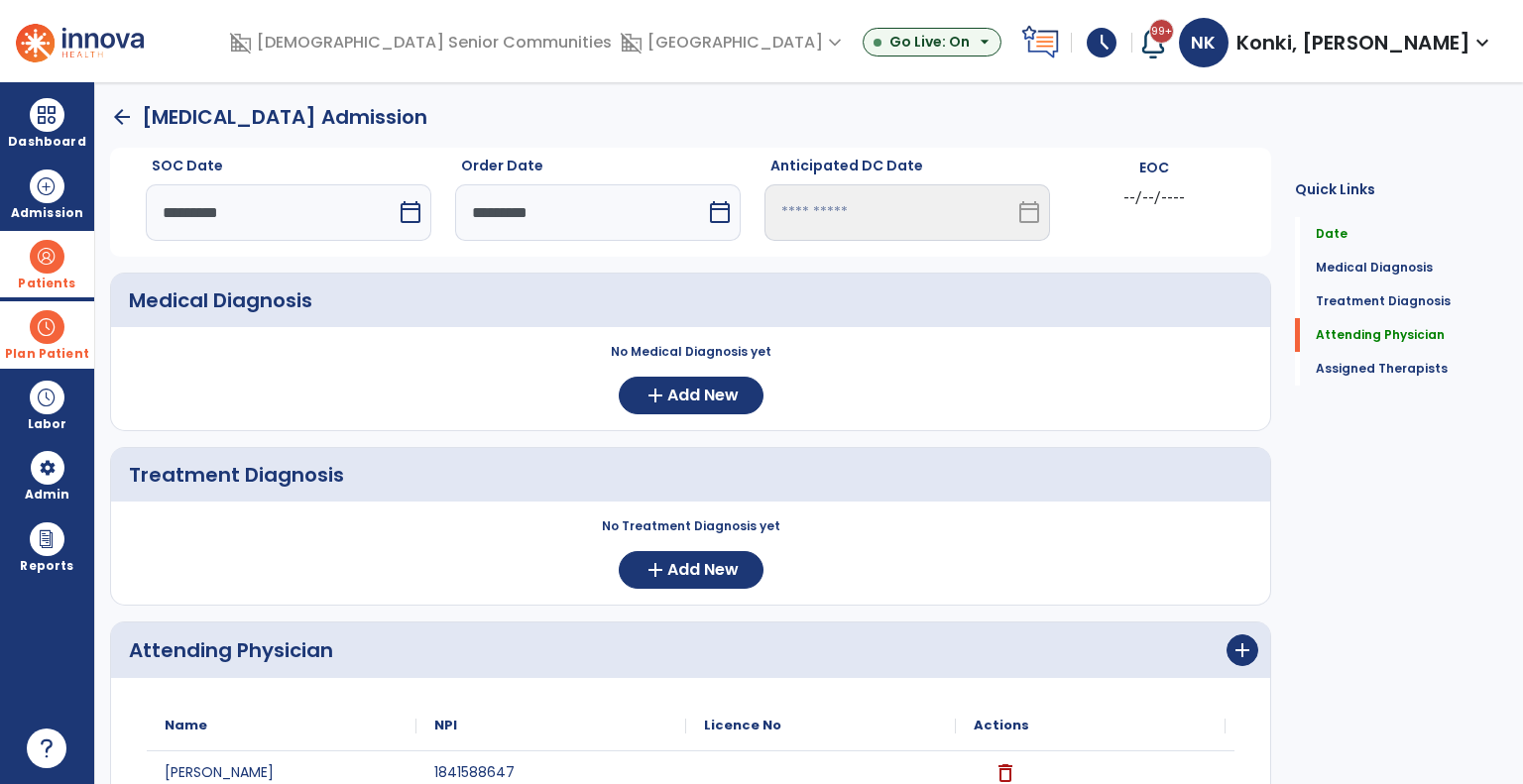 click on "add  Assign Therapists" 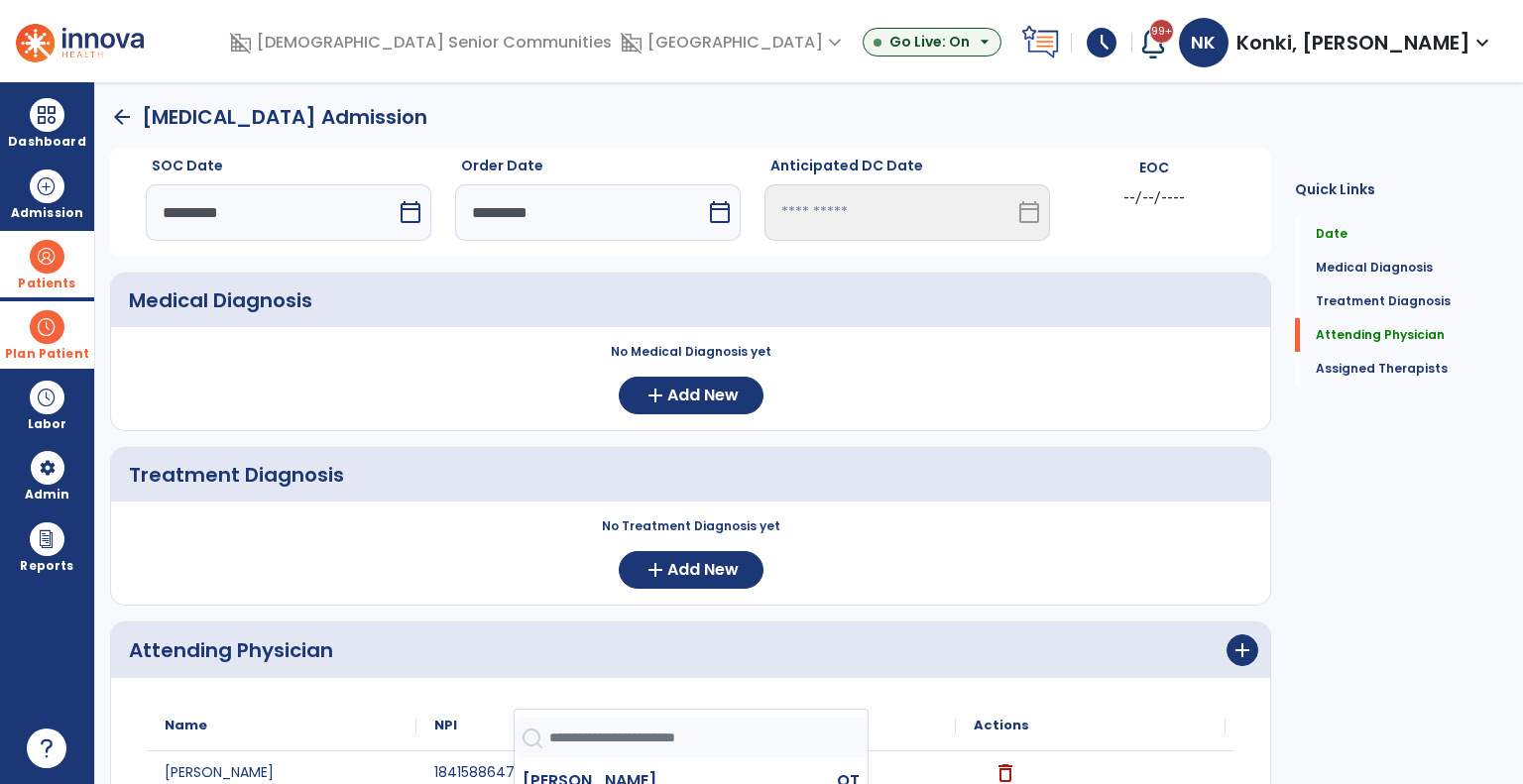 click on "[PERSON_NAME]  OT   NPI #  N/A   License #  31004807A" 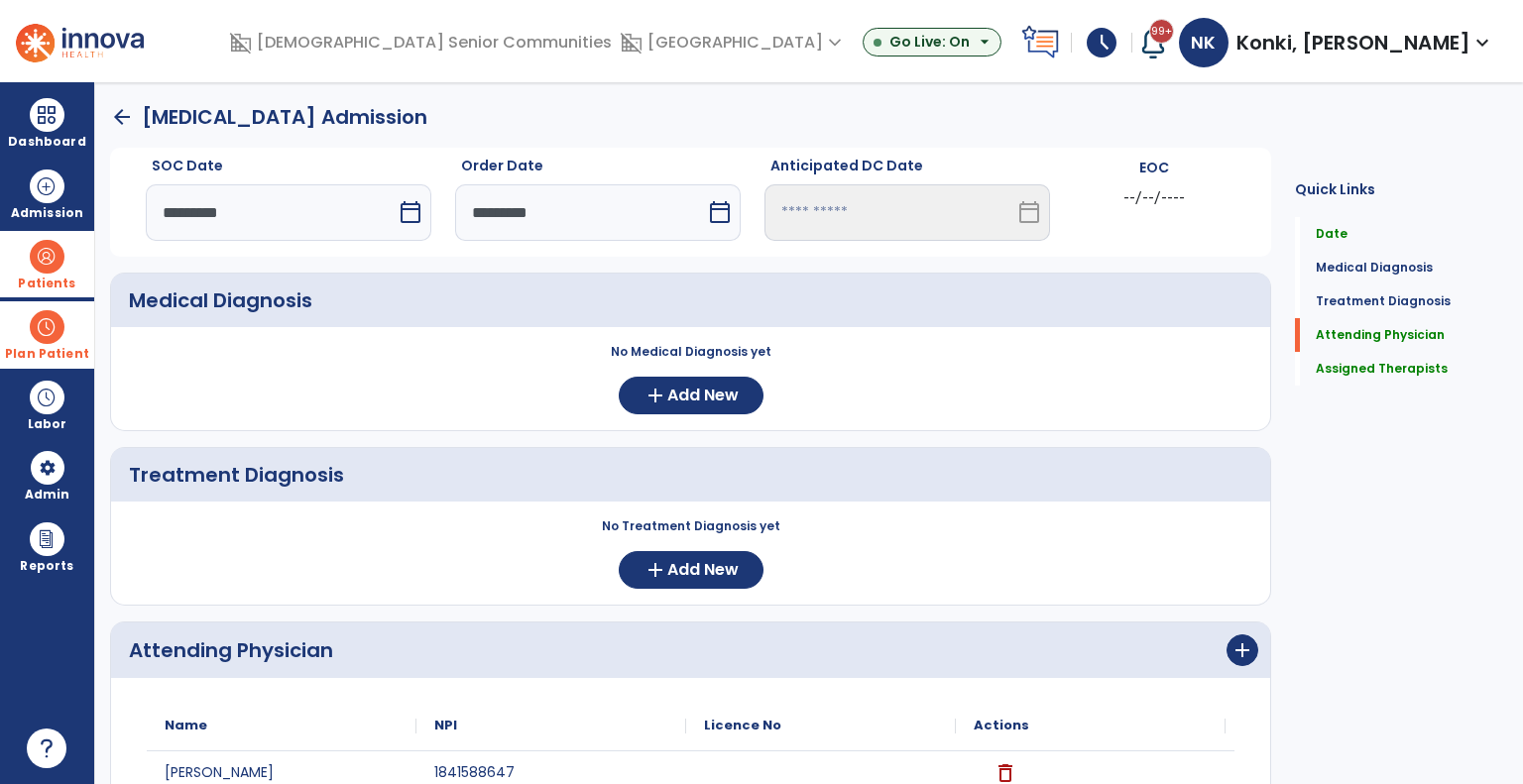 click on "Choose one Option" at bounding box center [312, 1022] 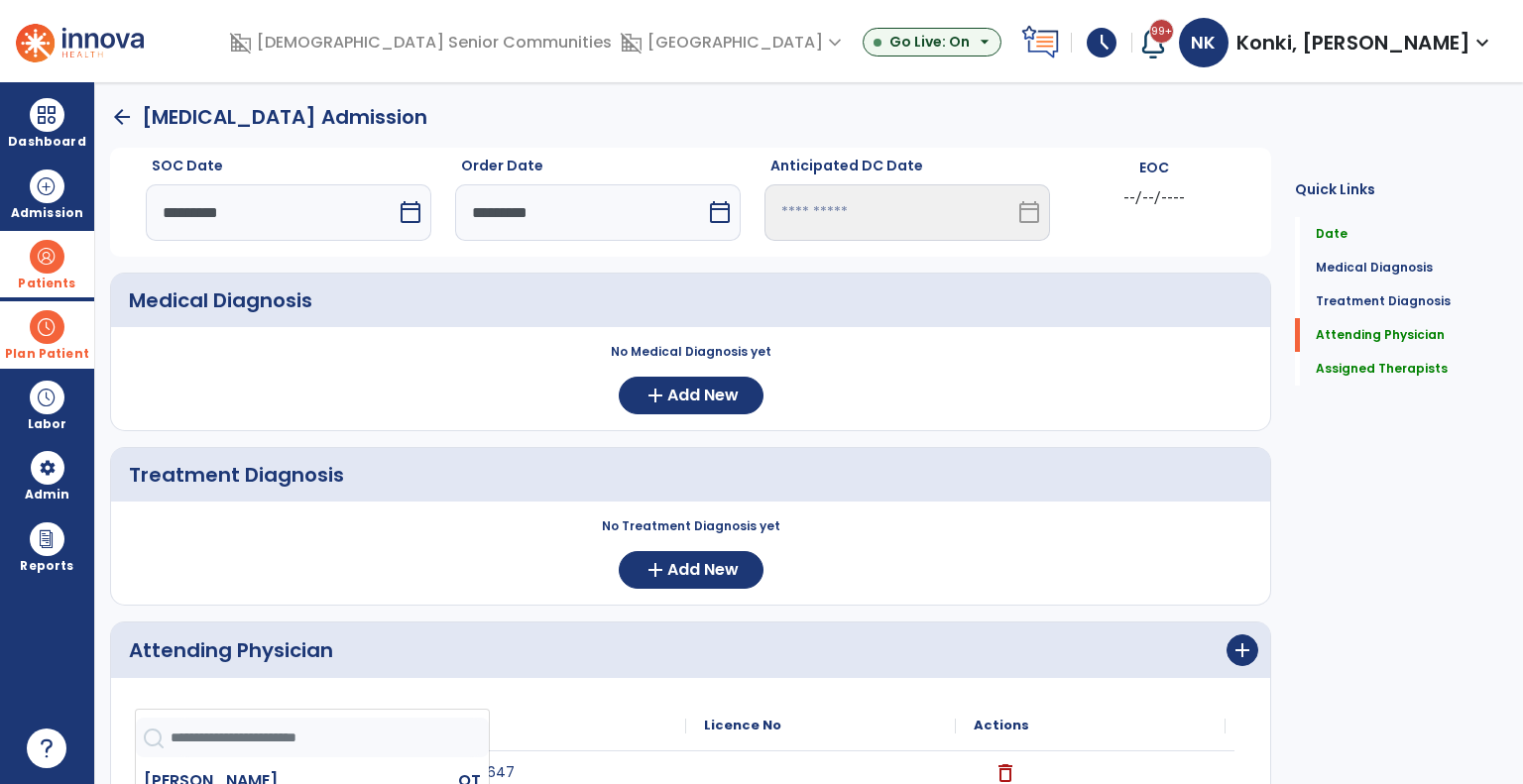 click on "OT" 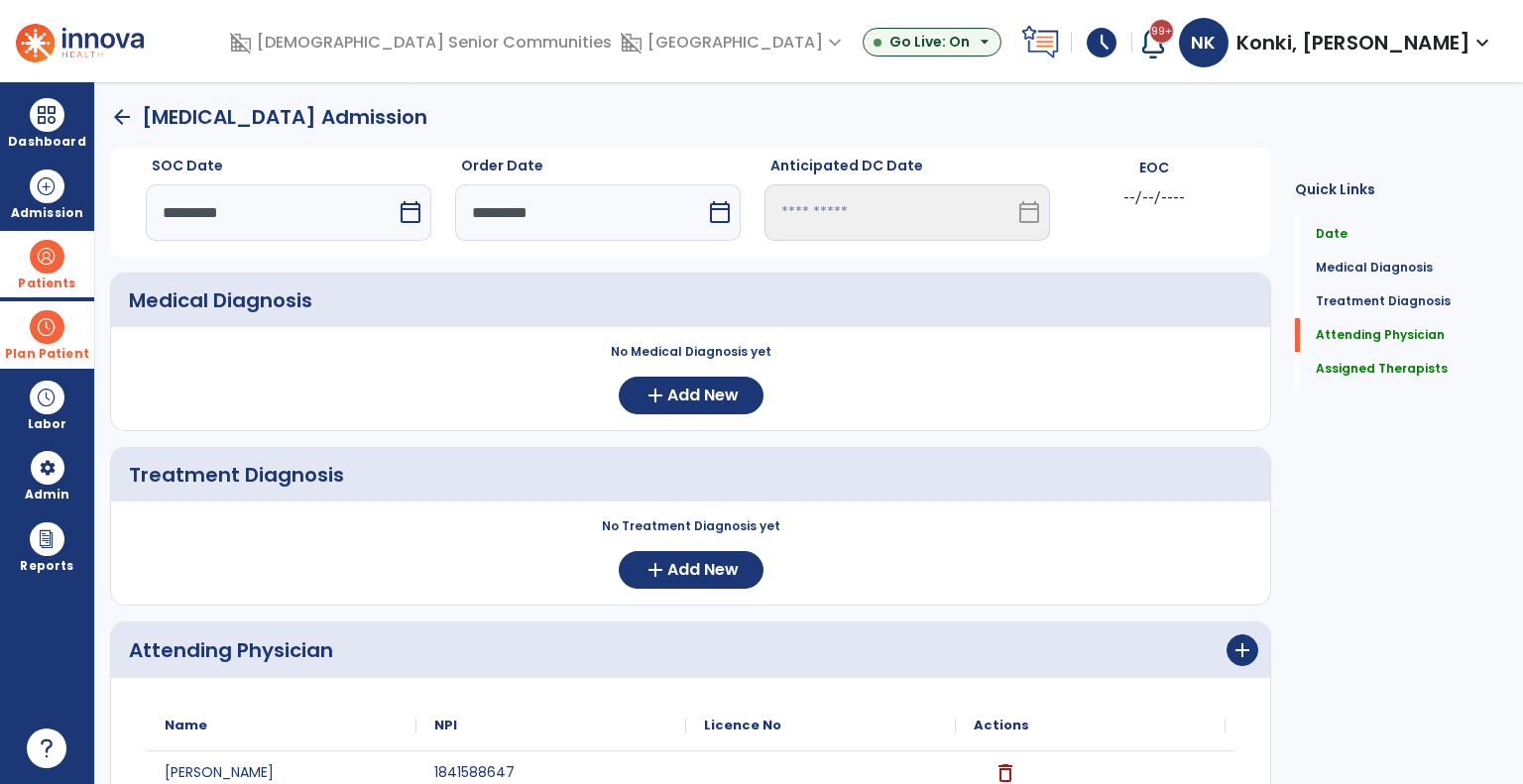 click on "Choose one Option" at bounding box center (1056, 1022) 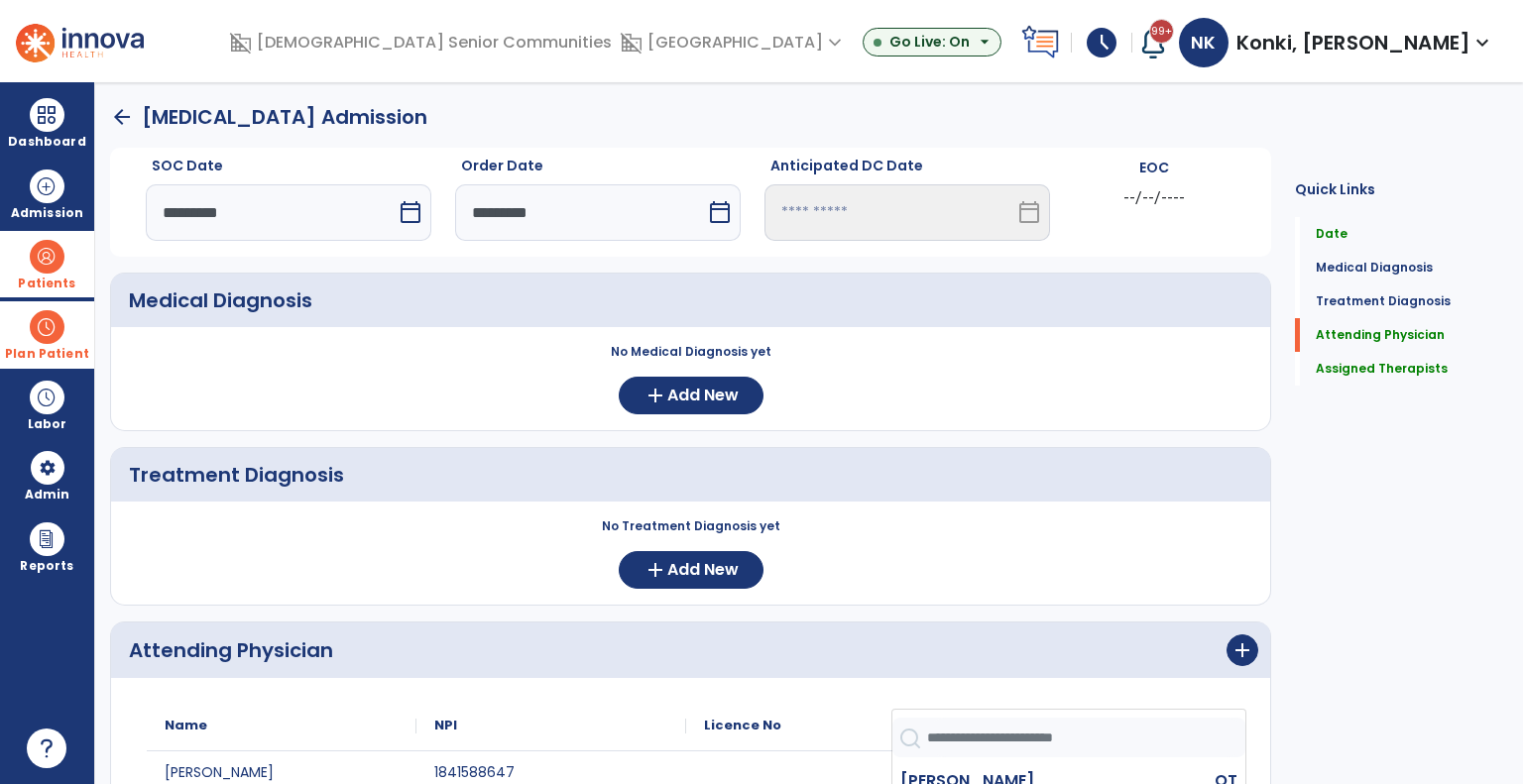 click on "[PERSON_NAME]   NPI #  N/A   License #  32001410A" 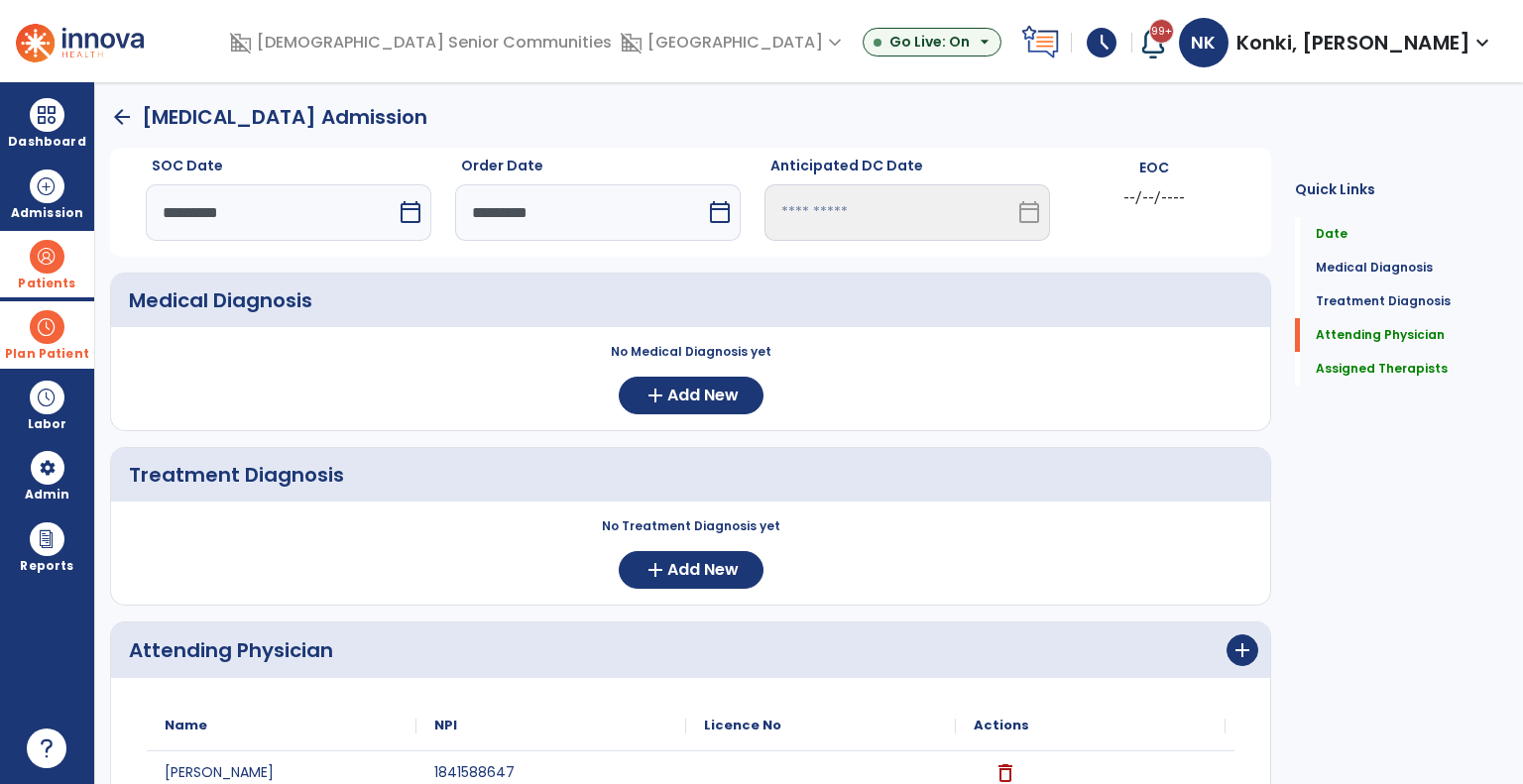 click on "Save  >" 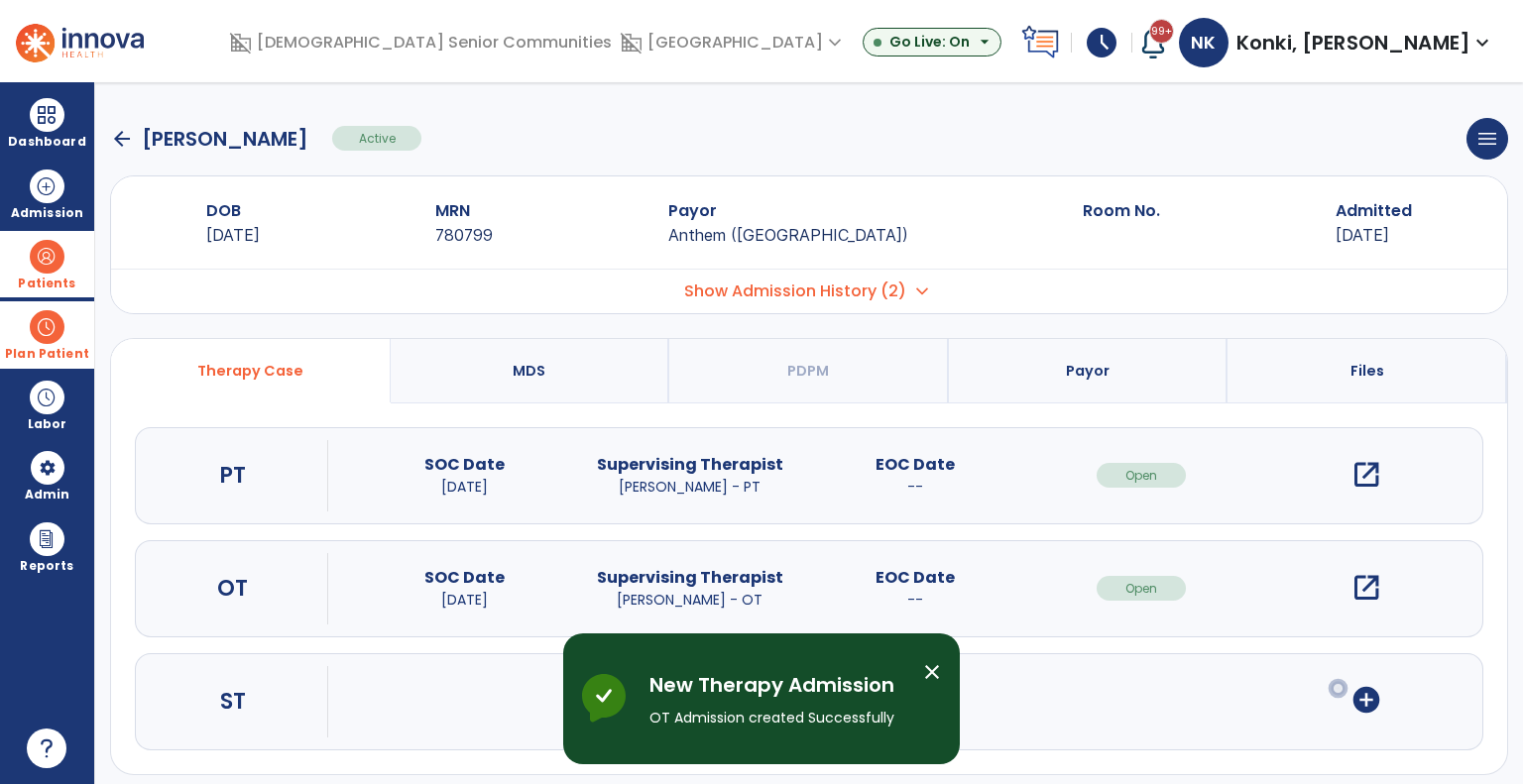 click on "close" at bounding box center (932, 672) 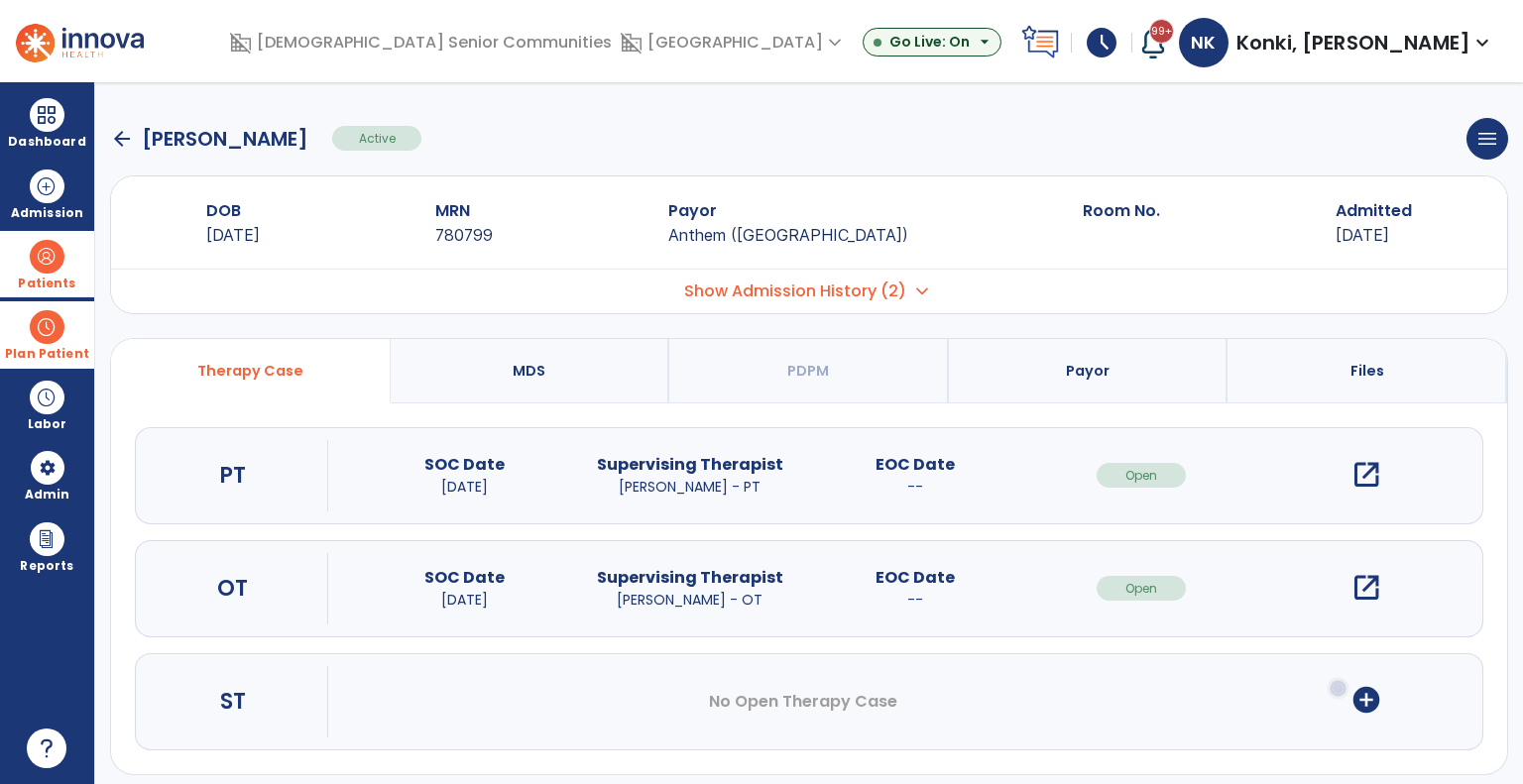 click on "Patients" at bounding box center [47, 283] 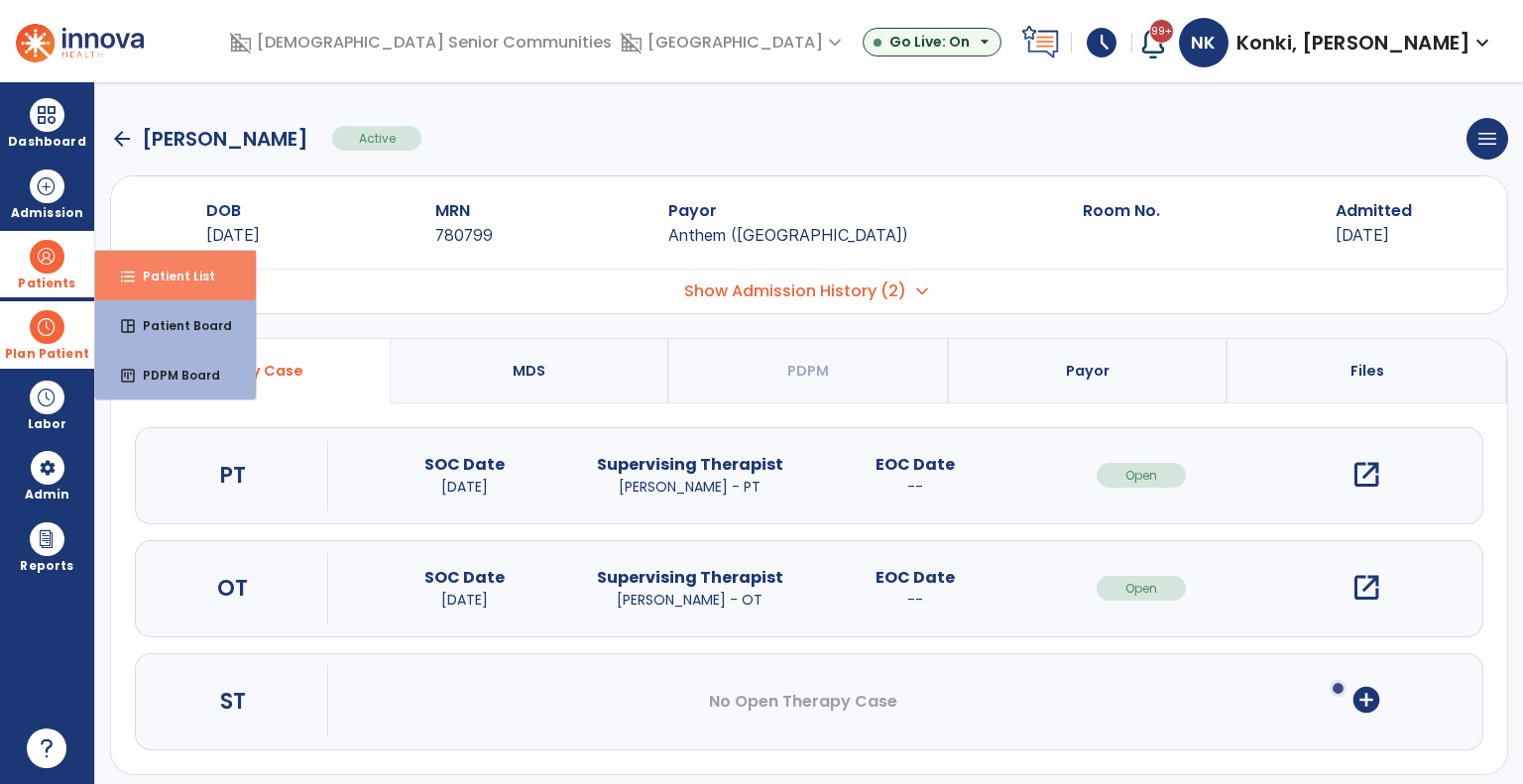 click on "format_list_bulleted  Patient List" at bounding box center [176, 276] 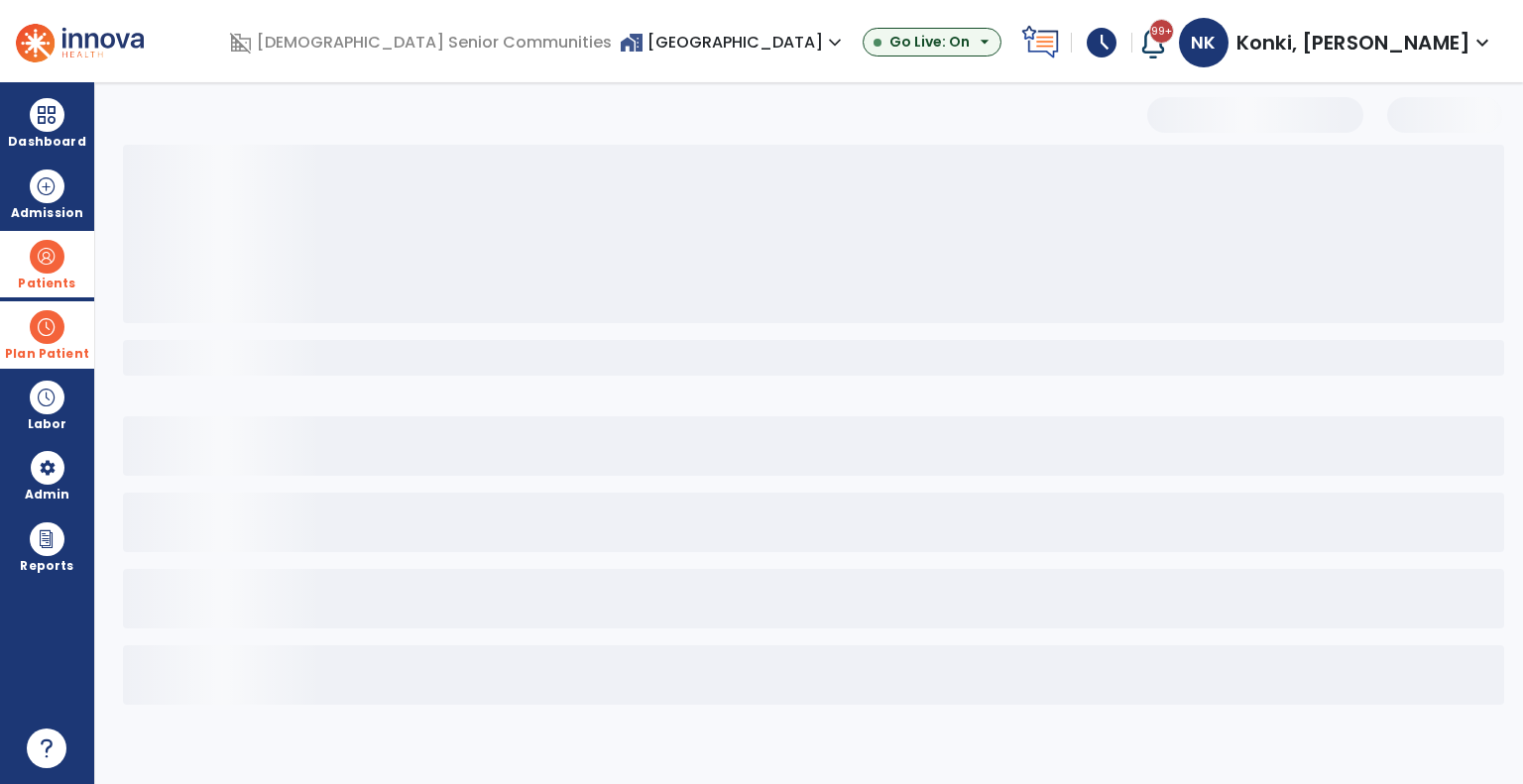 select on "***" 